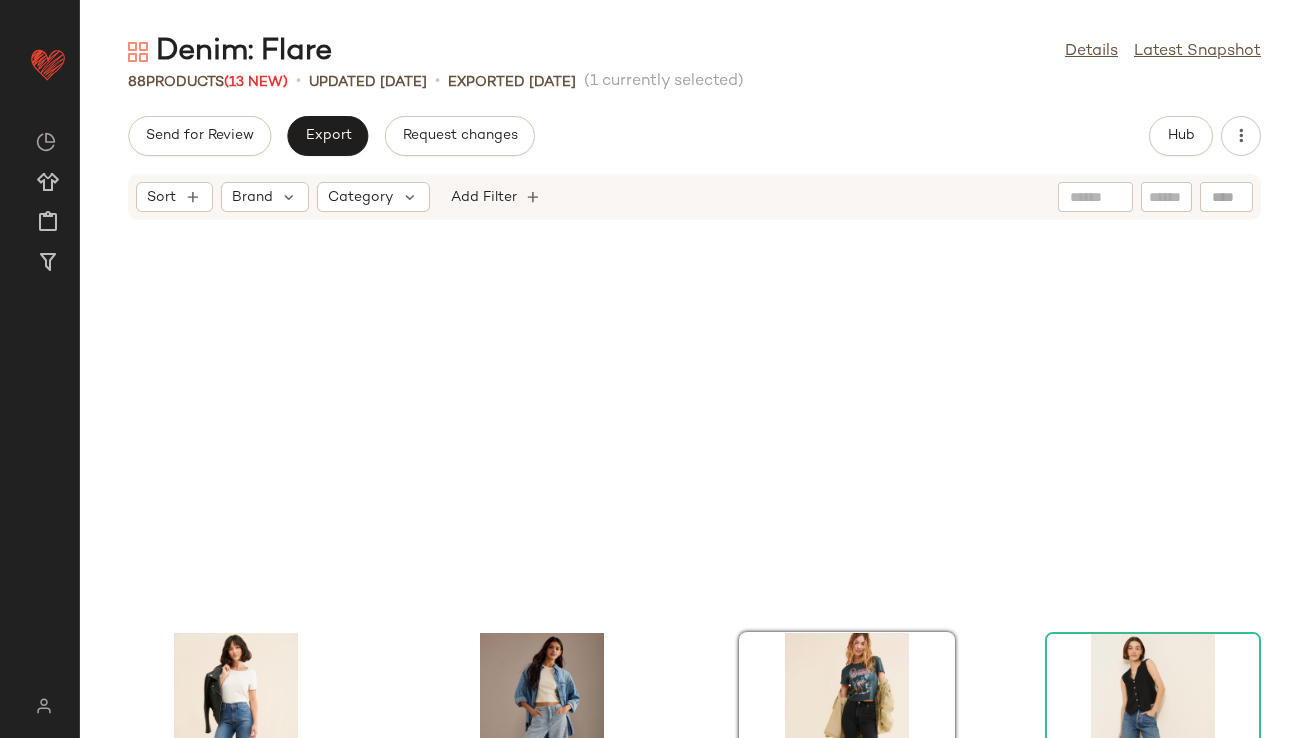 scroll, scrollTop: 0, scrollLeft: 0, axis: both 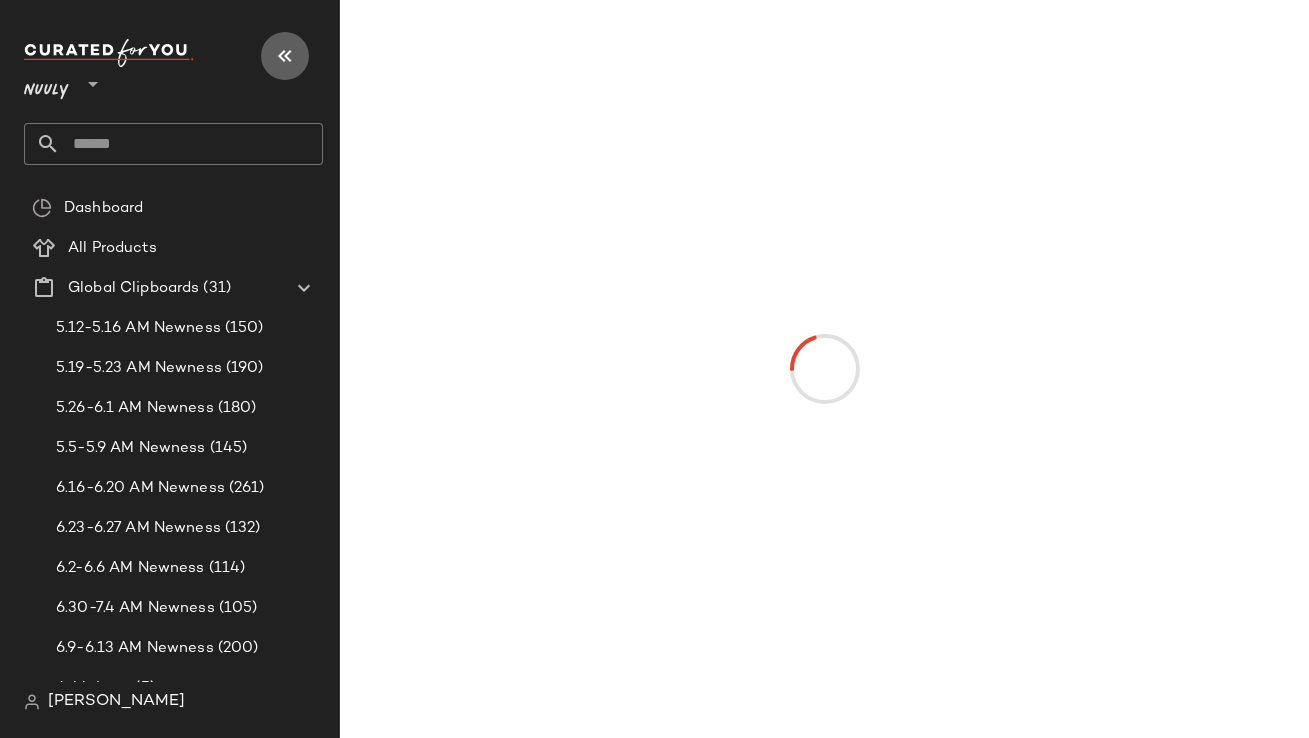 click at bounding box center [285, 56] 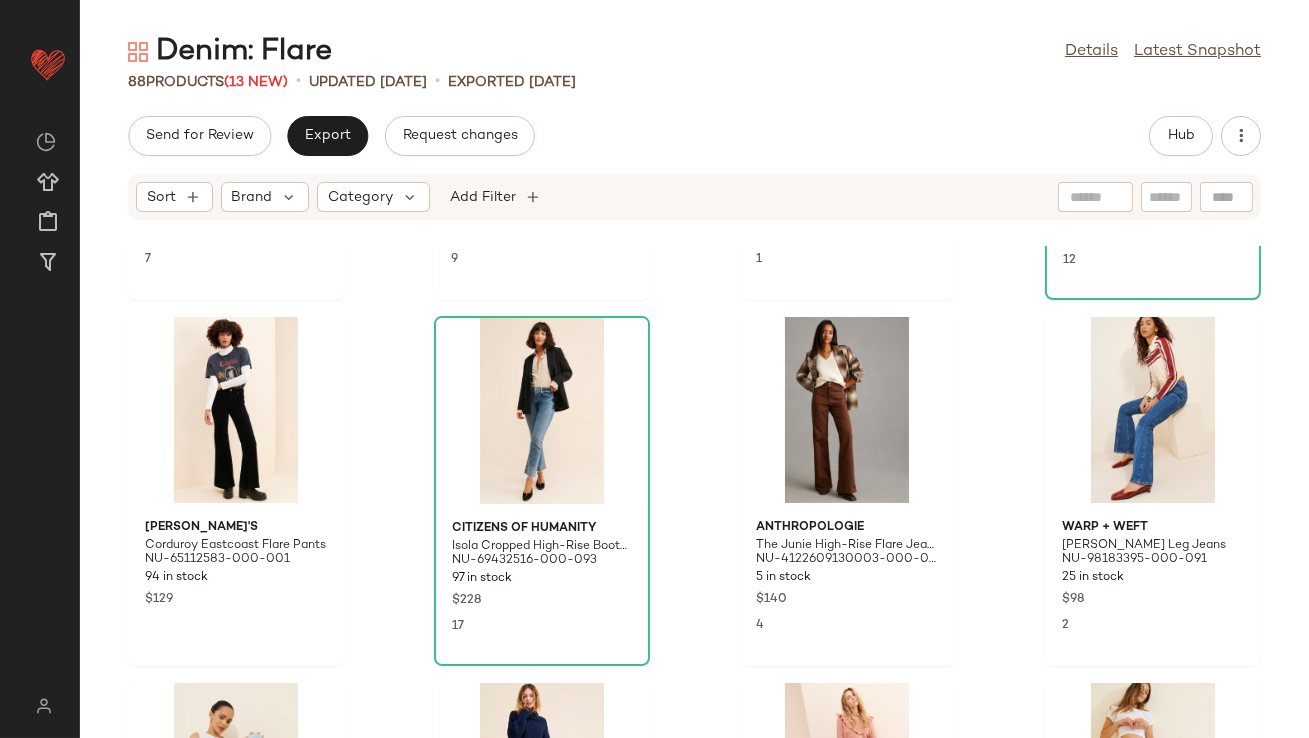 scroll, scrollTop: 718, scrollLeft: 0, axis: vertical 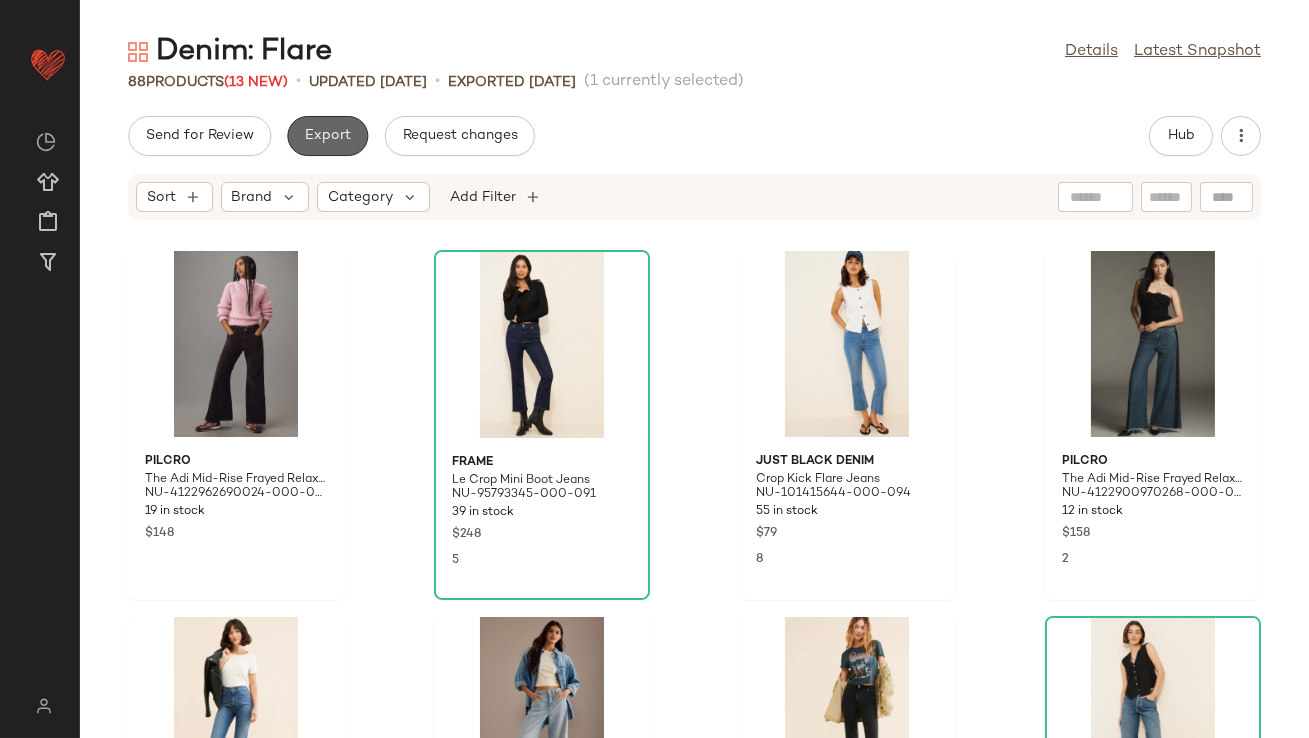 click on "Export" at bounding box center (327, 136) 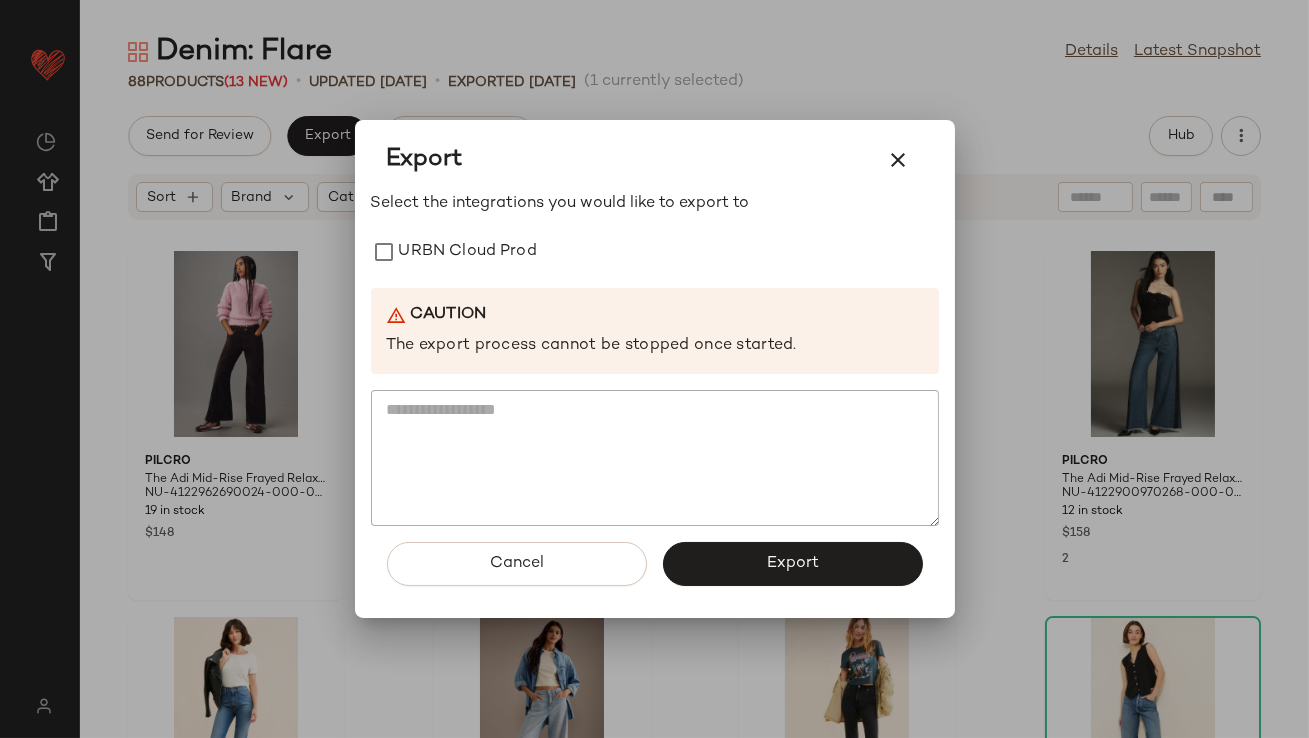click on "Select the integrations you would like to export to URBN Cloud Prod Caution The export process cannot be stopped once started." at bounding box center [655, 359] 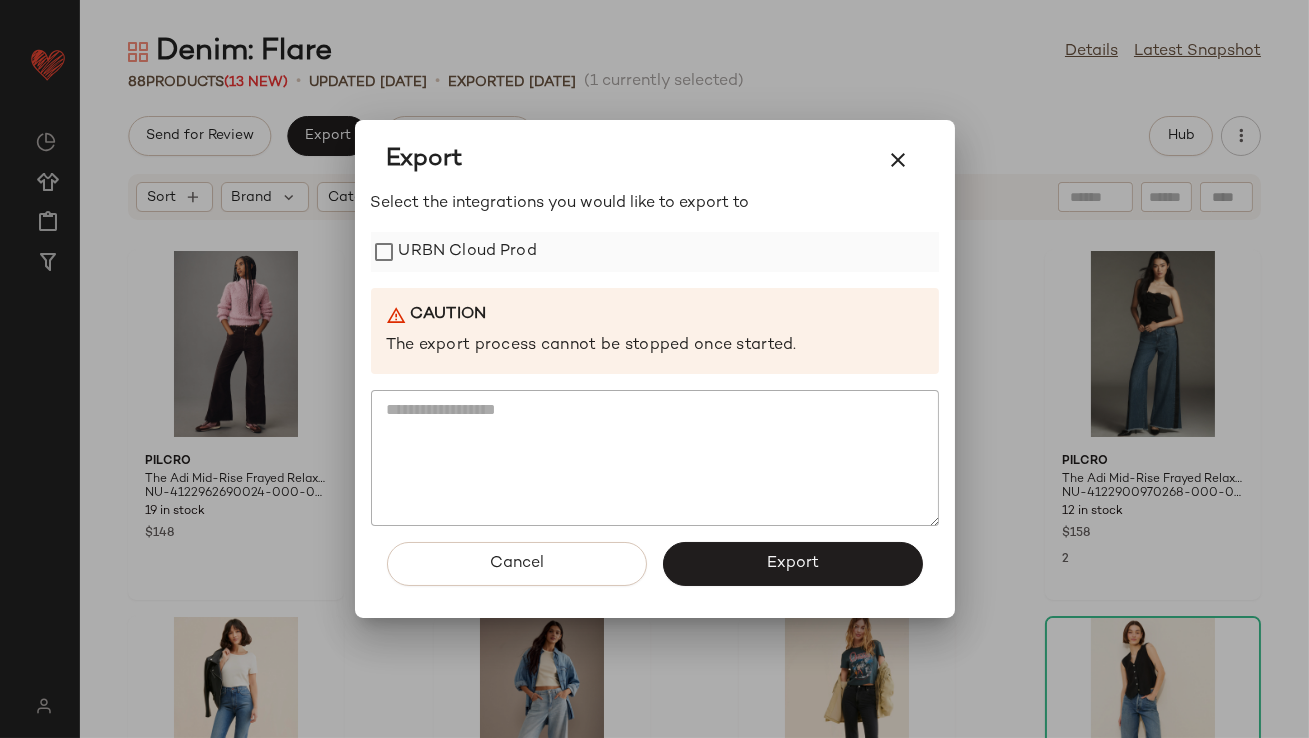 click on "URBN Cloud Prod" at bounding box center [468, 252] 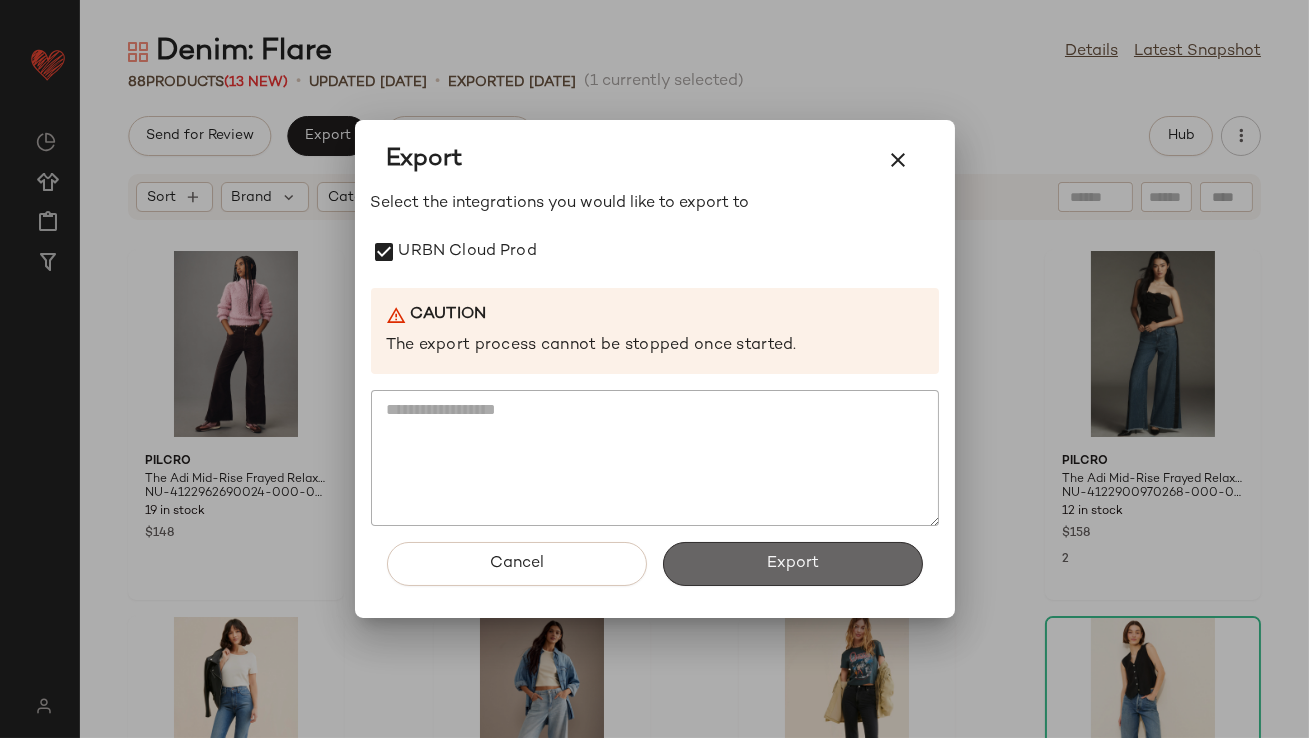 click on "Export" at bounding box center [793, 564] 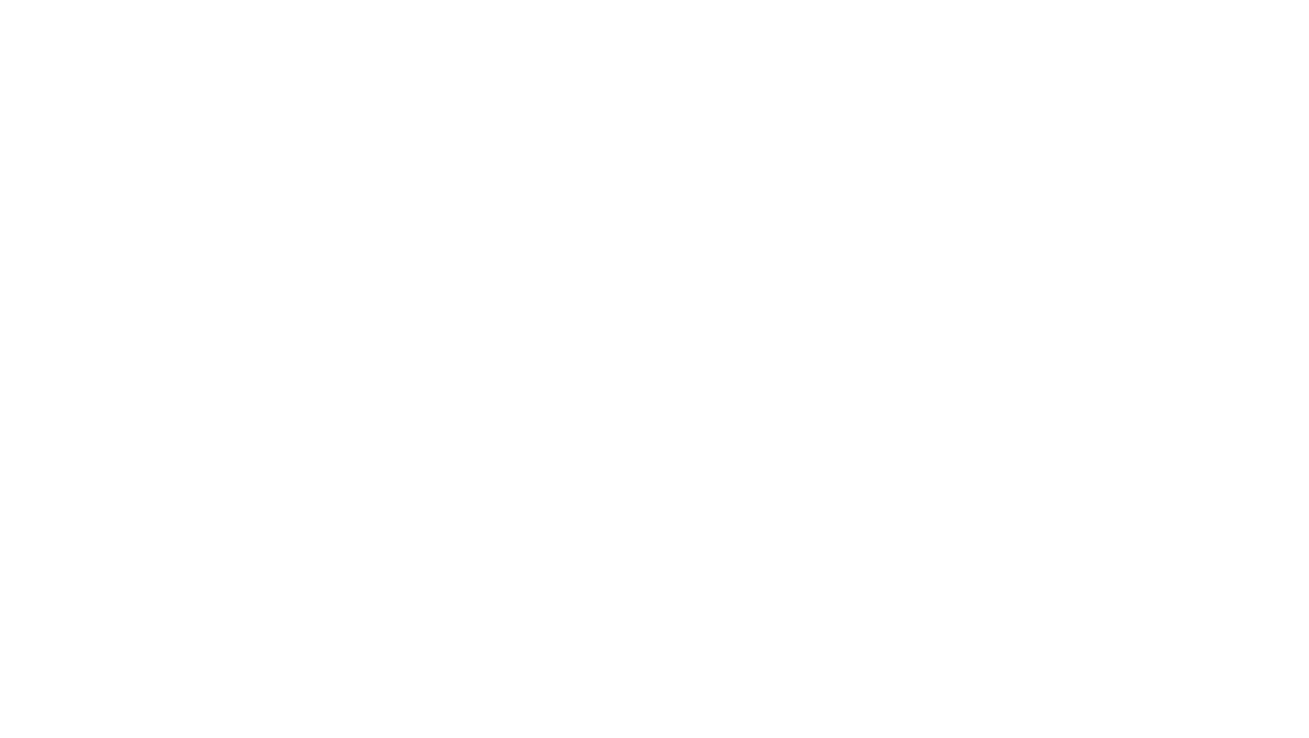 scroll, scrollTop: 0, scrollLeft: 0, axis: both 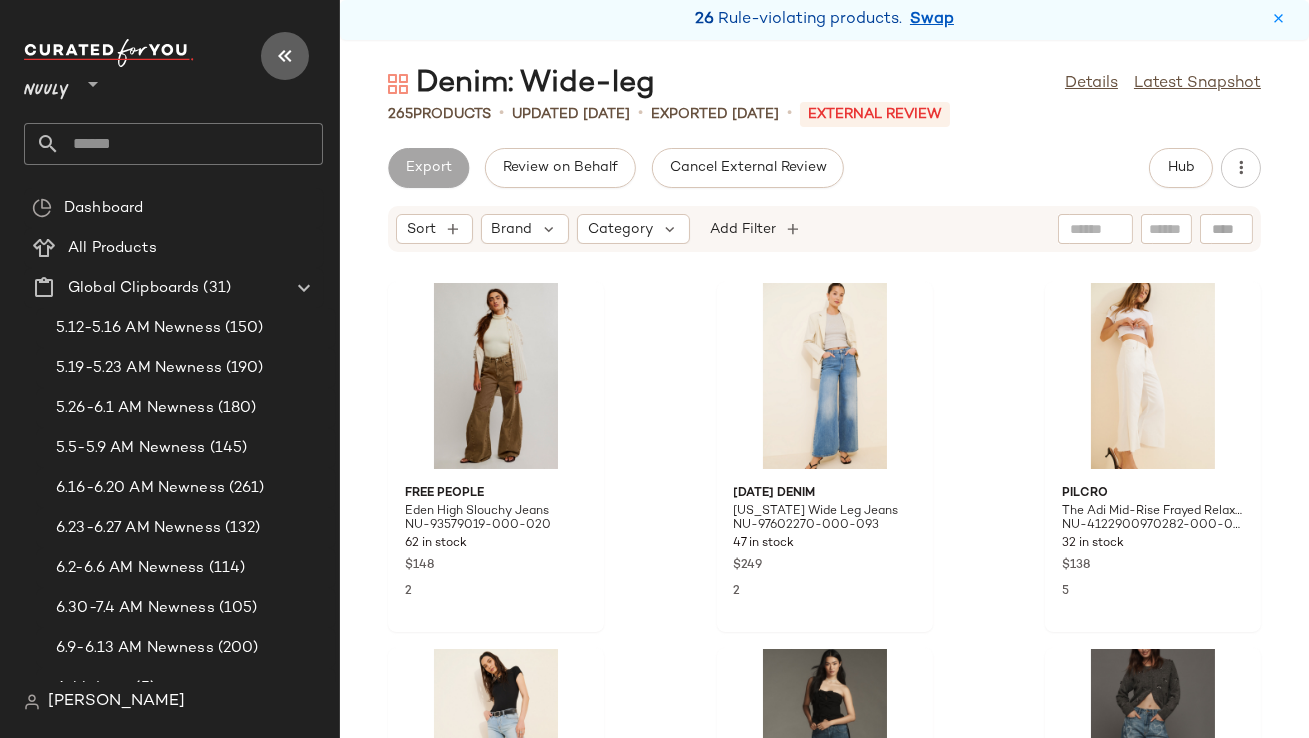 click at bounding box center [285, 56] 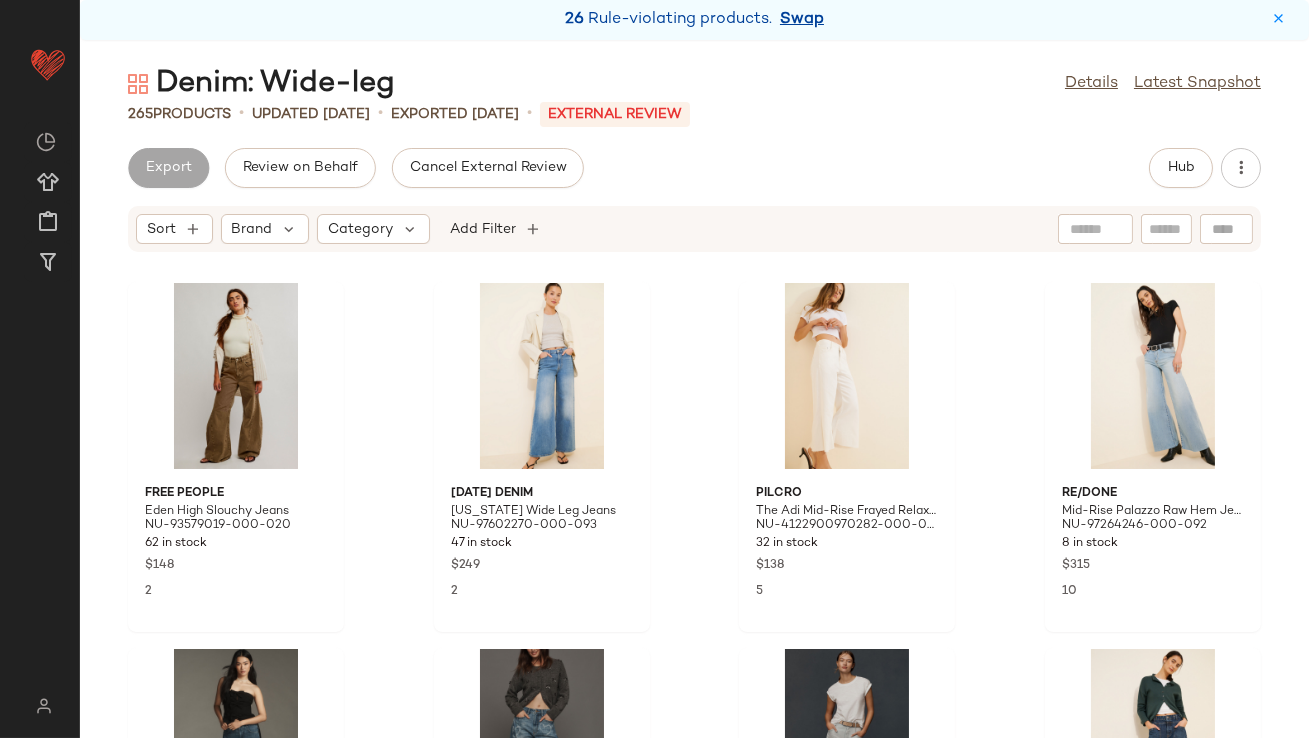 click on "Swap" at bounding box center [802, 20] 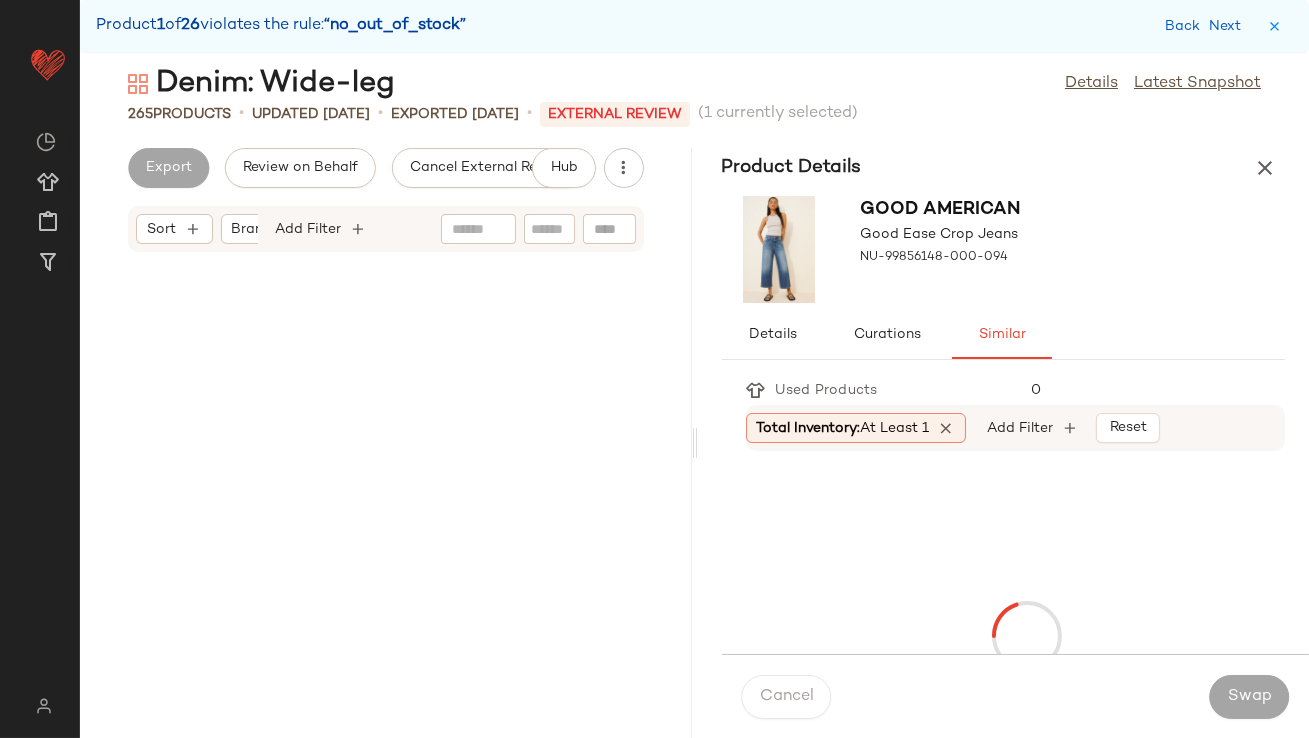 scroll, scrollTop: 2195, scrollLeft: 0, axis: vertical 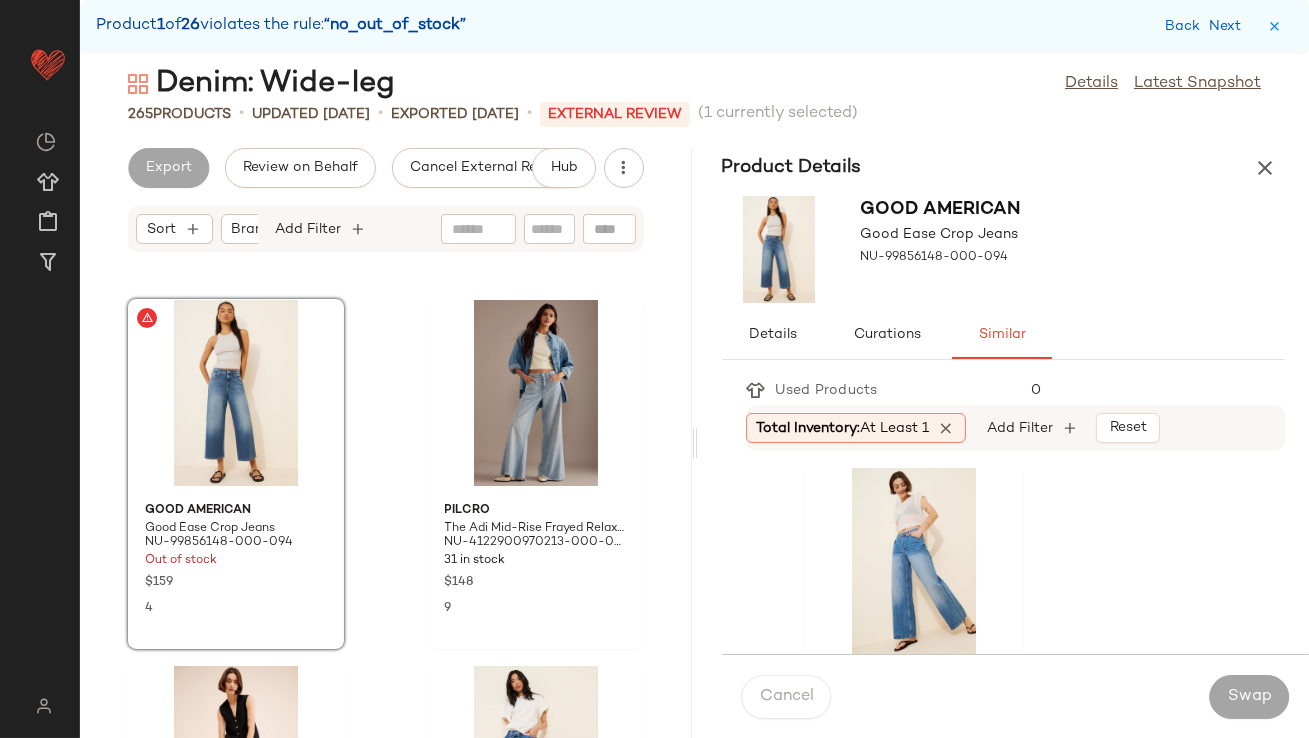 click on "Total Inventory:   At least 1" at bounding box center (843, 428) 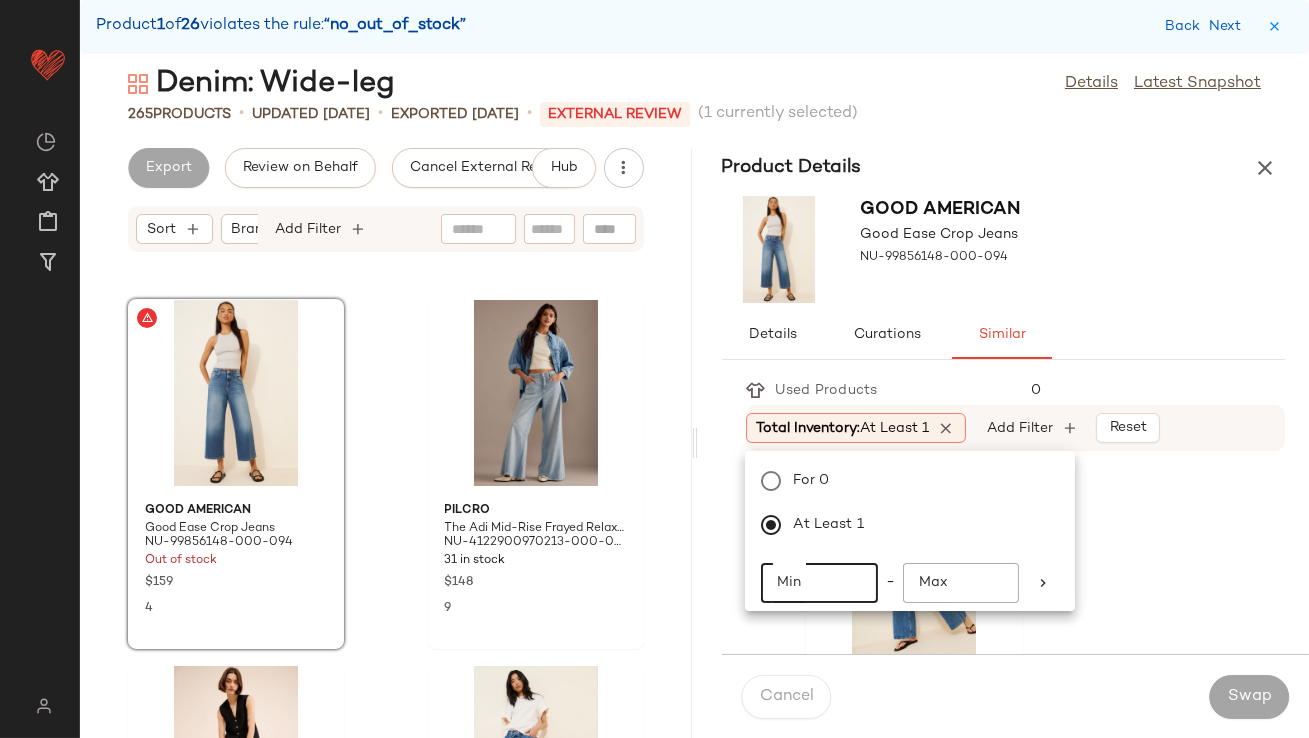 click on "Min" 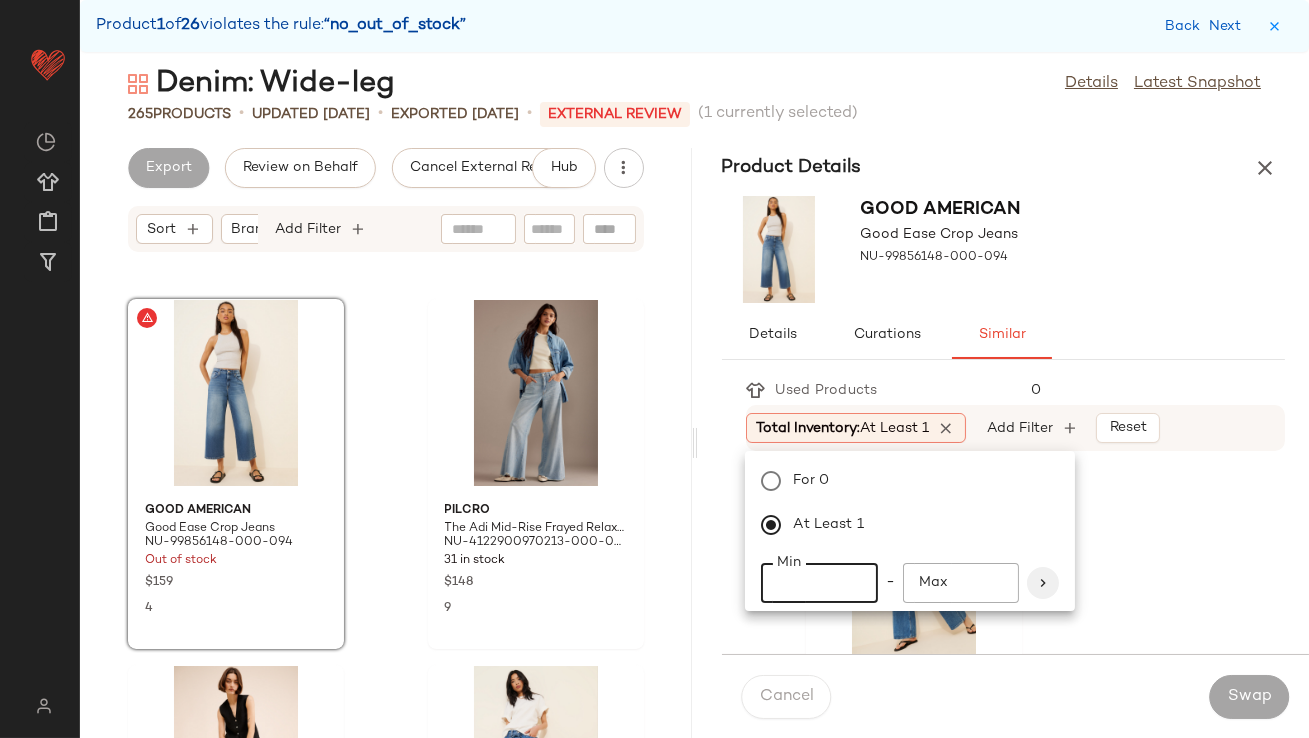 type on "**" 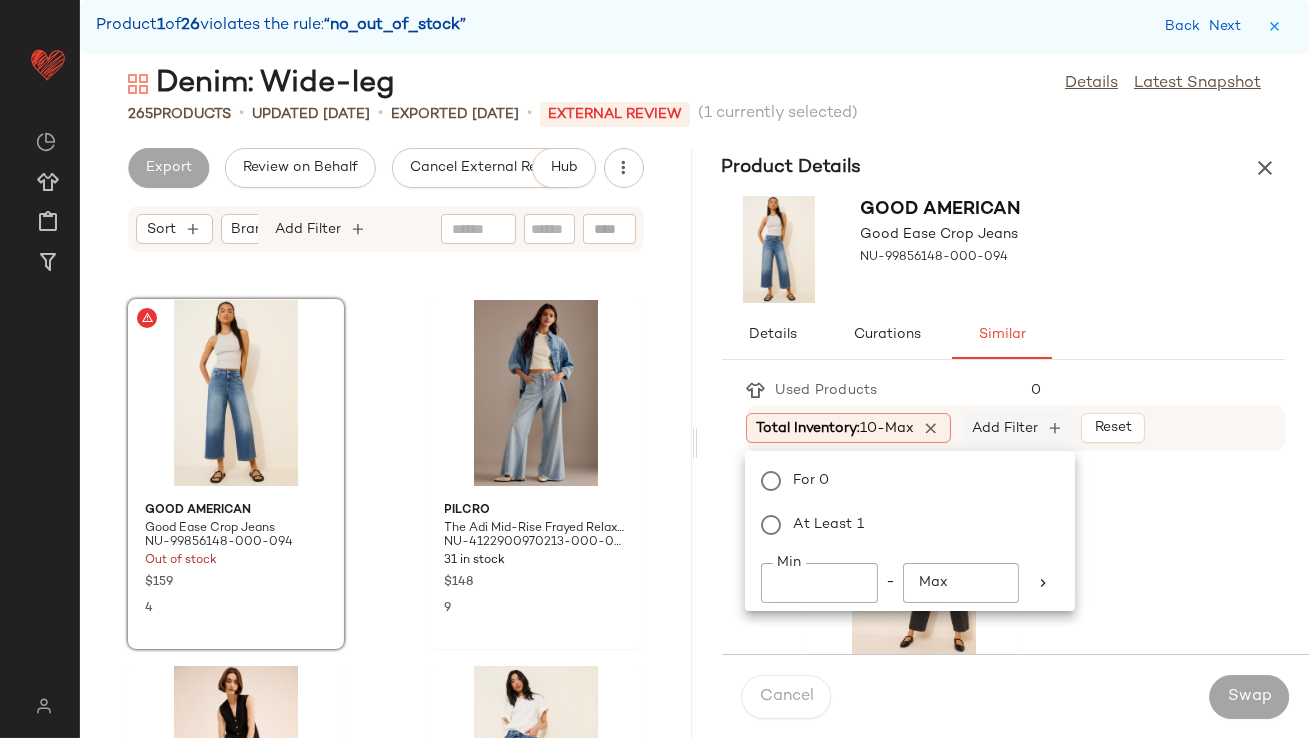 click on "Add Filter" 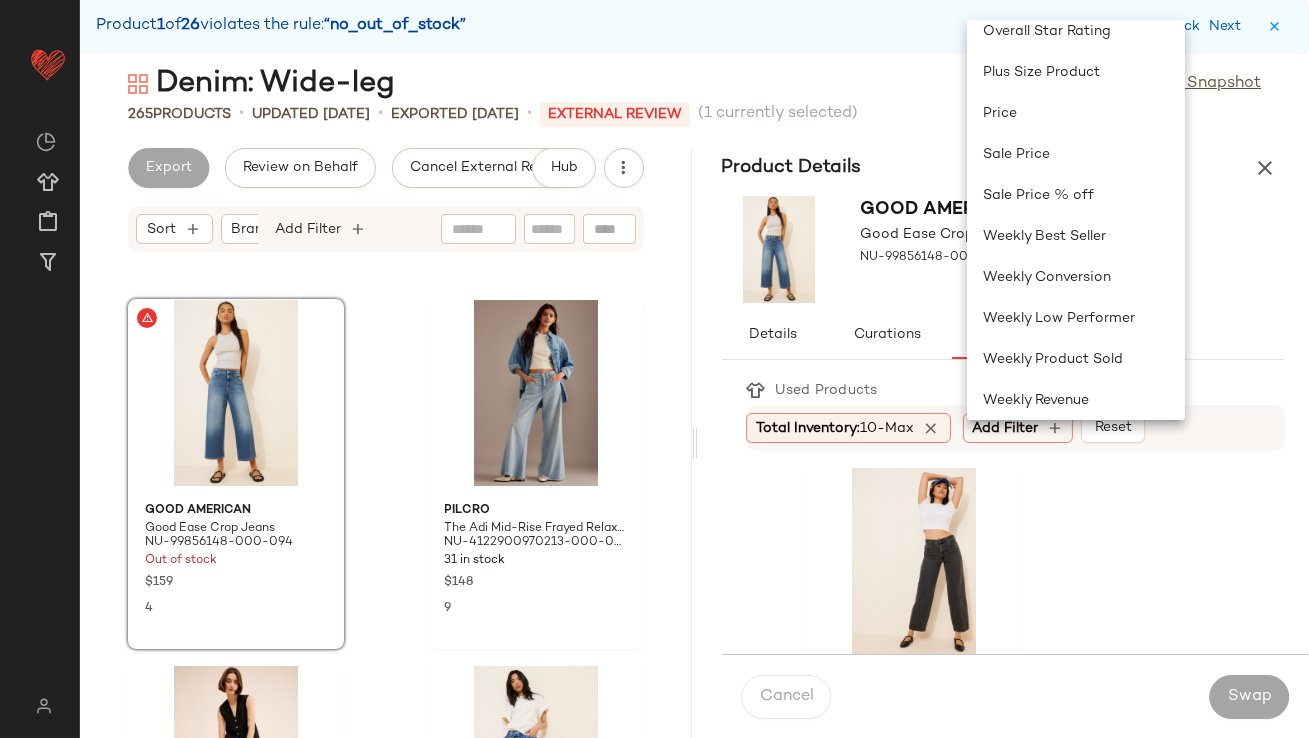 scroll, scrollTop: 715, scrollLeft: 0, axis: vertical 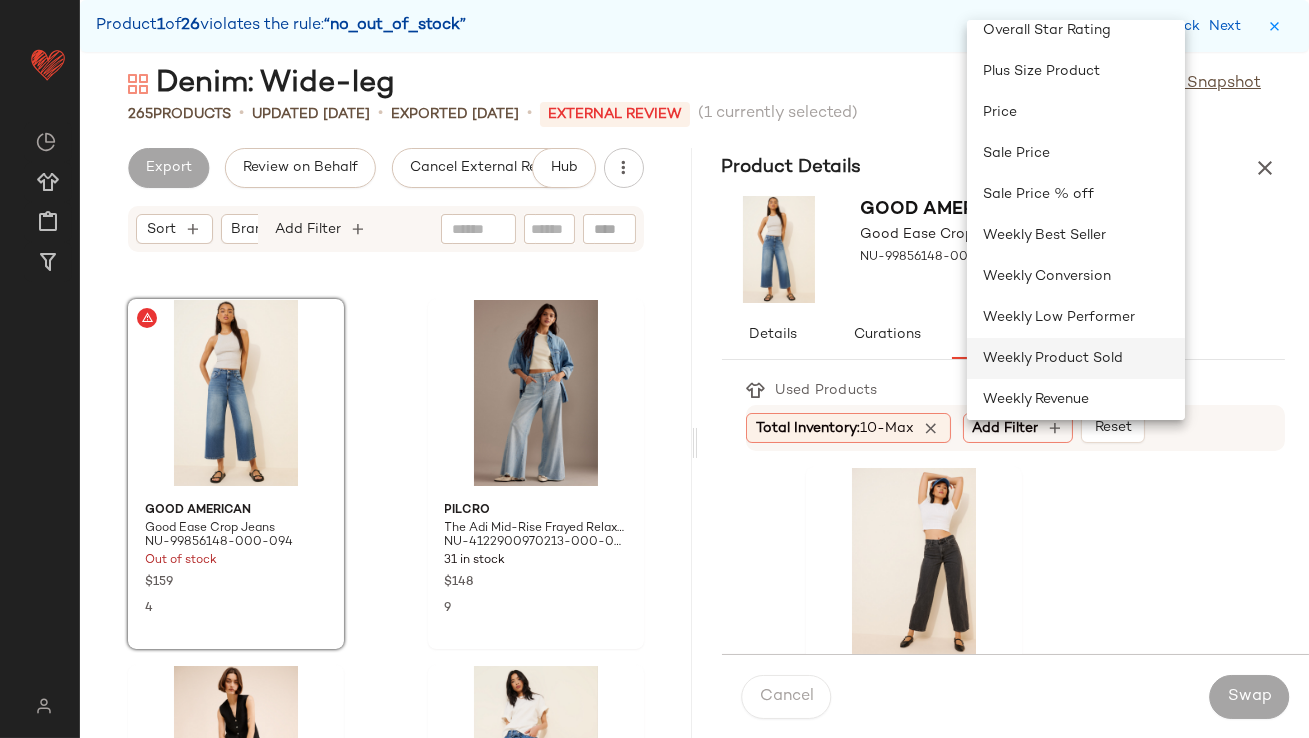 click on "Weekly Product Sold" 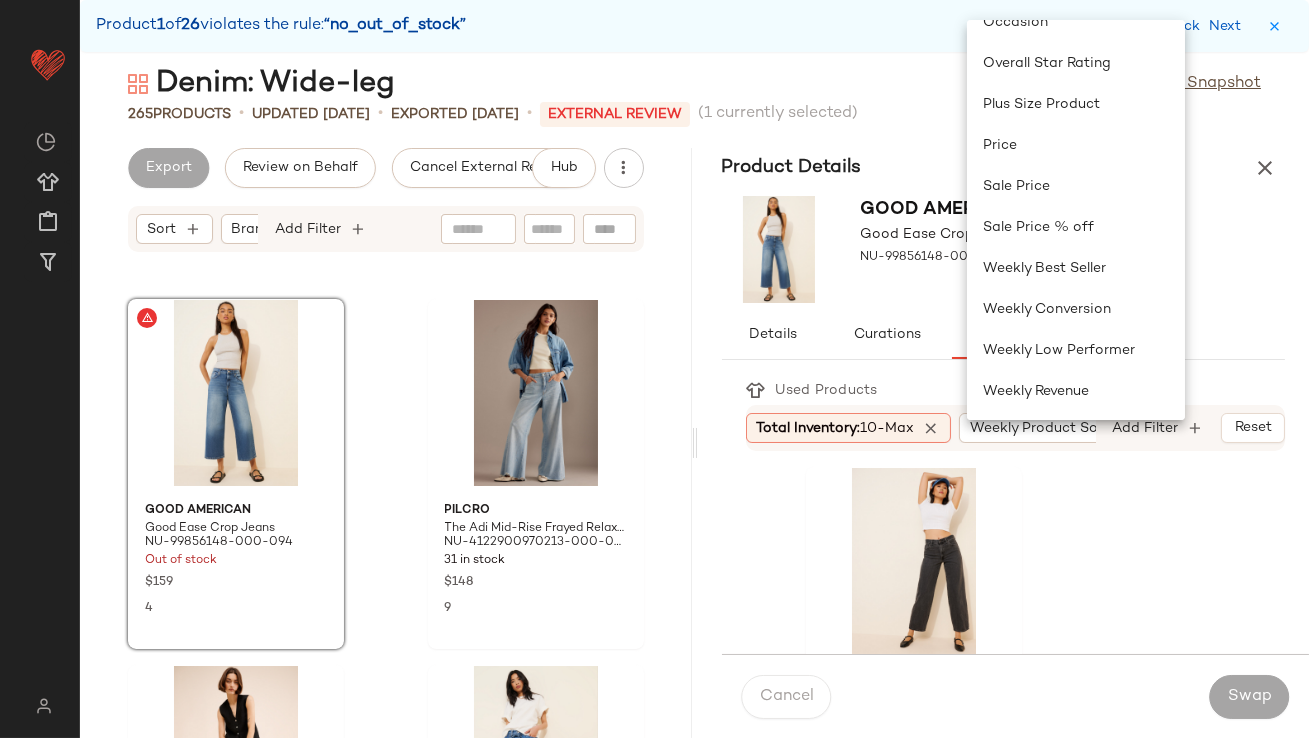 scroll, scrollTop: 681, scrollLeft: 0, axis: vertical 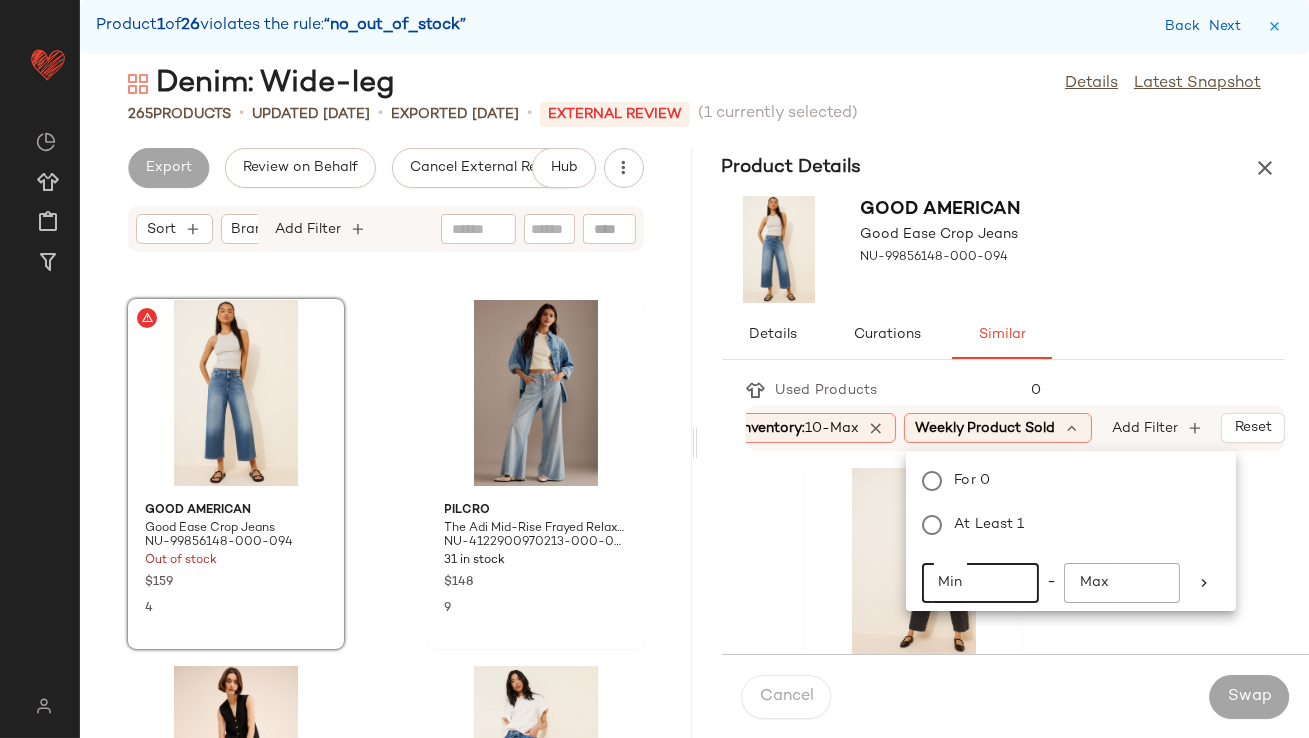 click on "Min" 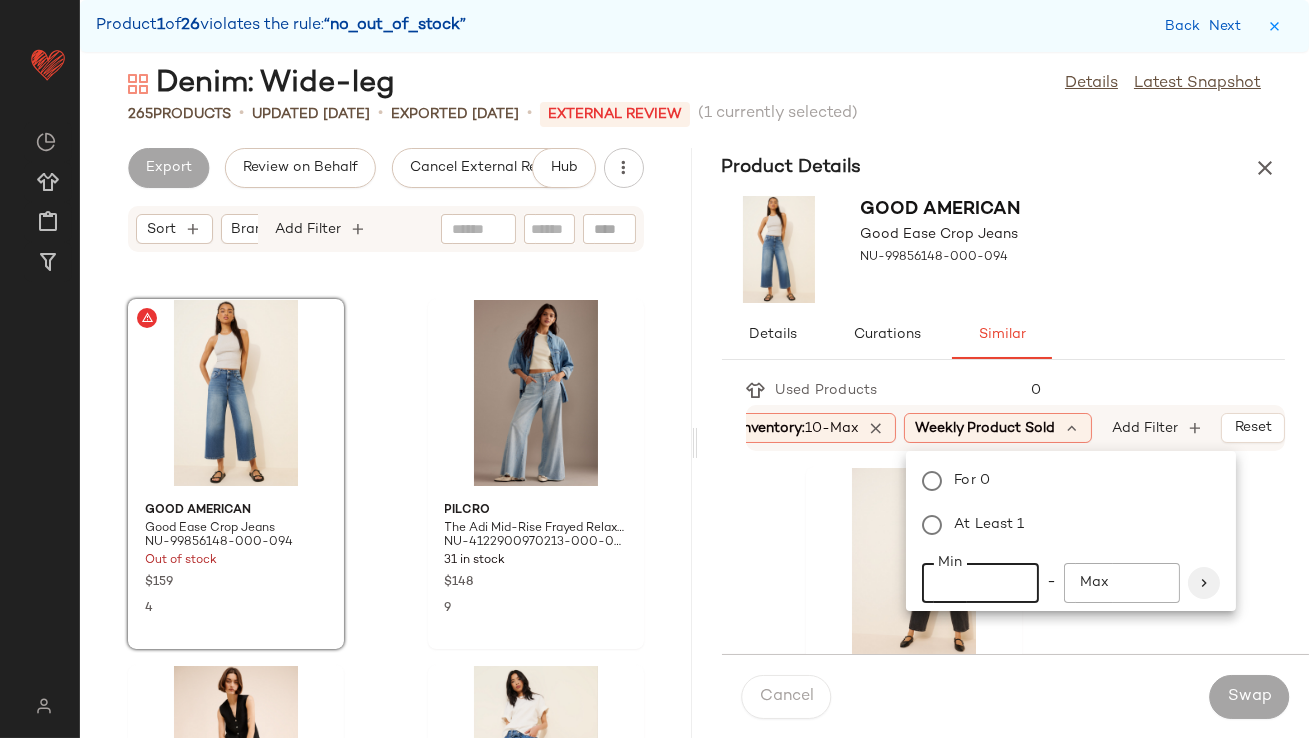 type on "**" 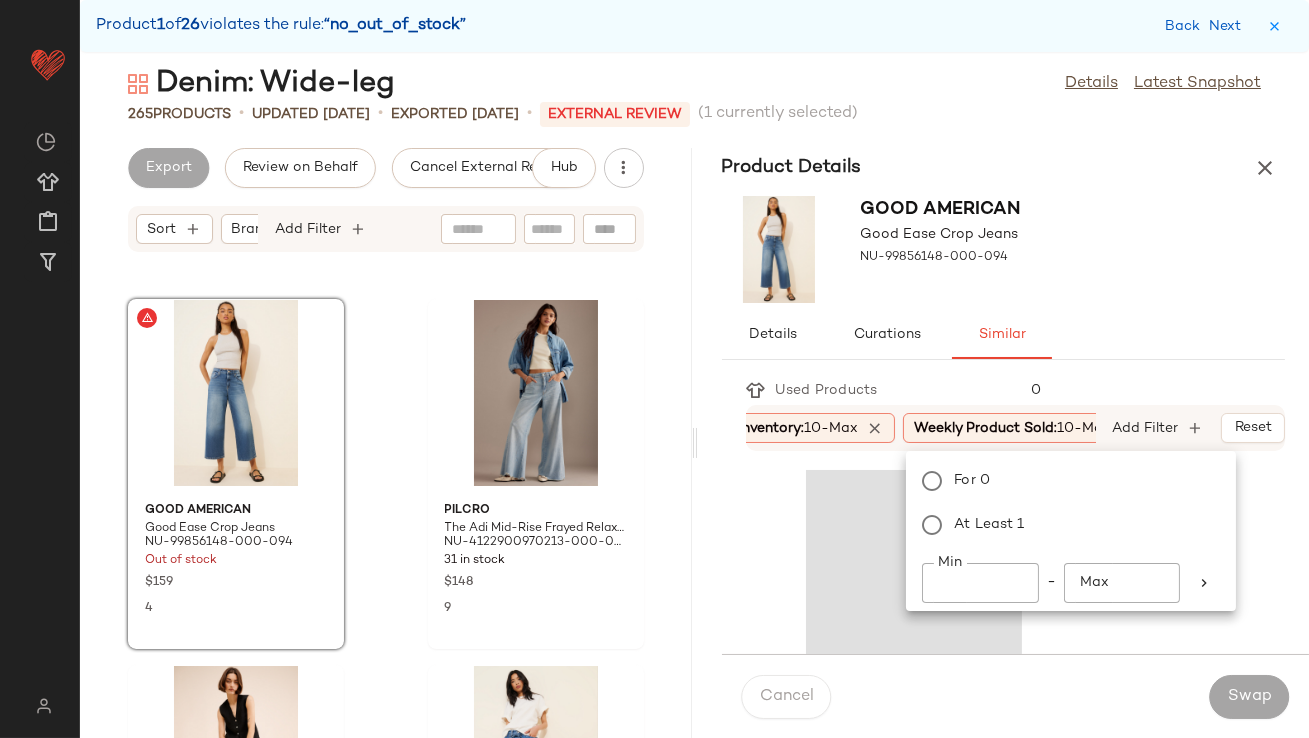 click on "Good American Good Ease Crop Jeans NU-99856148-000-094" at bounding box center [1004, 249] 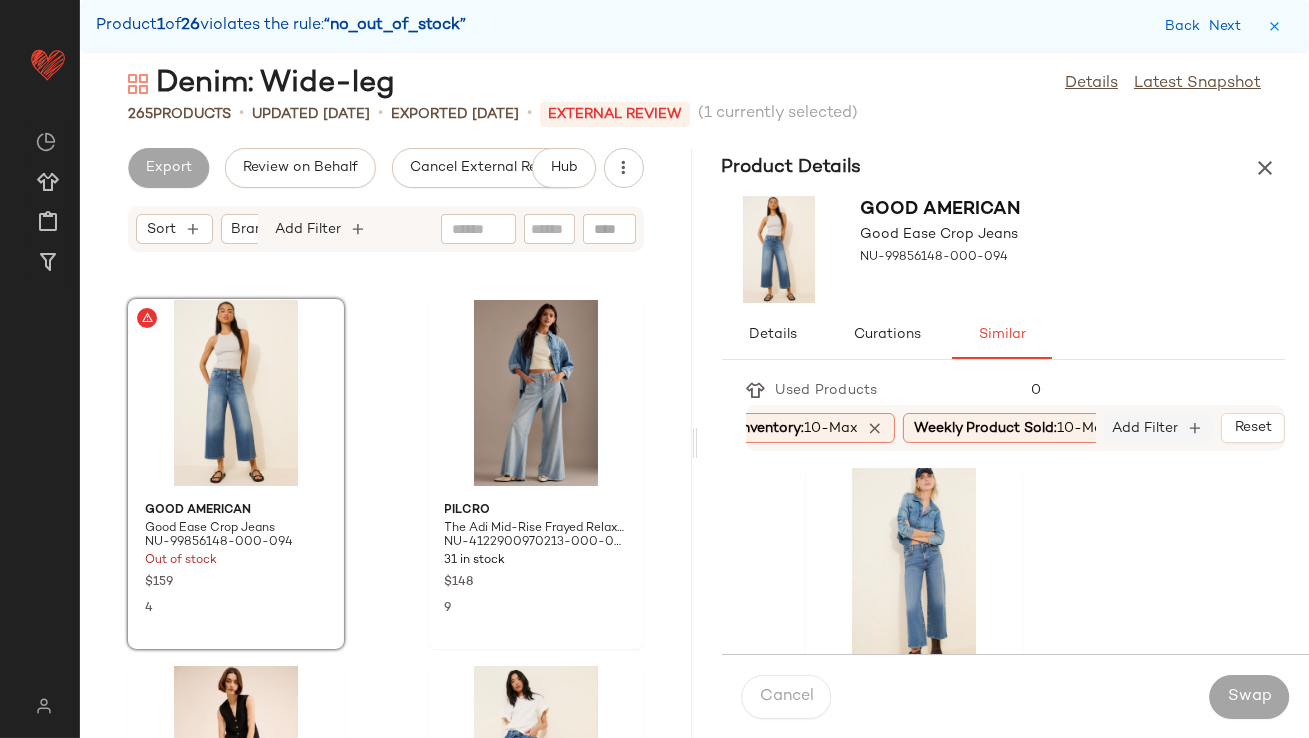 click on "Add Filter" at bounding box center [1146, 428] 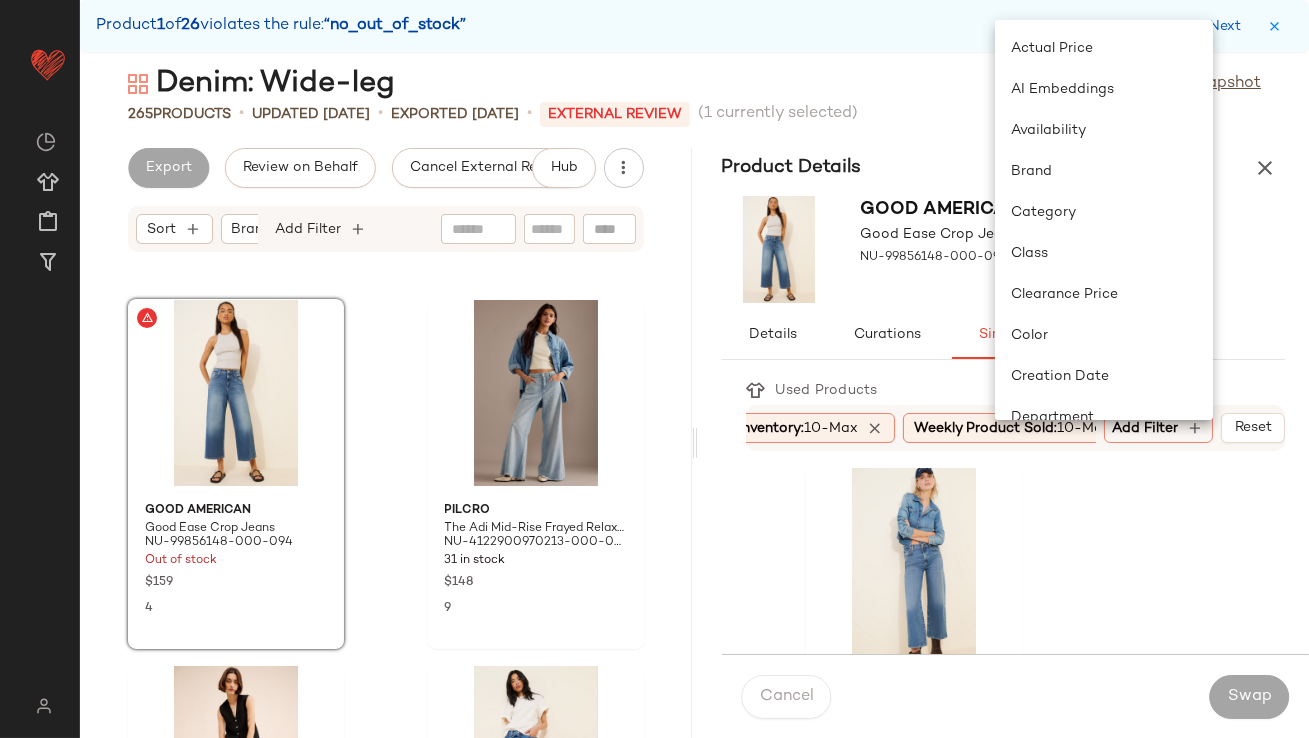 click on "Good American Good Ease Crop Jeans NU-99856148-000-094" at bounding box center [1004, 249] 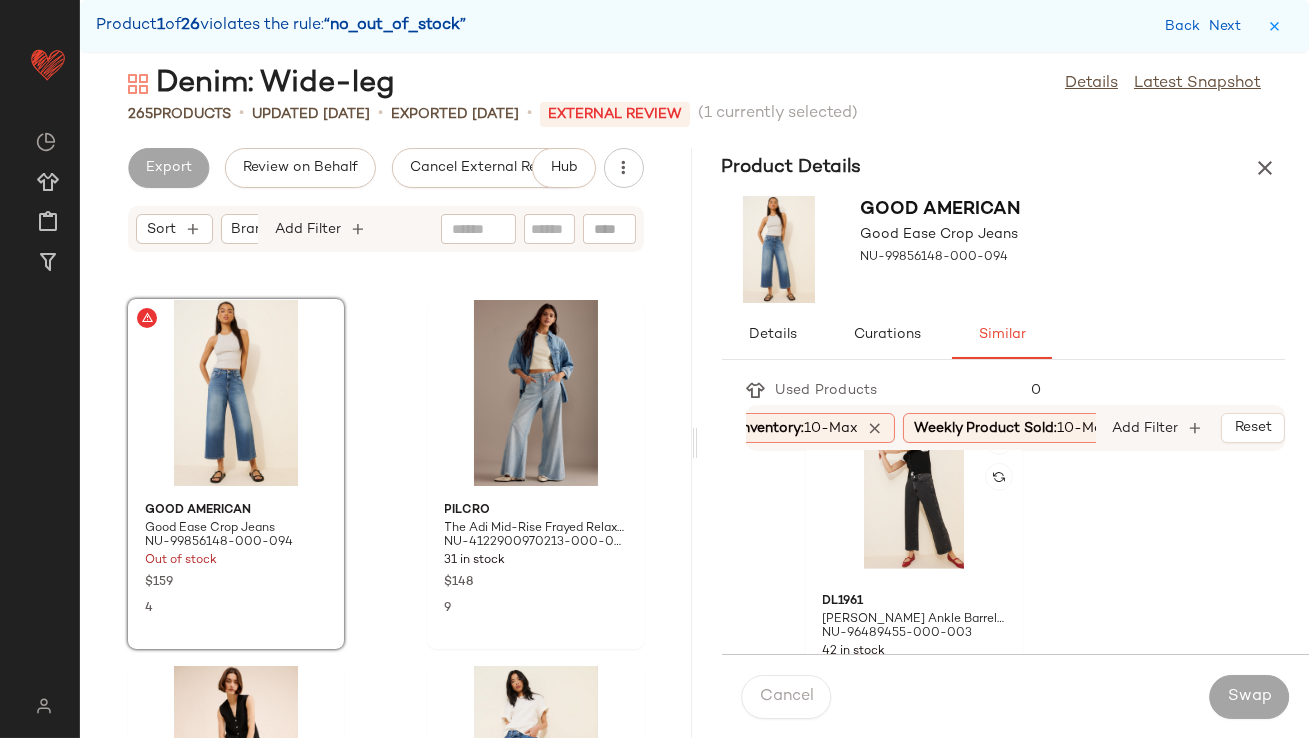 scroll, scrollTop: 2291, scrollLeft: 0, axis: vertical 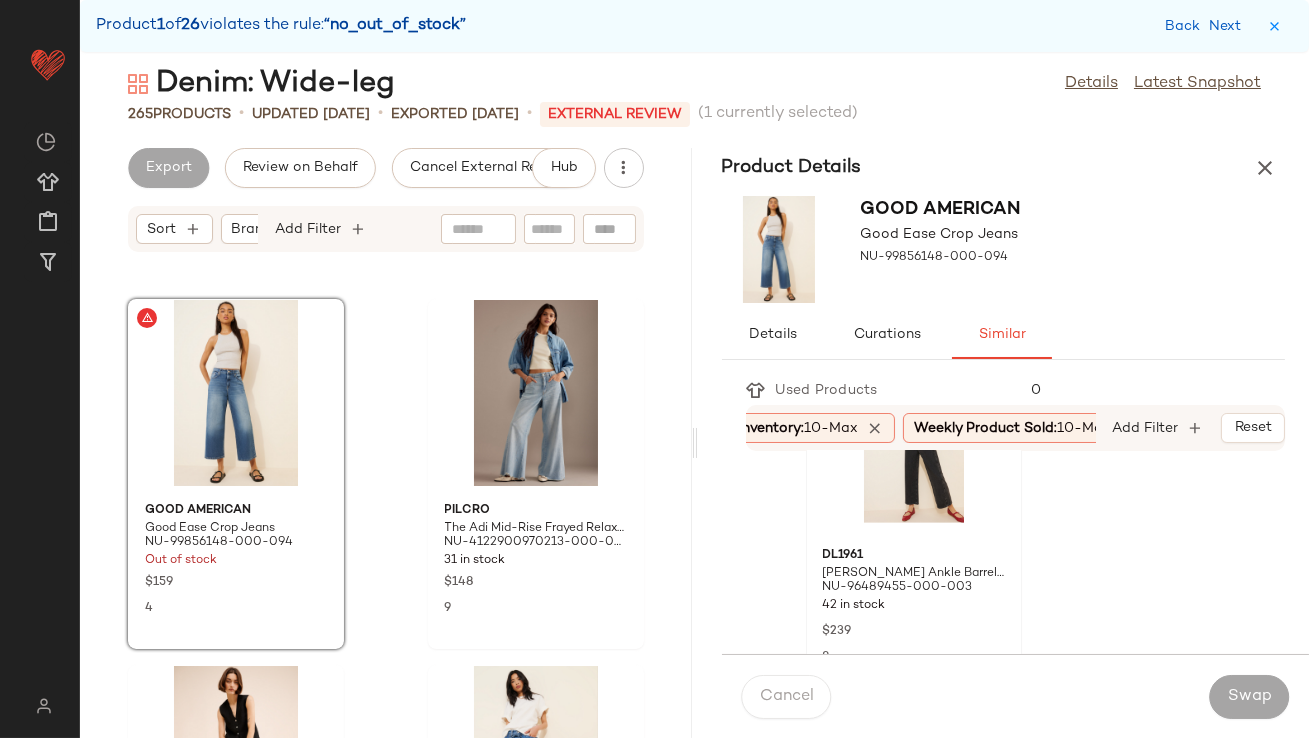 click 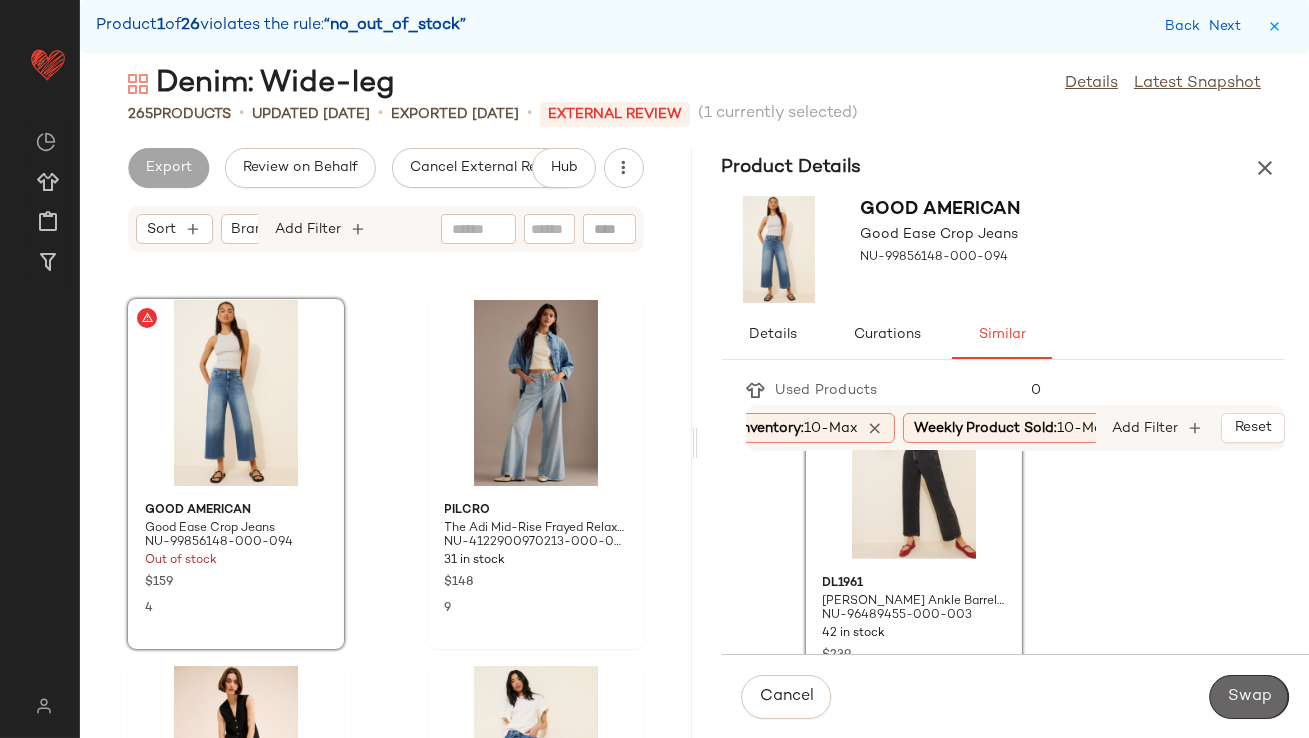 click on "Swap" at bounding box center (1249, 697) 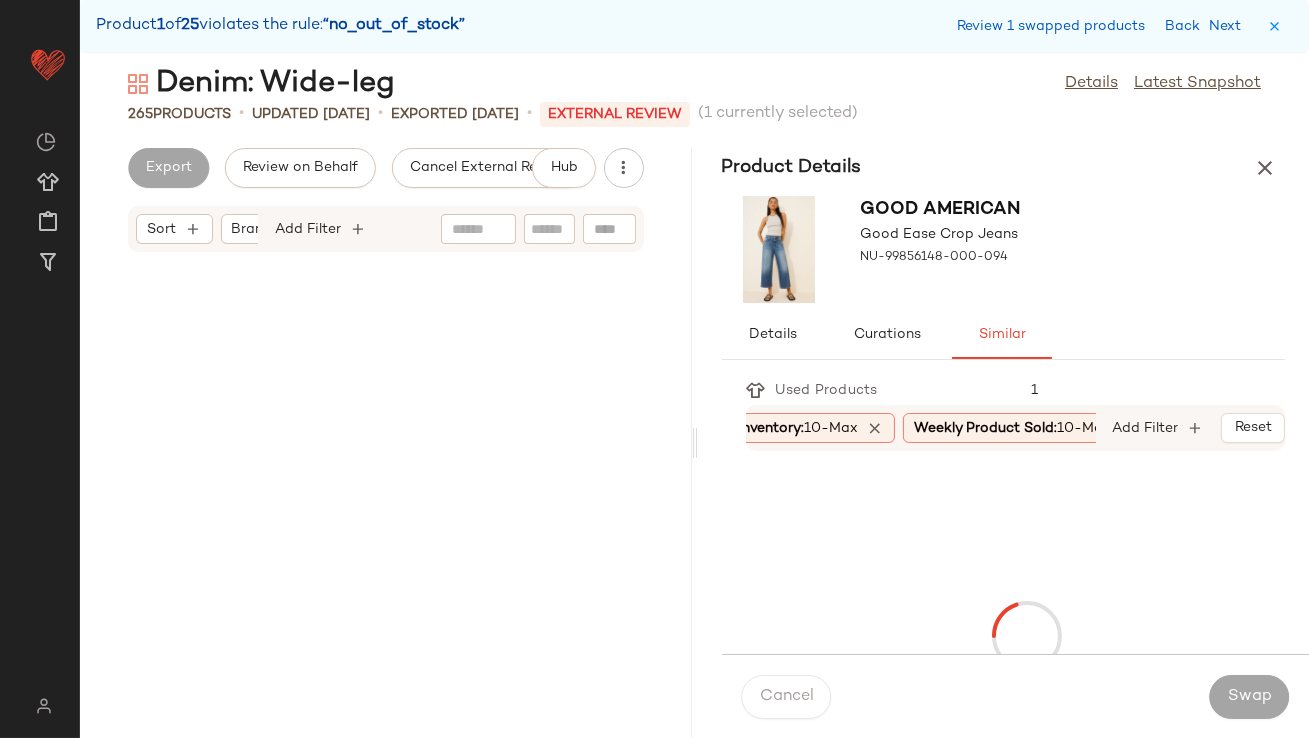 scroll, scrollTop: 2928, scrollLeft: 0, axis: vertical 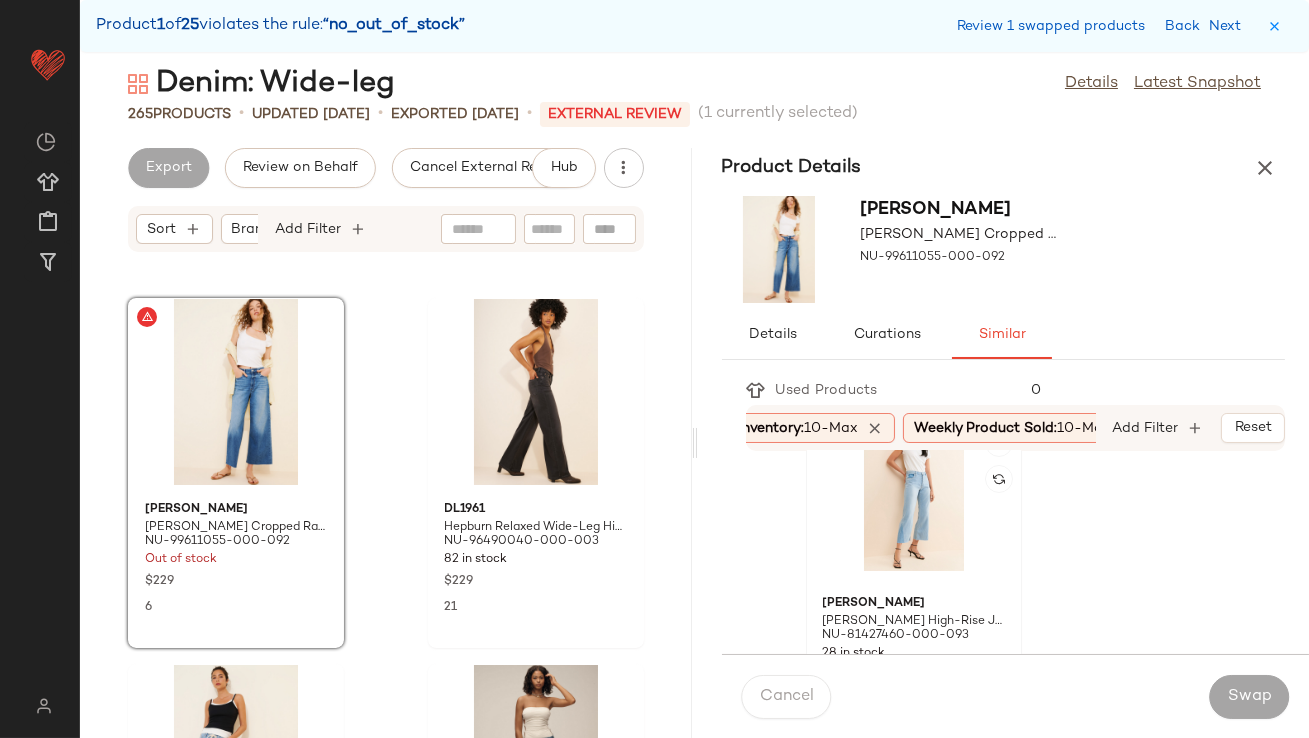 click 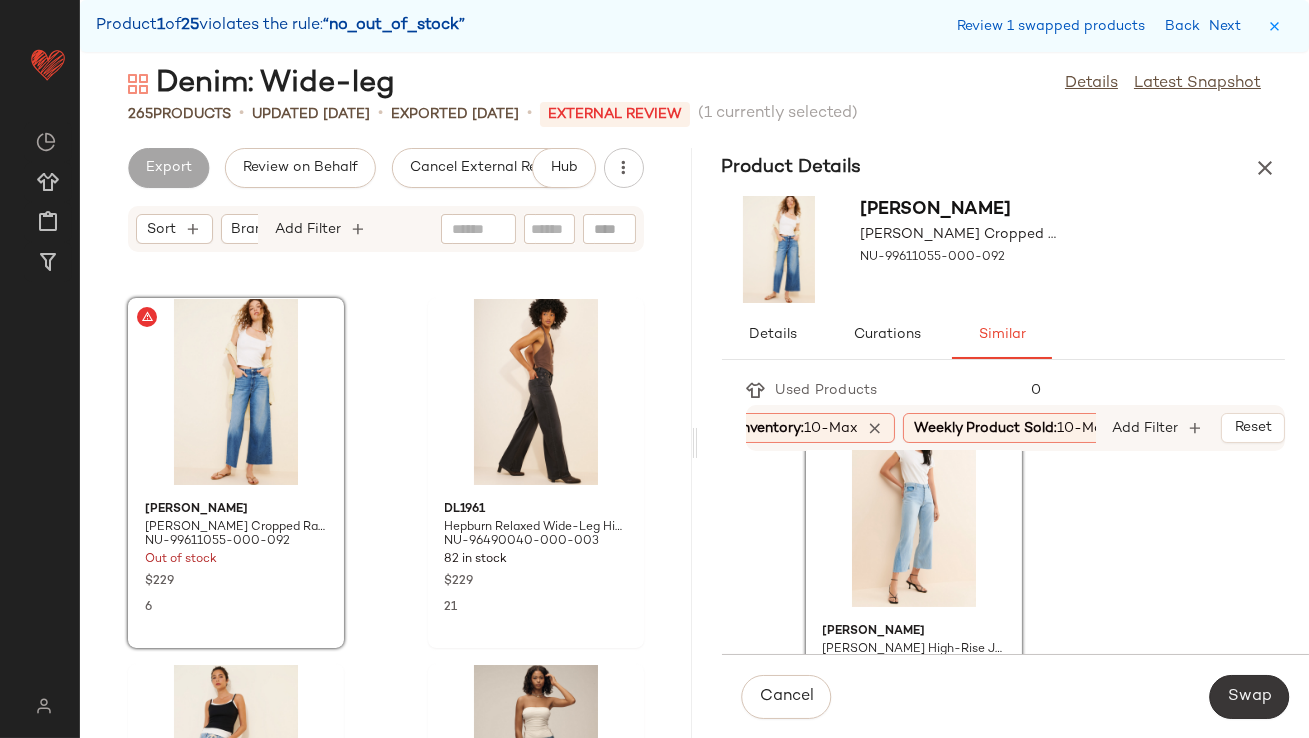 click on "Swap" at bounding box center (1249, 697) 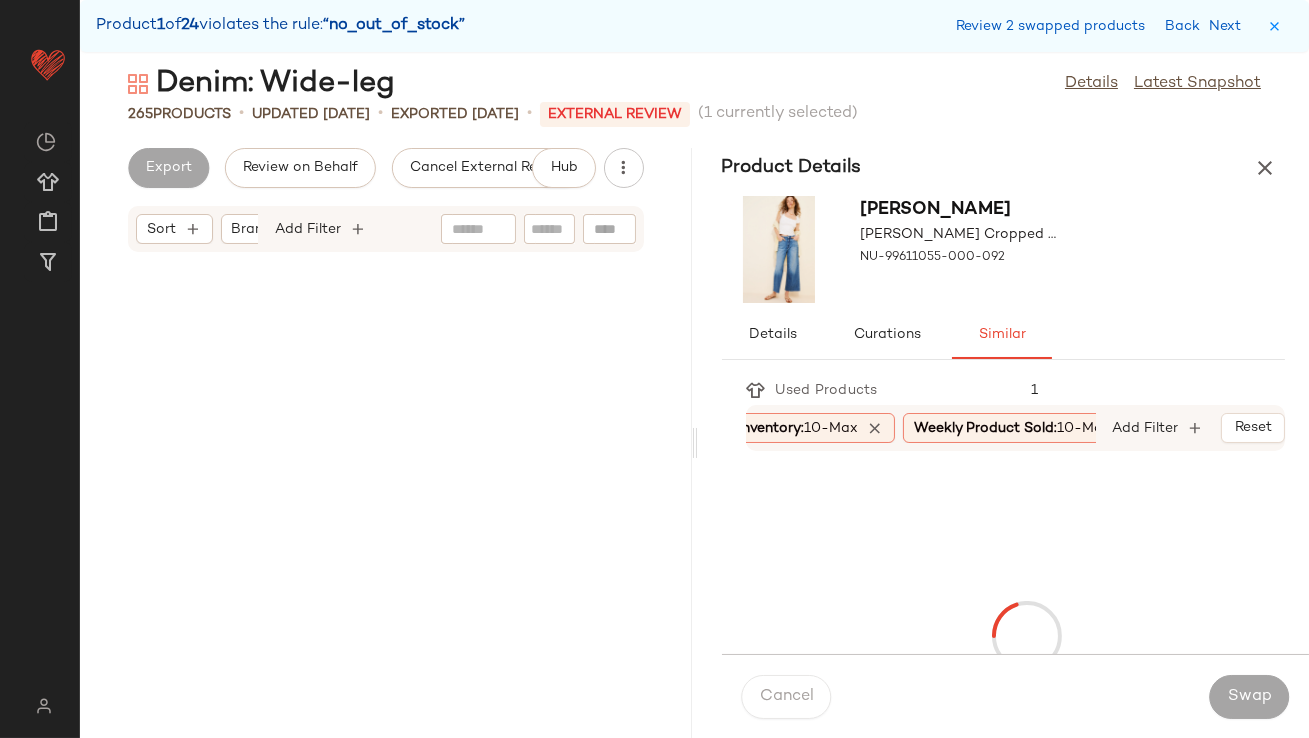 scroll, scrollTop: 6588, scrollLeft: 0, axis: vertical 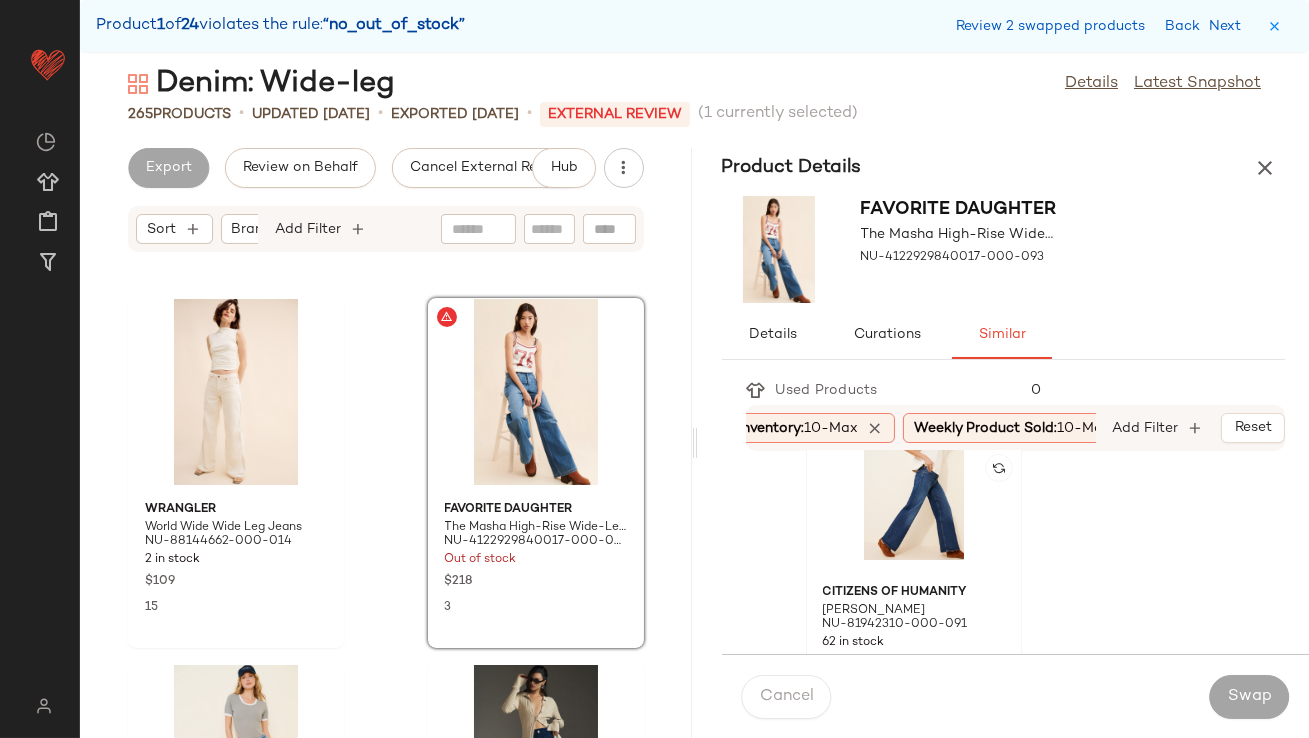 click 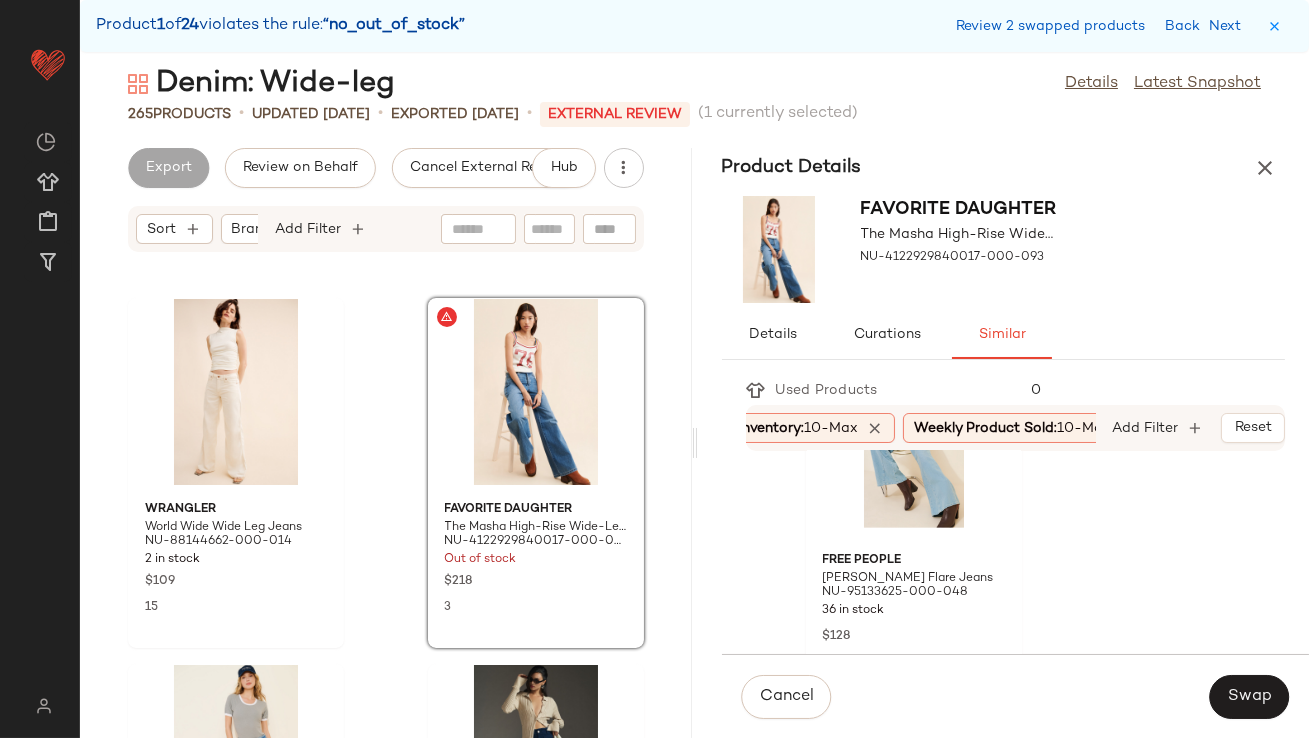 scroll, scrollTop: 1935, scrollLeft: 0, axis: vertical 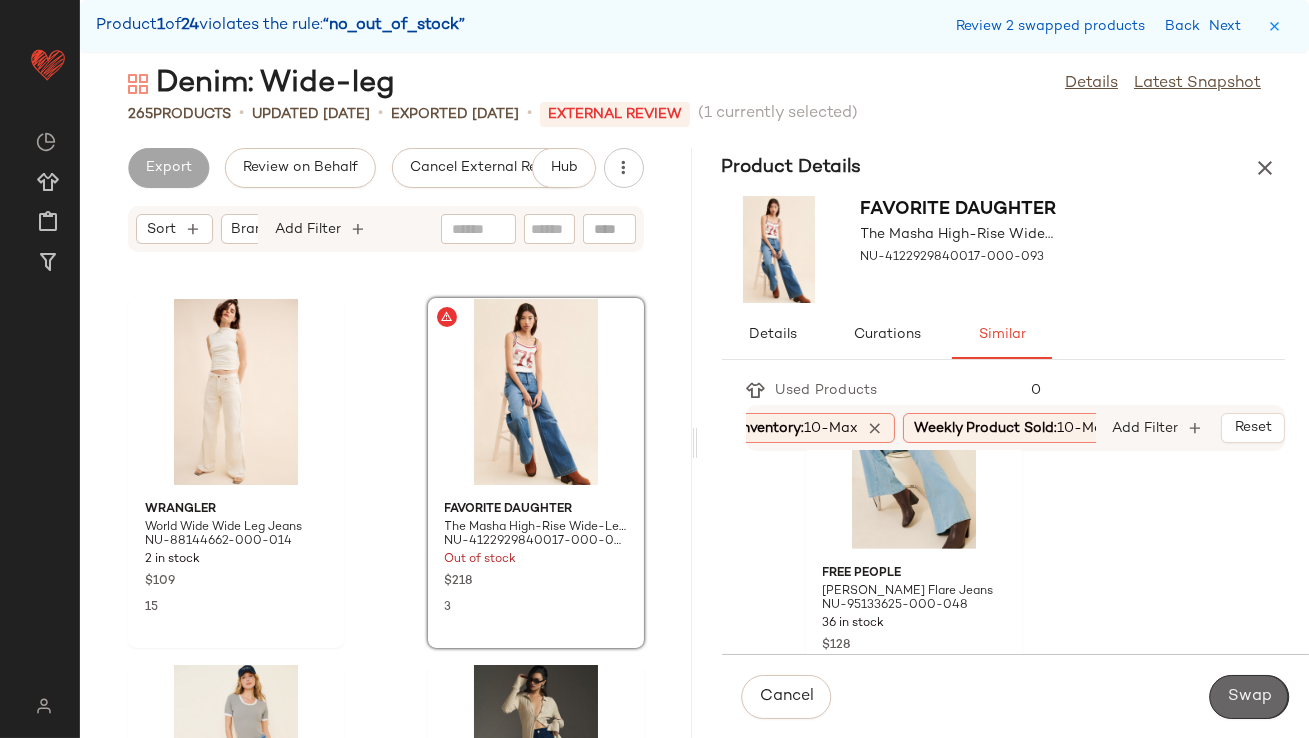 click on "Swap" 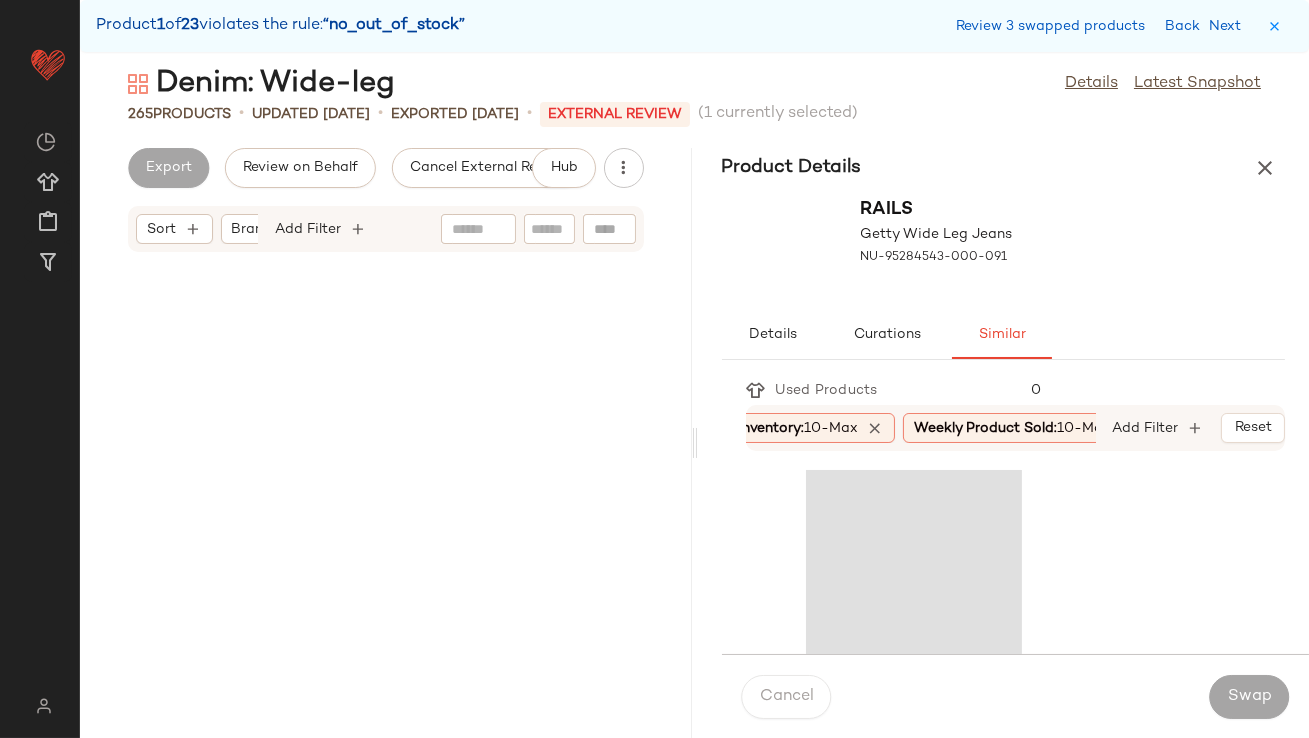 scroll, scrollTop: 7320, scrollLeft: 0, axis: vertical 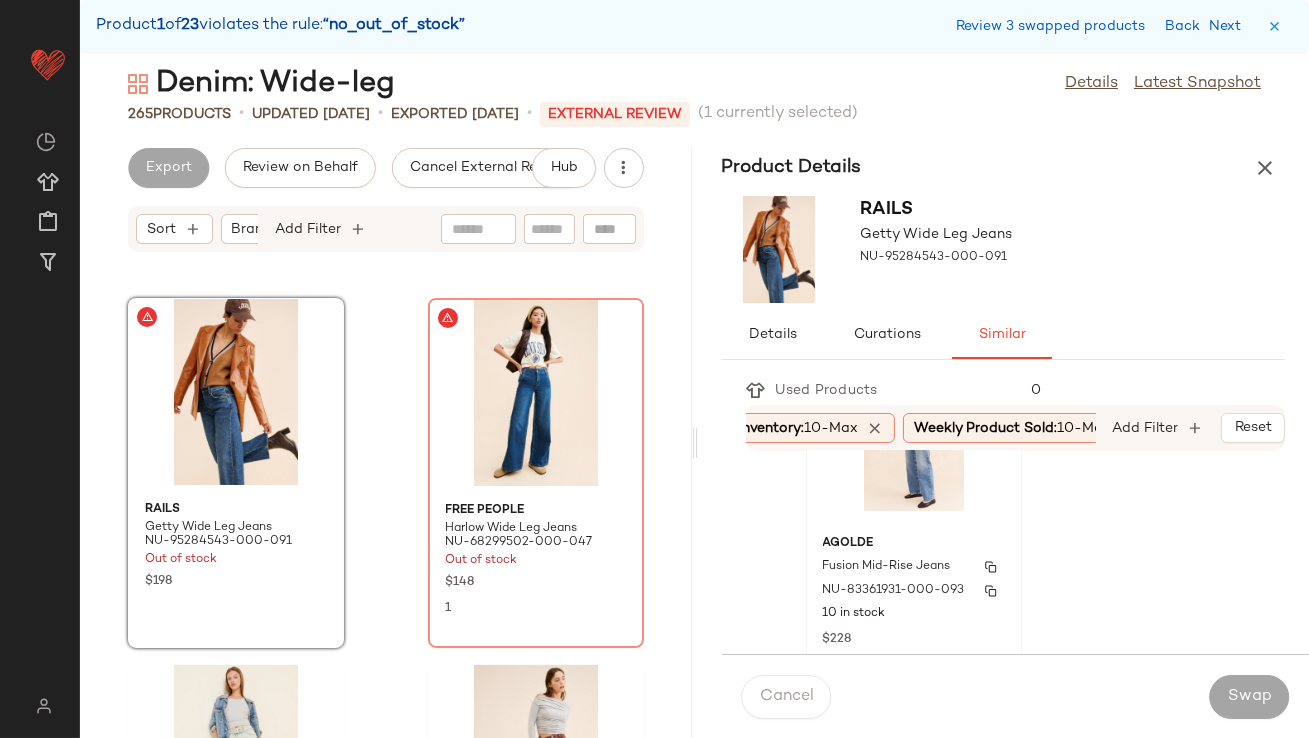 click on "AGOLDE Fusion Mid-Rise Jeans NU-83361931-000-093 10 in stock $228 5" 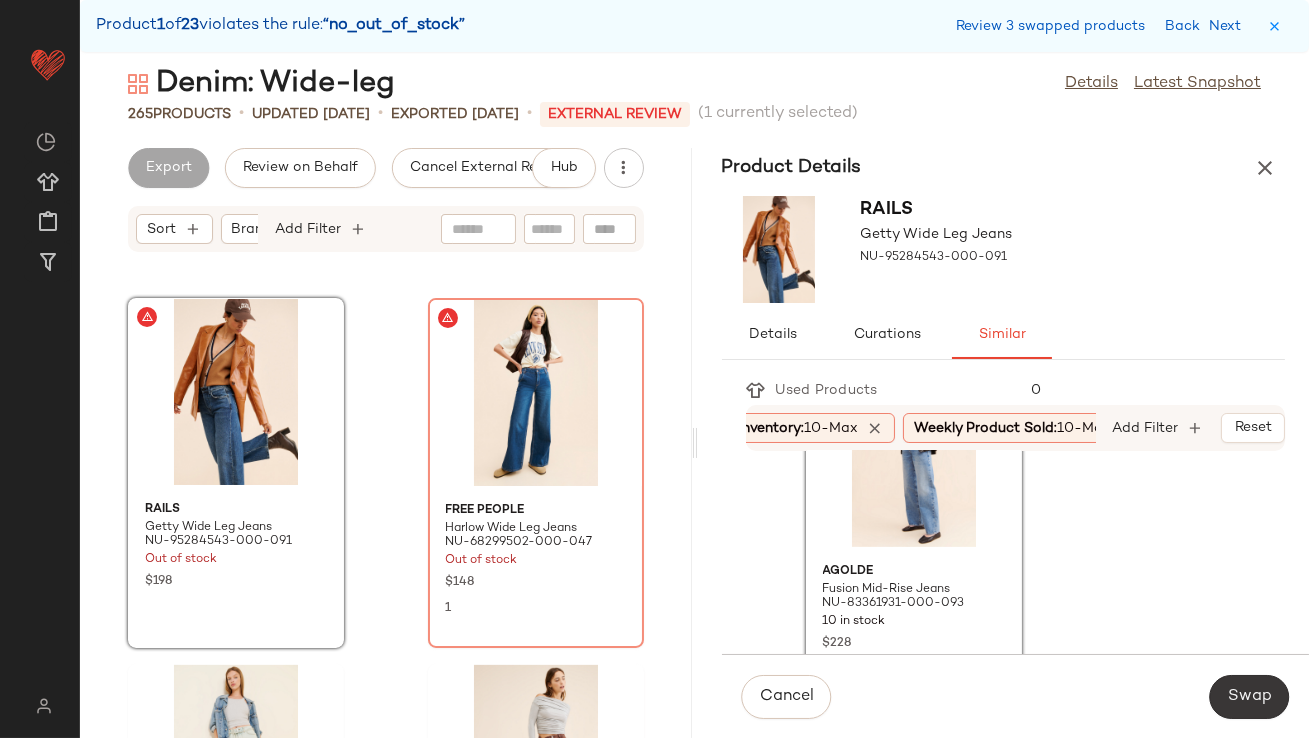 click on "Swap" at bounding box center (1249, 697) 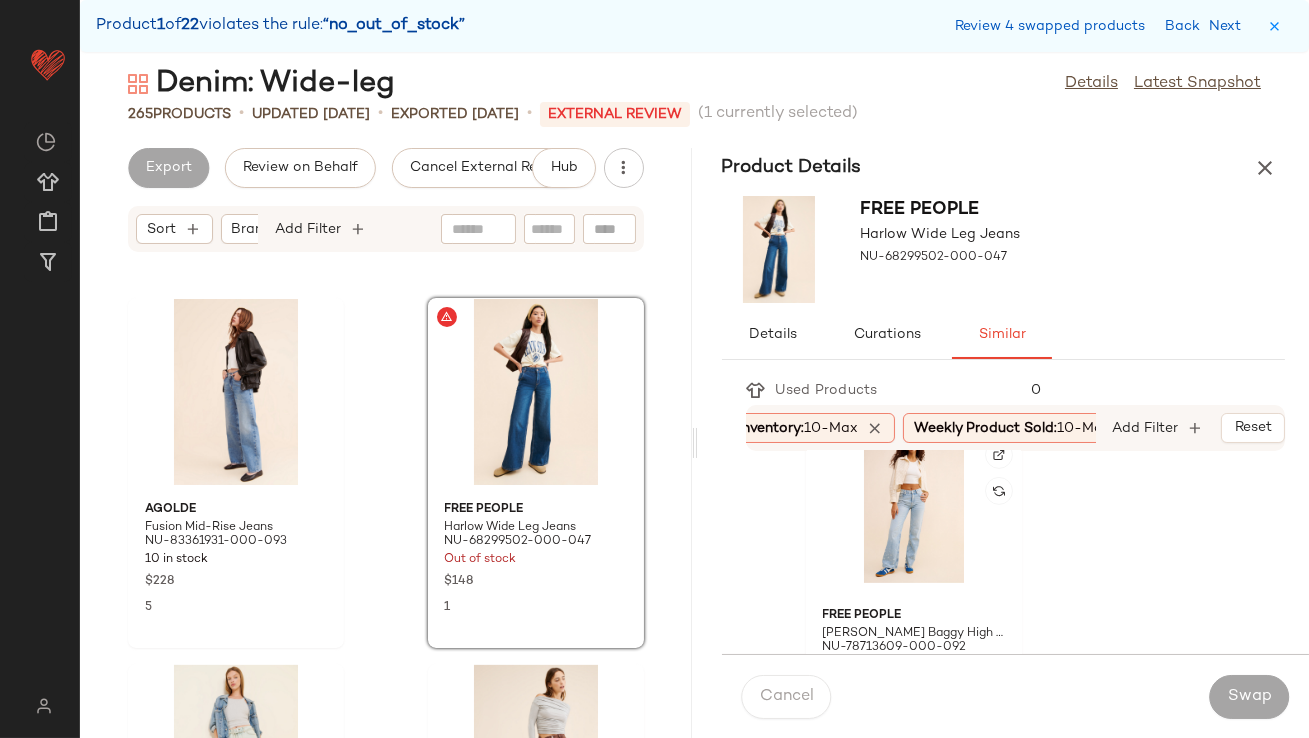 scroll, scrollTop: 1520, scrollLeft: 0, axis: vertical 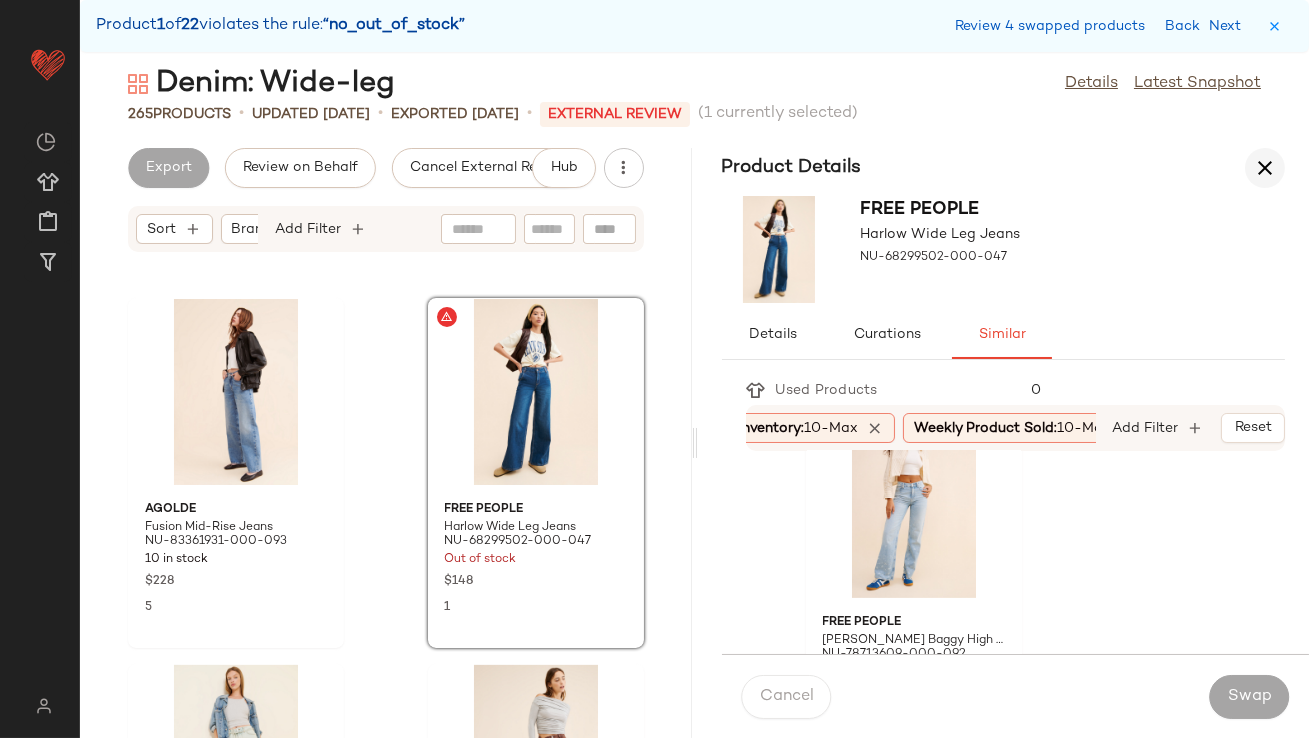 click at bounding box center (1265, 168) 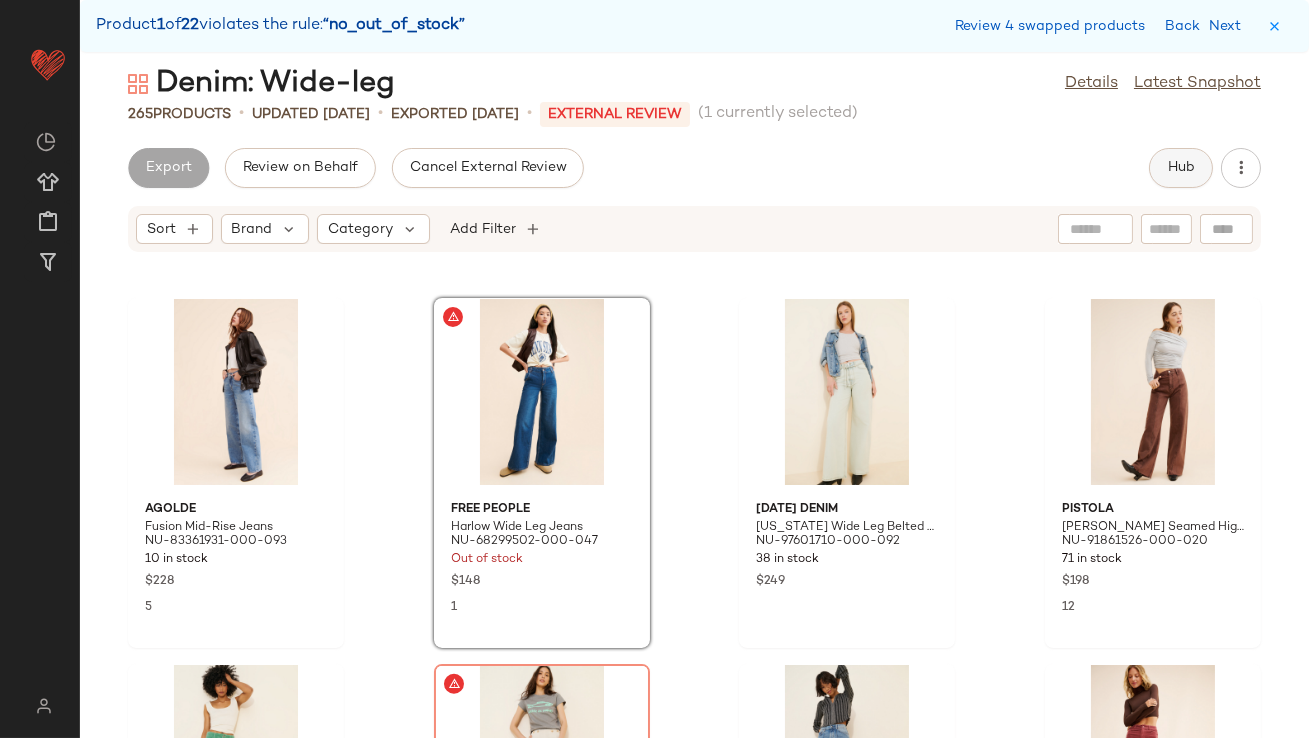 click on "Hub" 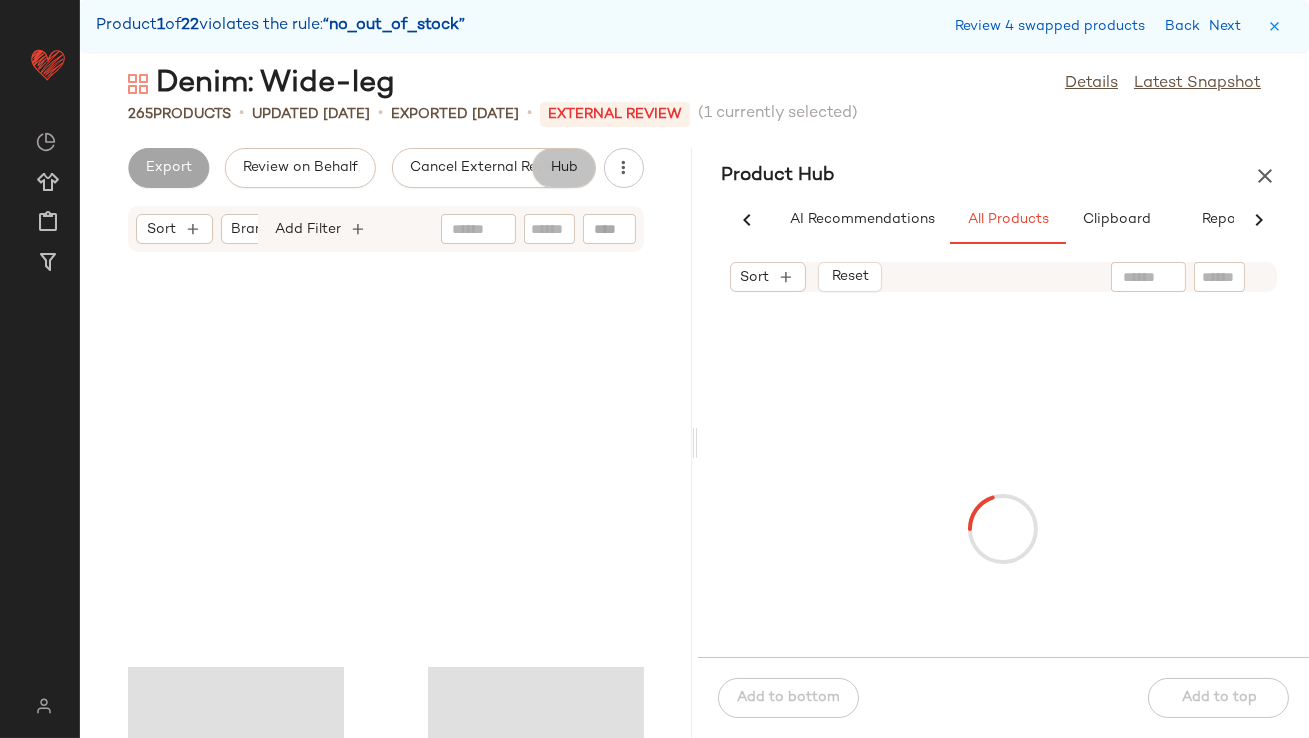 scroll, scrollTop: 4391, scrollLeft: 0, axis: vertical 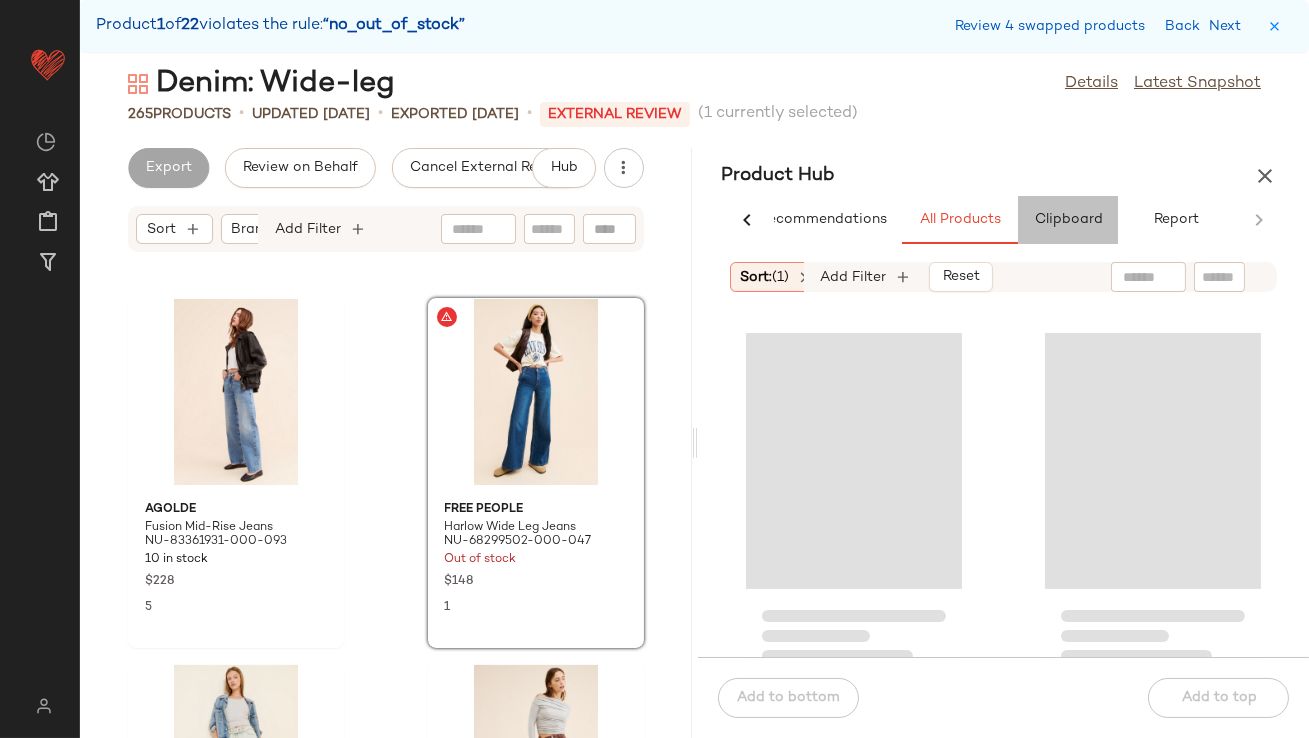click on "Clipboard" 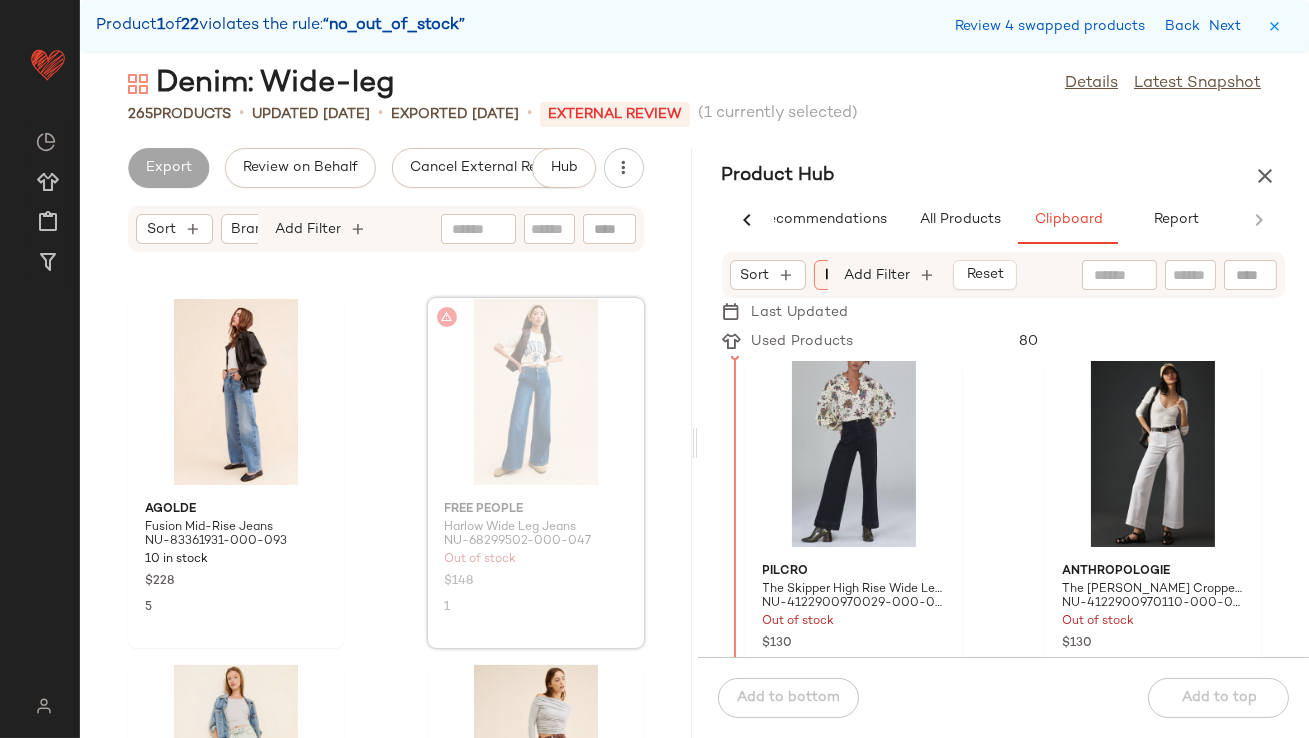 scroll, scrollTop: 7318, scrollLeft: 0, axis: vertical 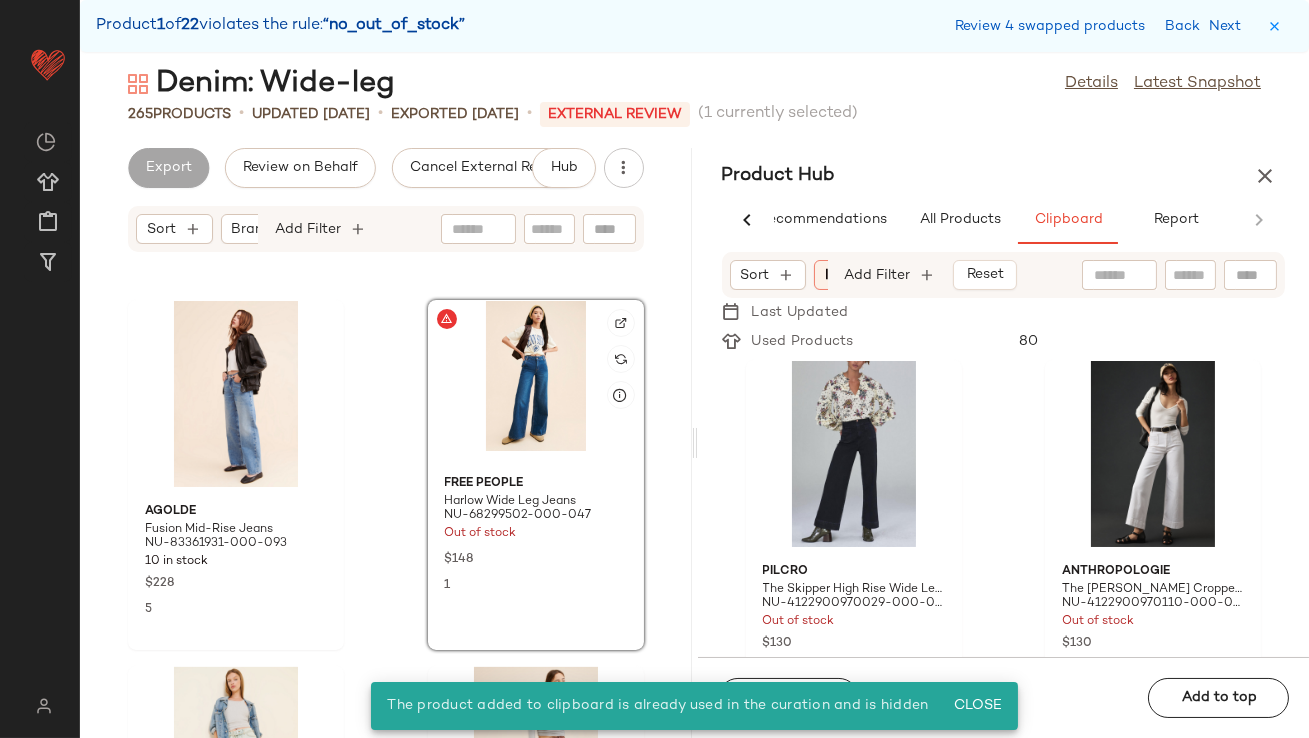 click 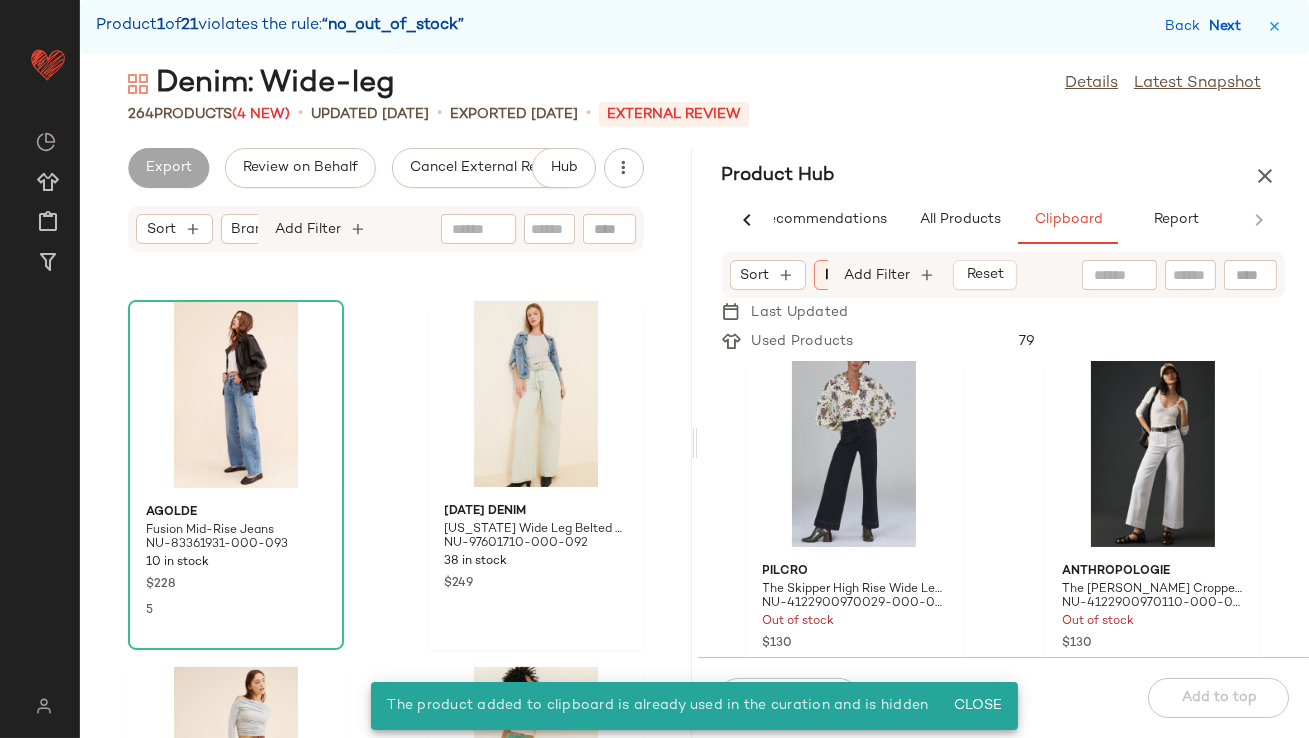 click on "Next" at bounding box center [1229, 26] 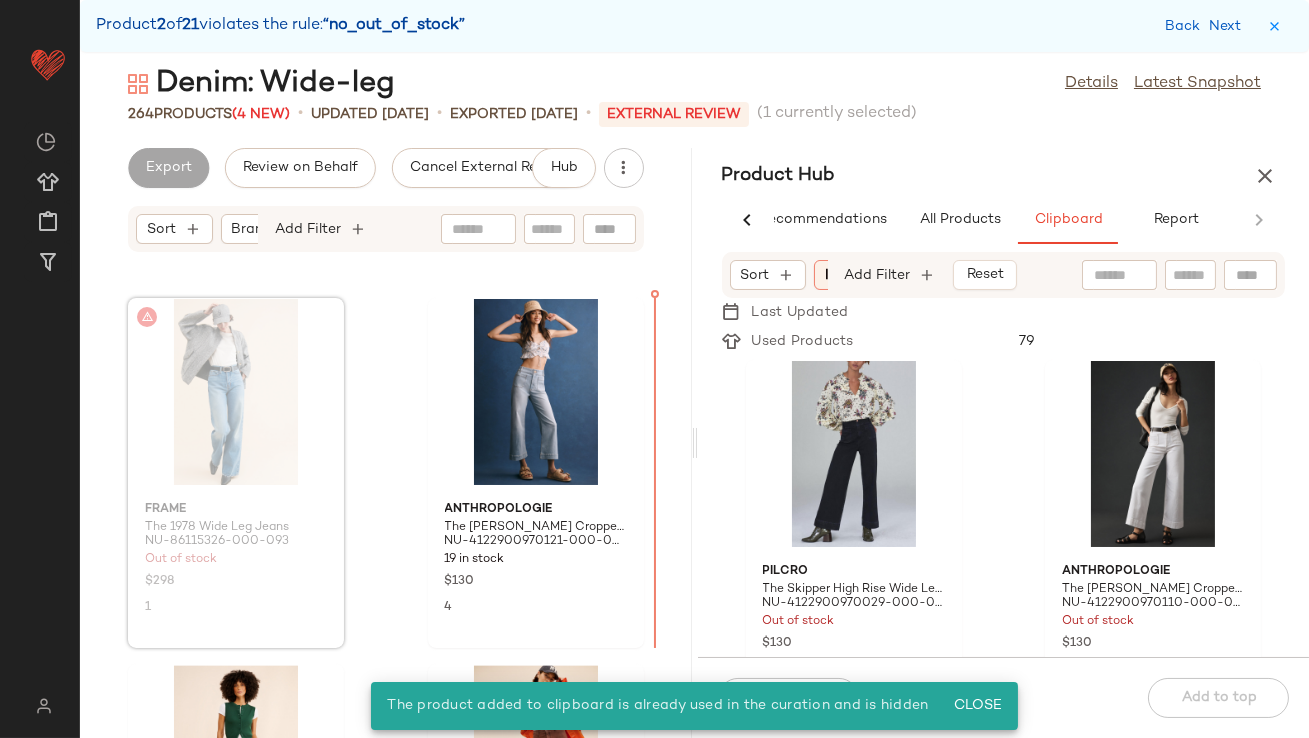 scroll, scrollTop: 9145, scrollLeft: 0, axis: vertical 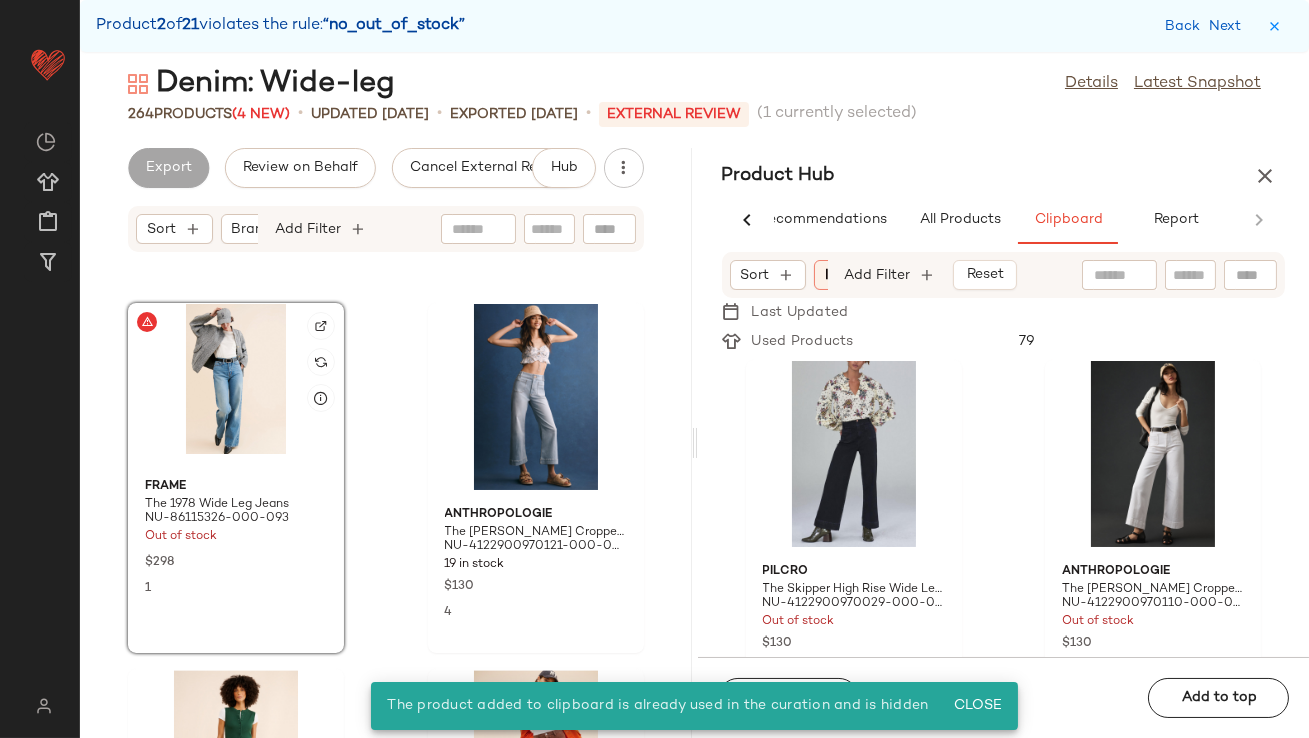 click 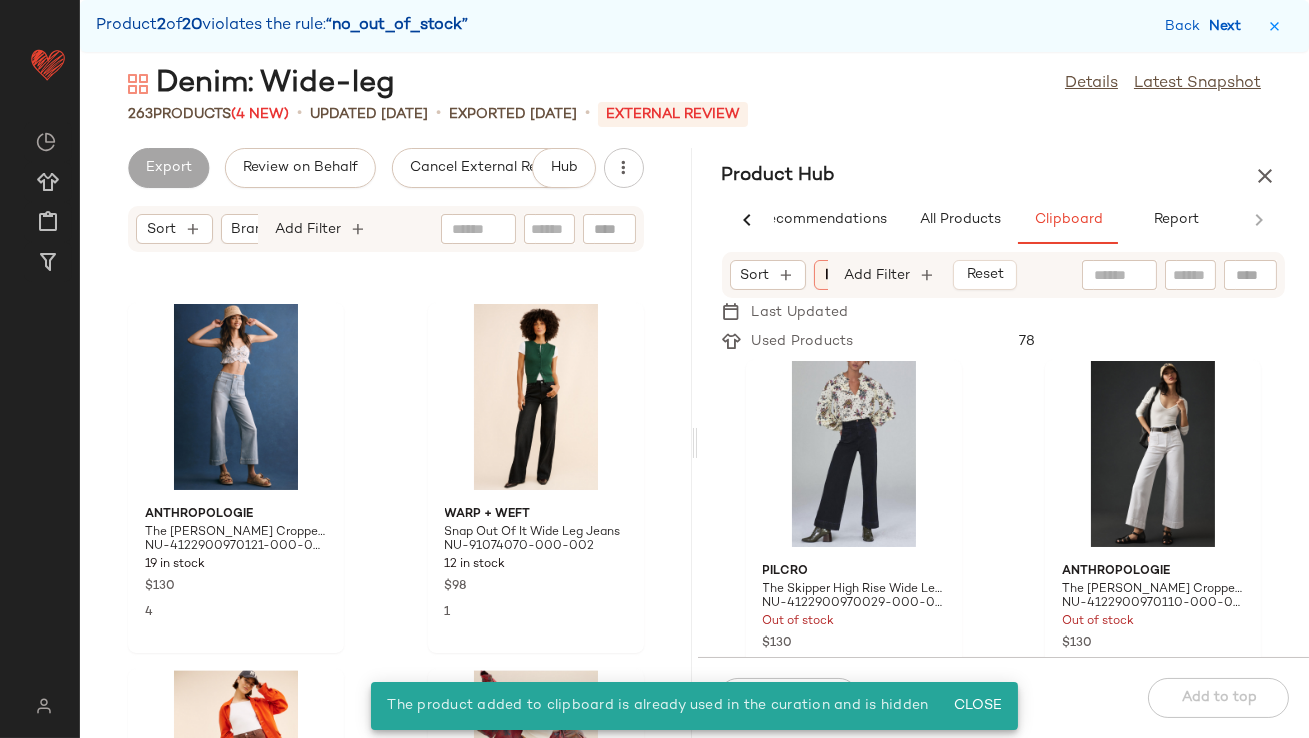 click on "Next" at bounding box center (1229, 26) 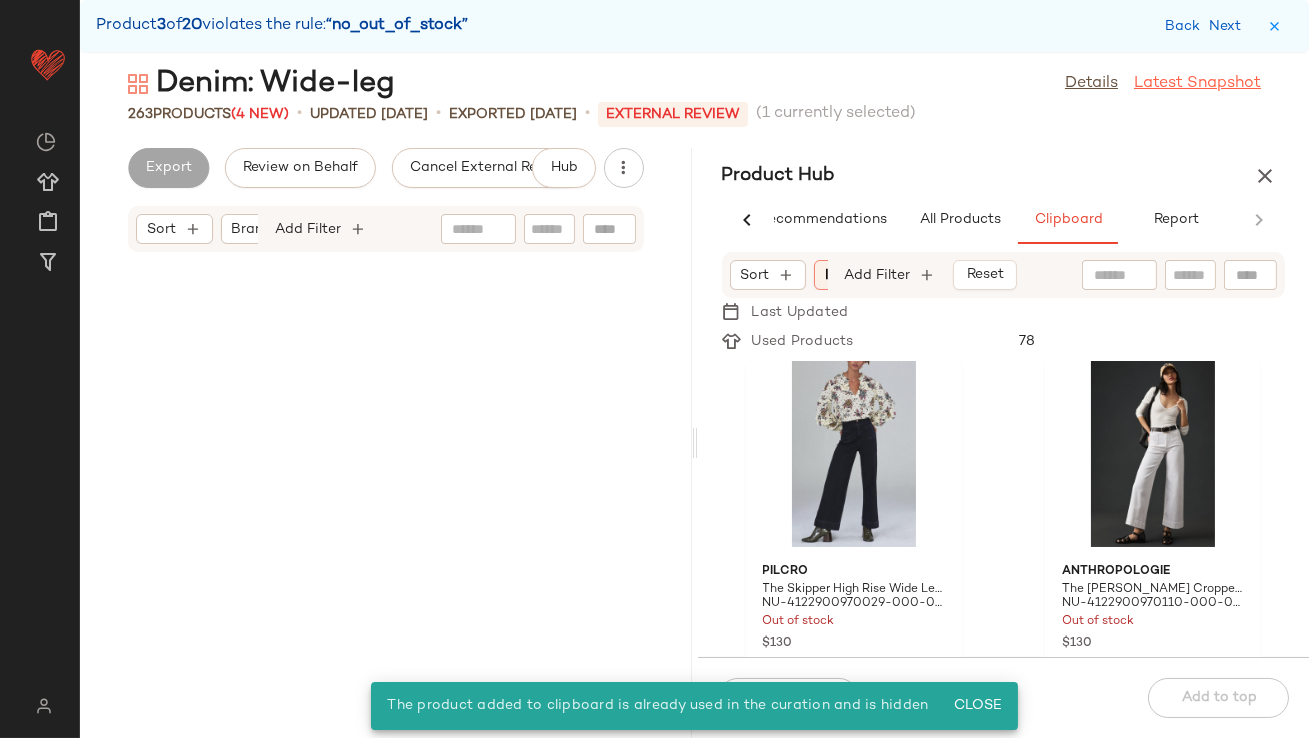 scroll, scrollTop: 10980, scrollLeft: 0, axis: vertical 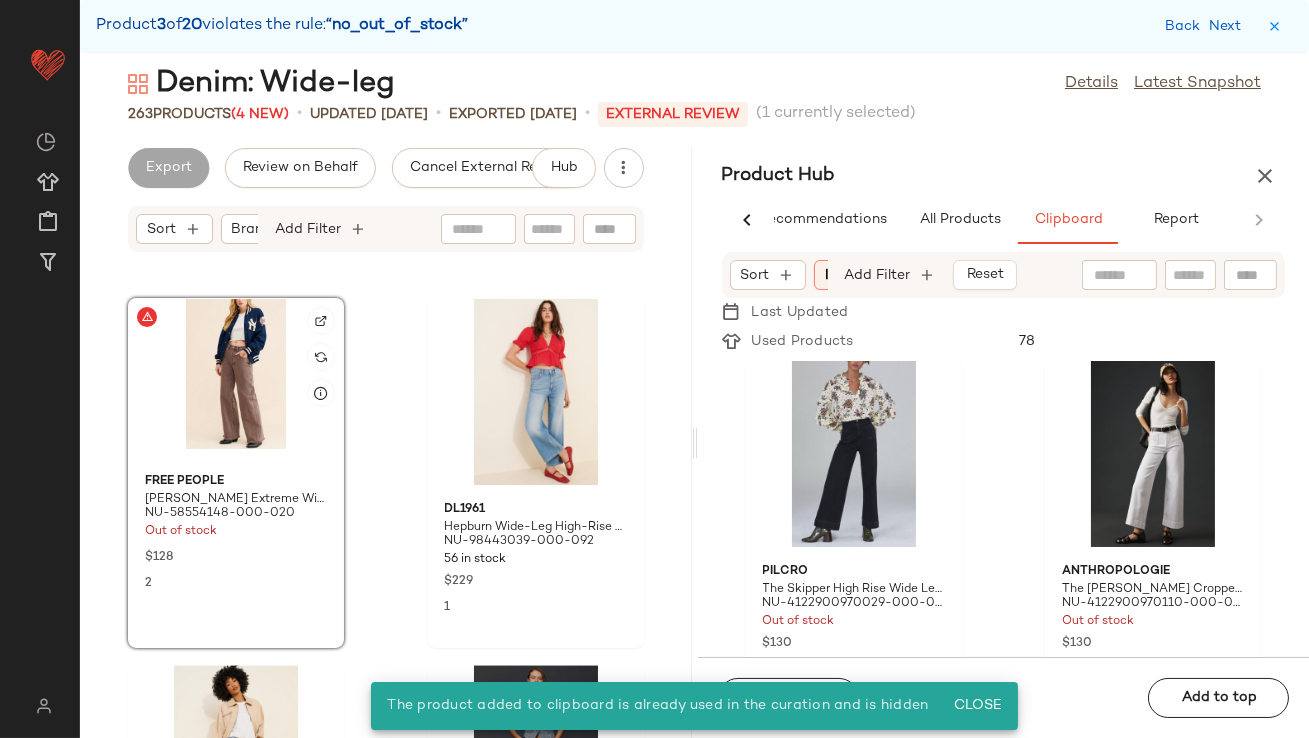 click 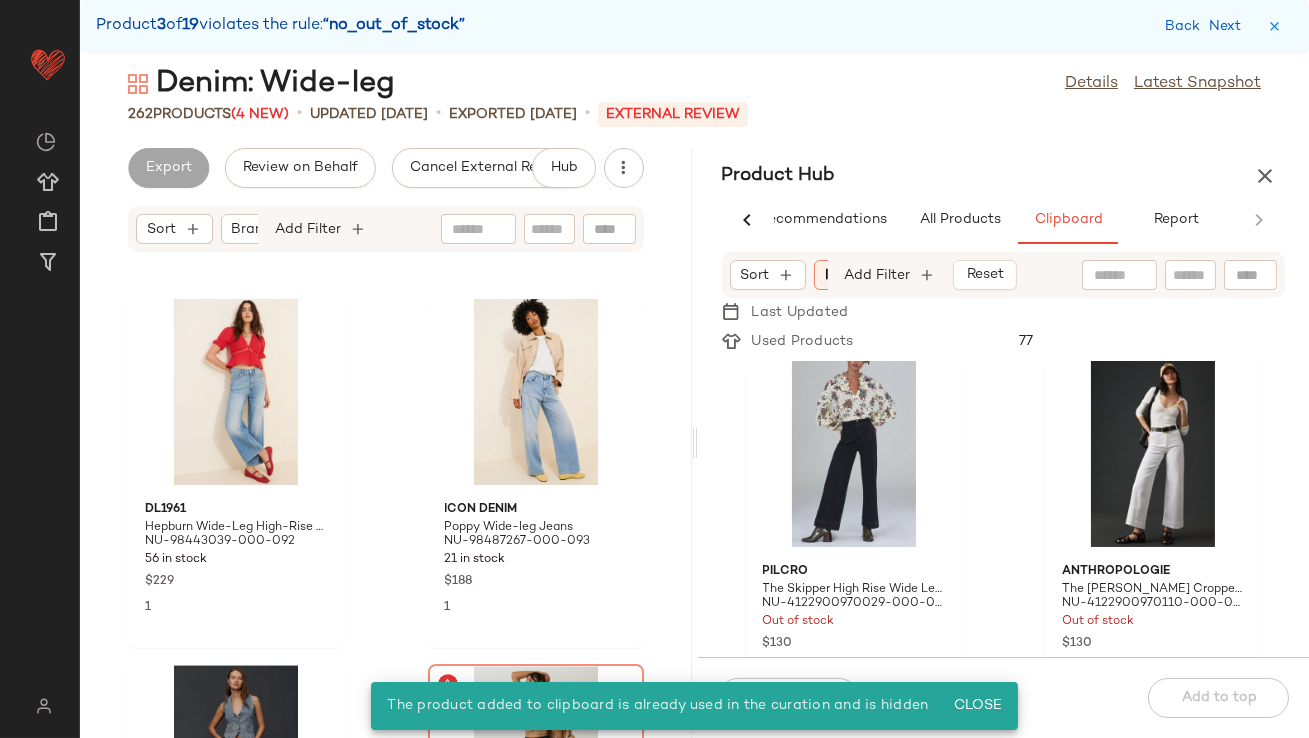 click on "Back Next" at bounding box center [1207, 26] 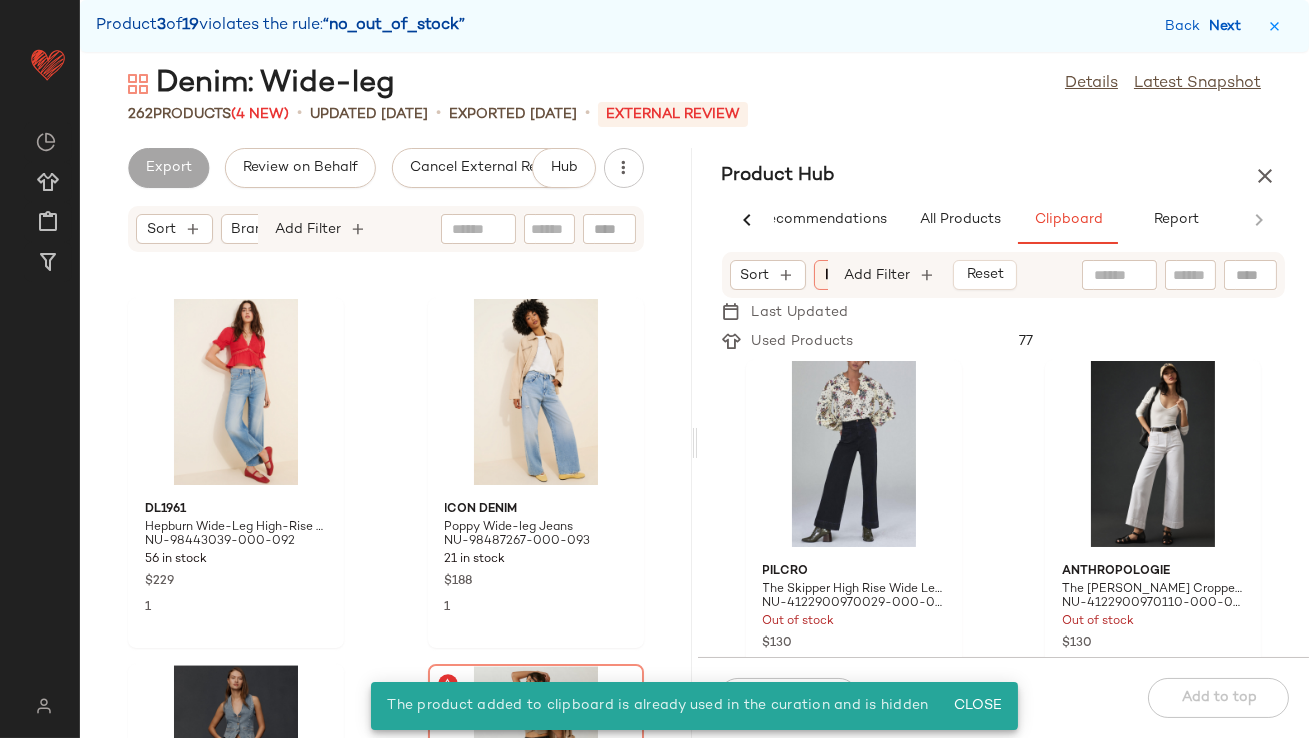 click on "Next" at bounding box center [1229, 26] 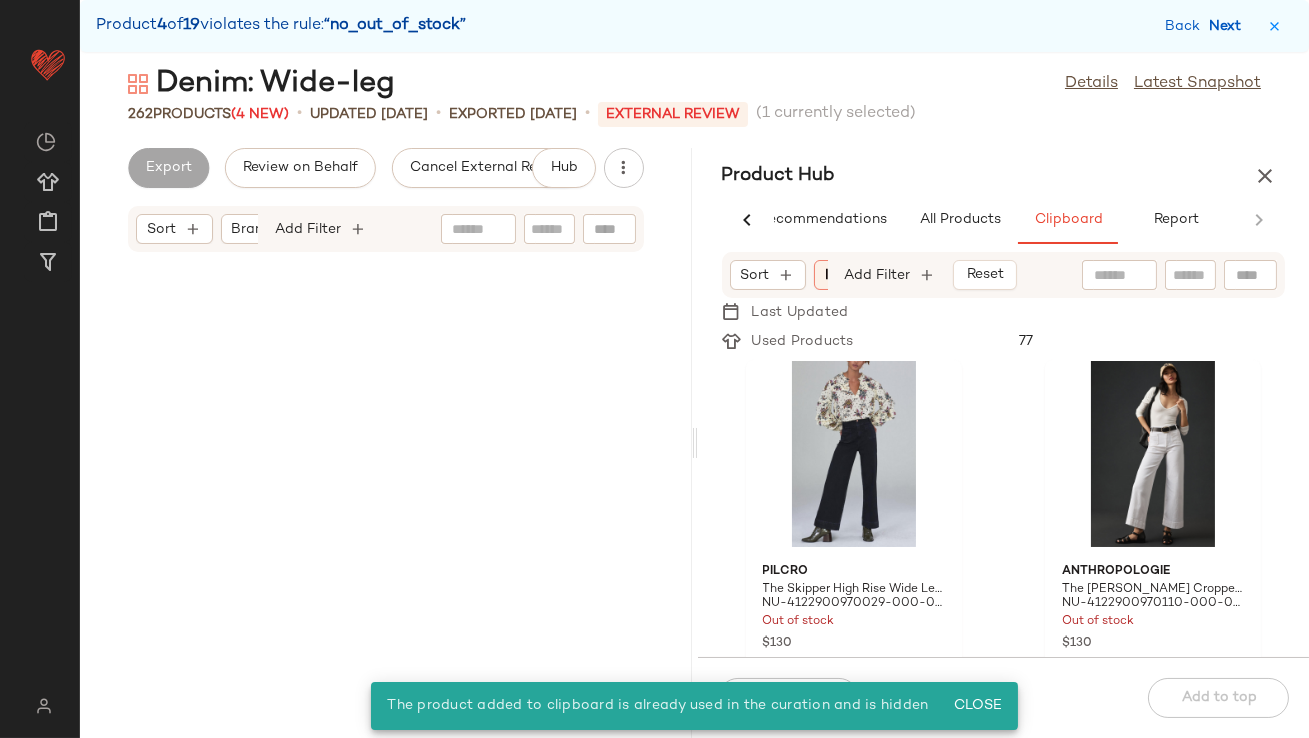 scroll, scrollTop: 11711, scrollLeft: 0, axis: vertical 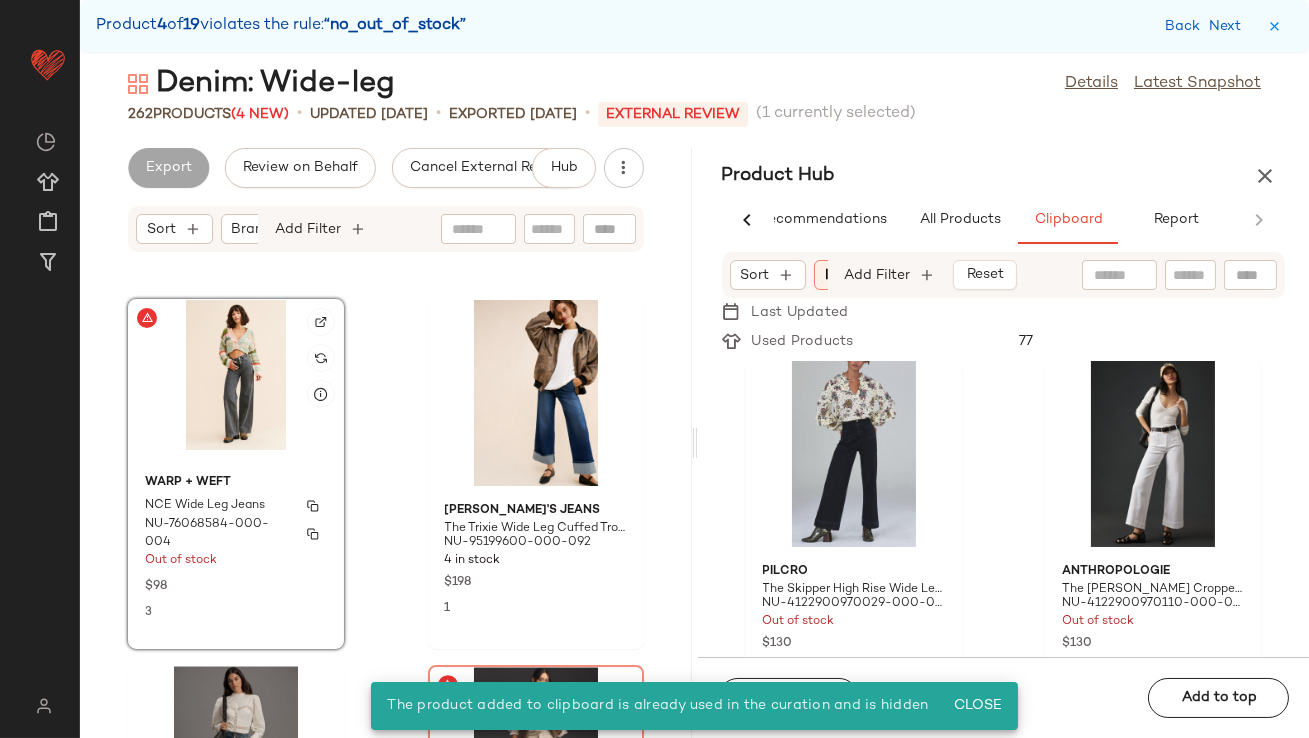 click on "NCE Wide Leg Jeans" at bounding box center [236, 506] 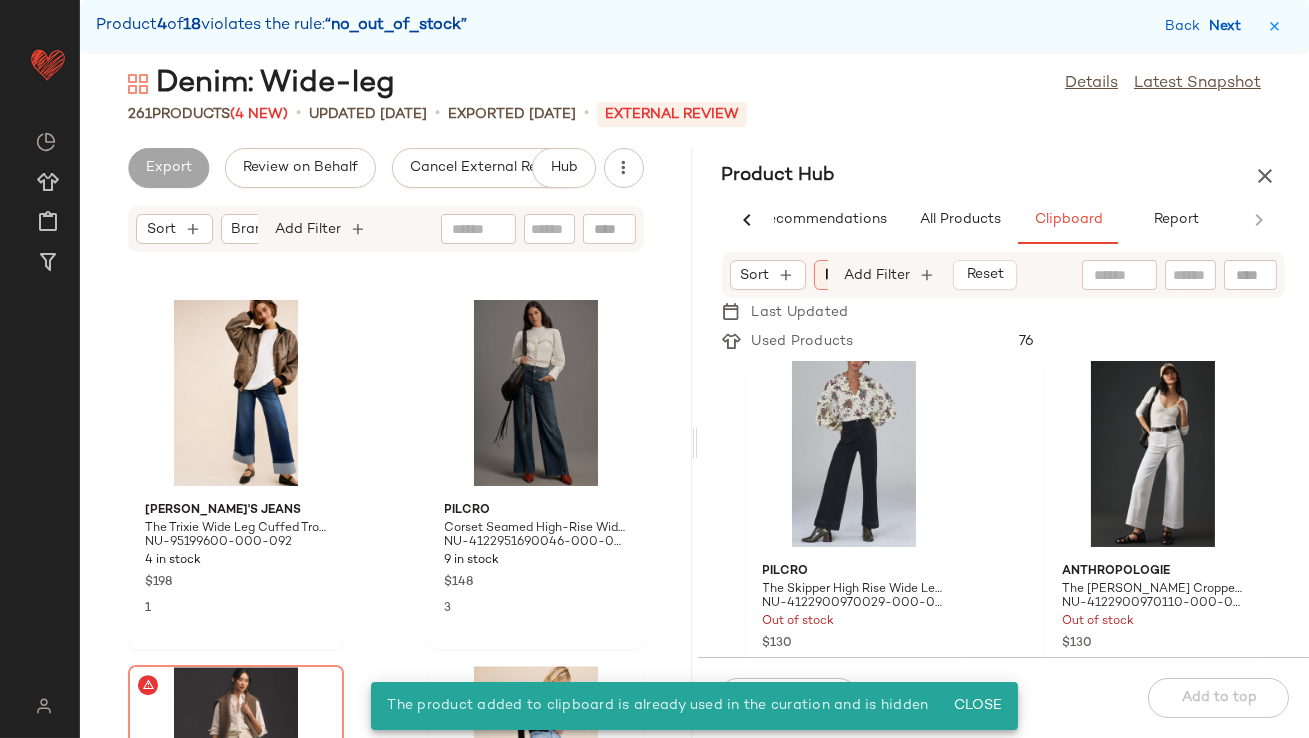 click on "Next" at bounding box center (1229, 26) 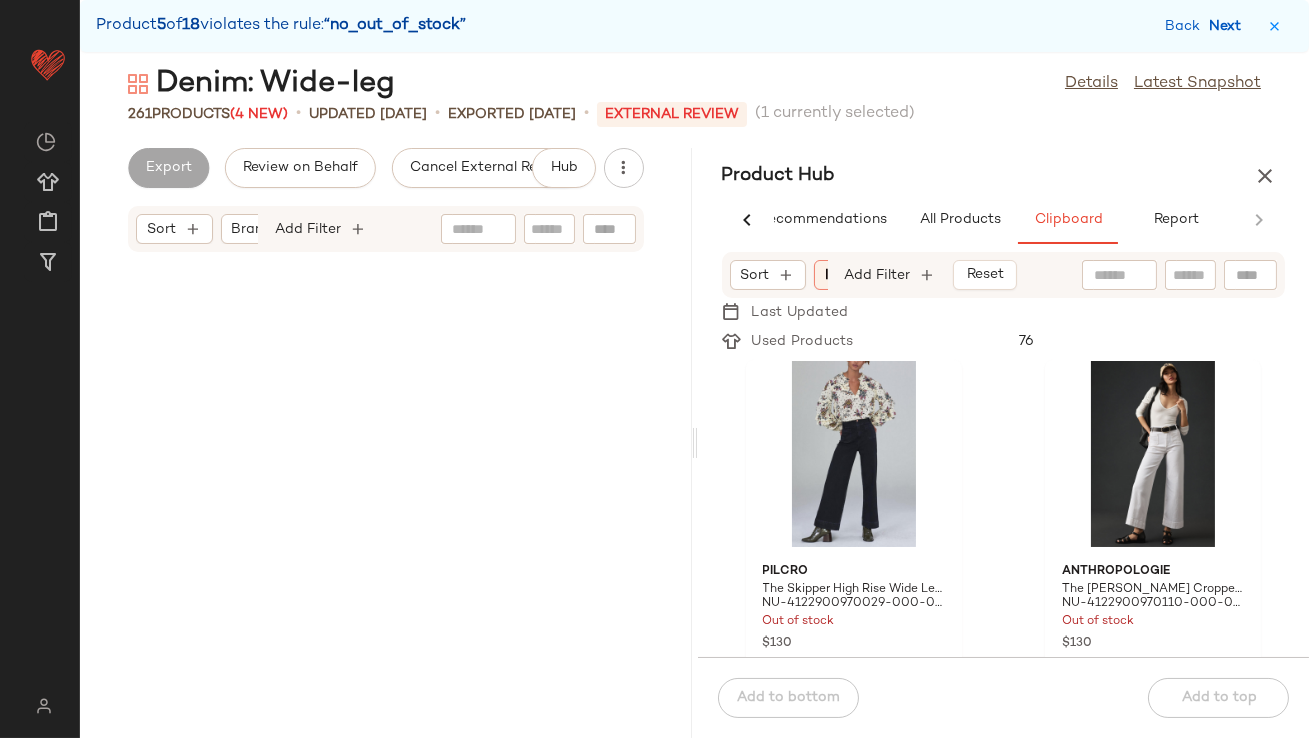 scroll, scrollTop: 12444, scrollLeft: 0, axis: vertical 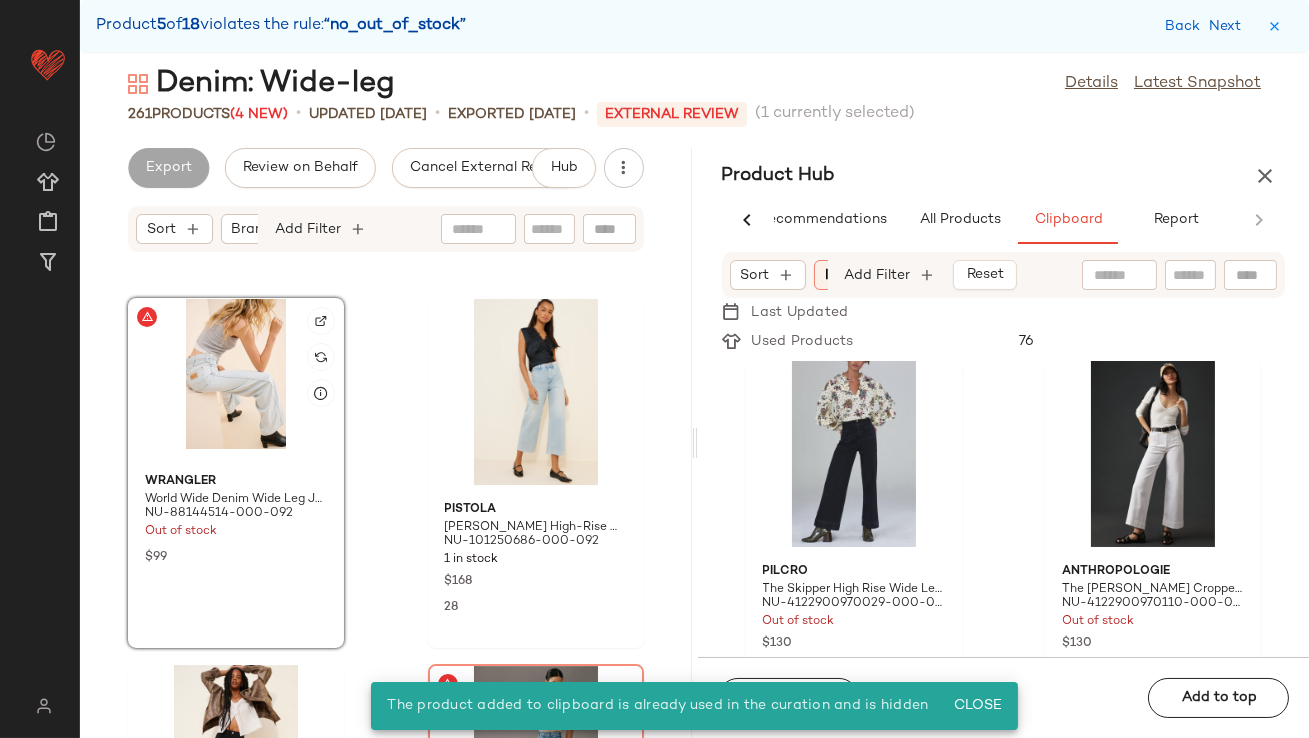 click 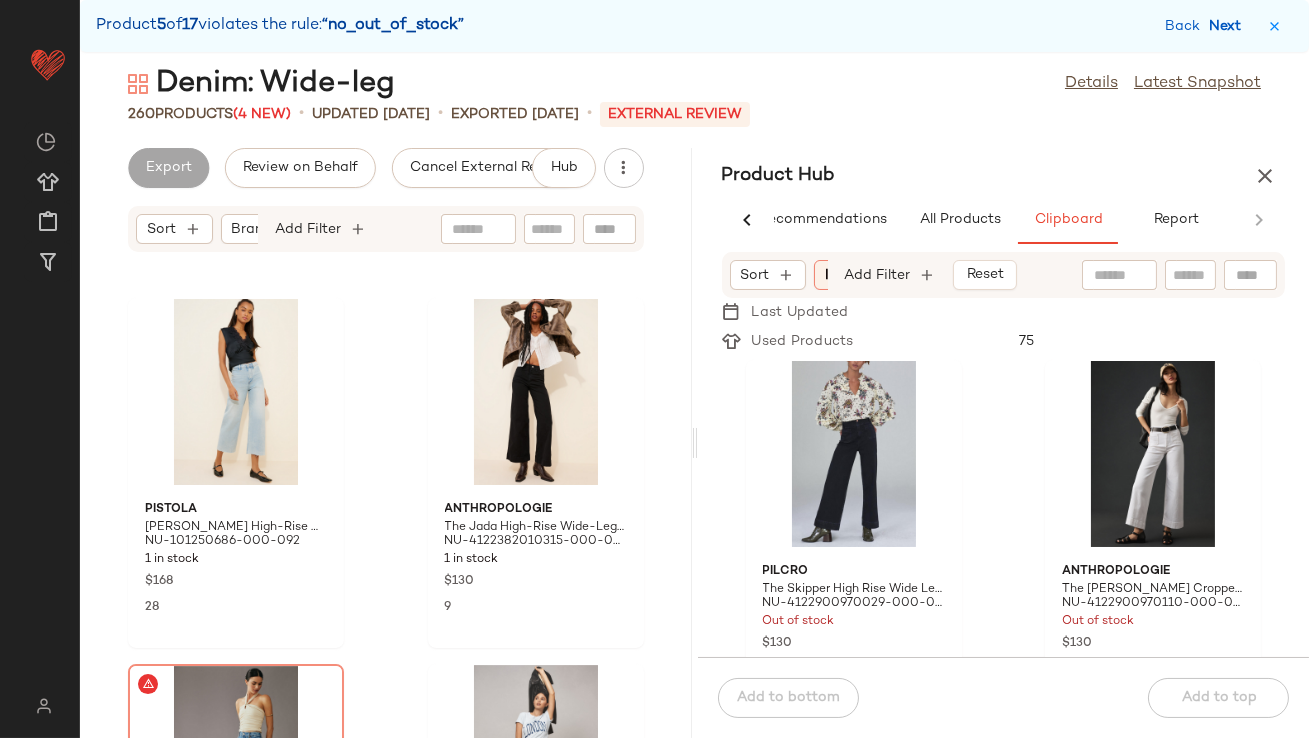 click on "Next" at bounding box center (1229, 26) 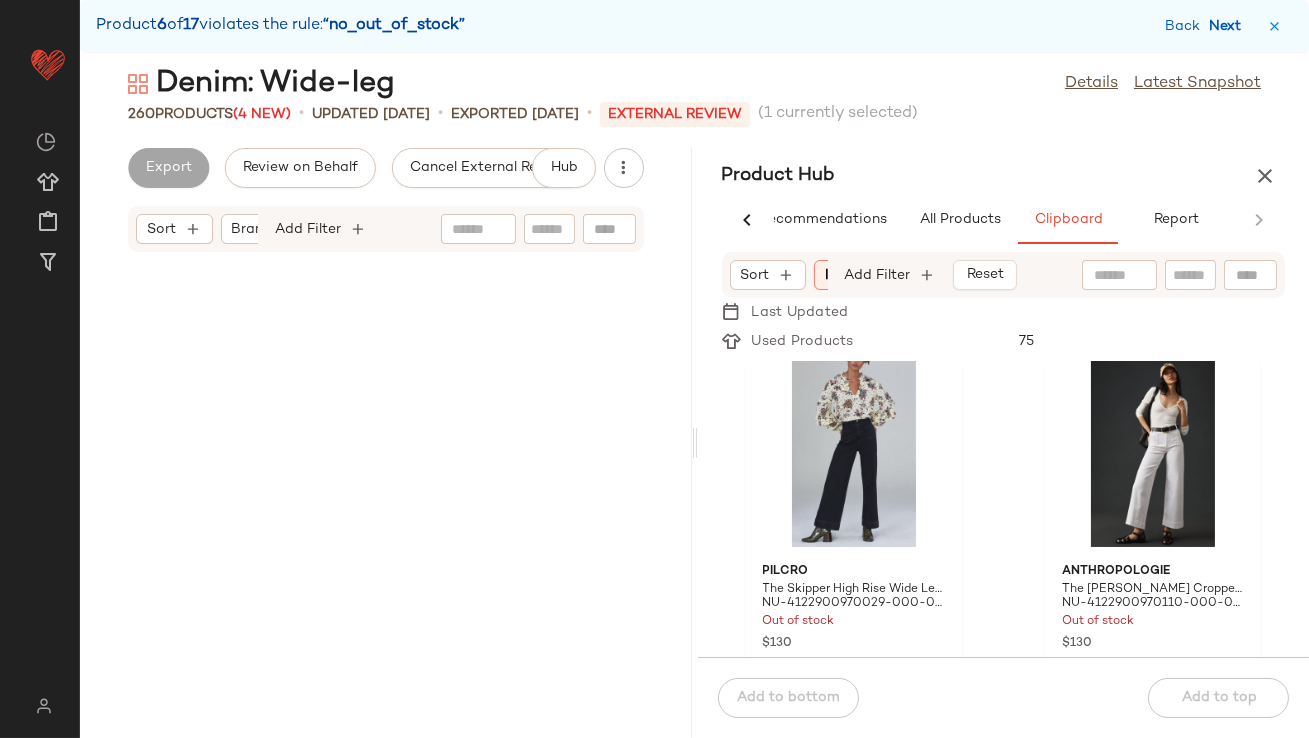 scroll, scrollTop: 13541, scrollLeft: 0, axis: vertical 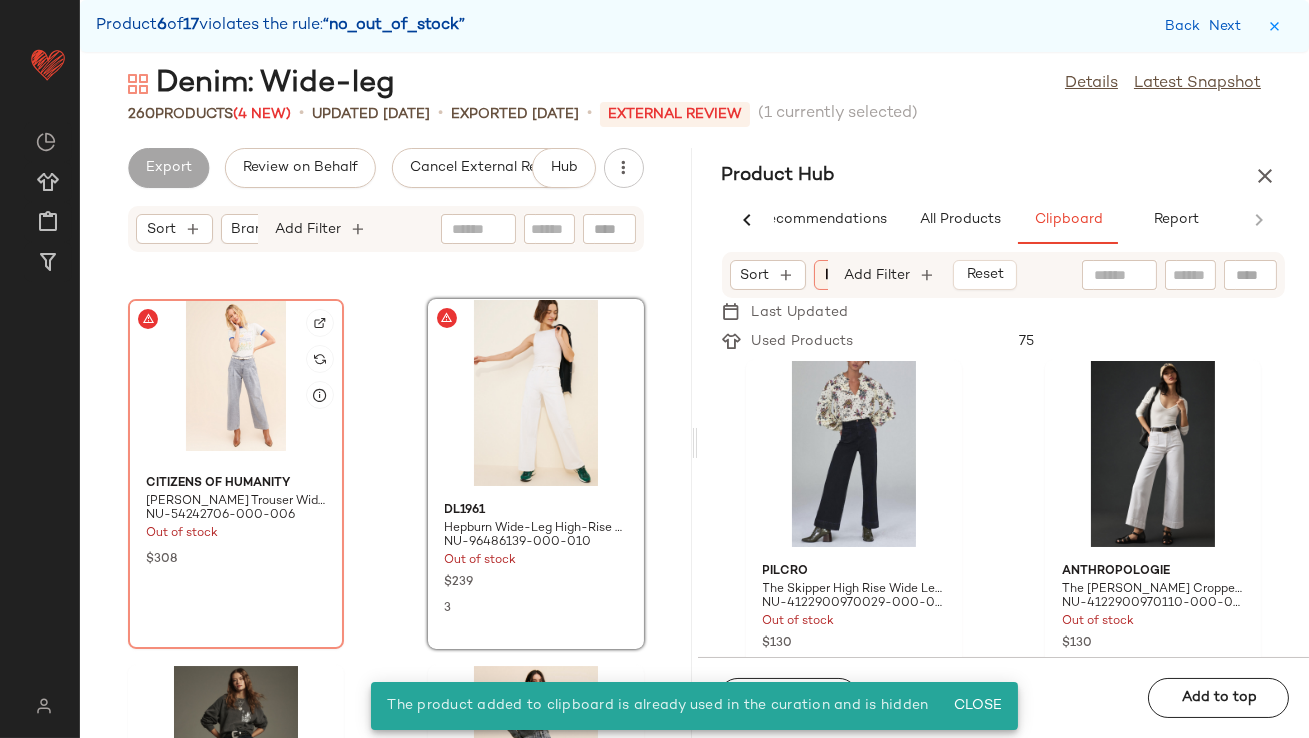 click 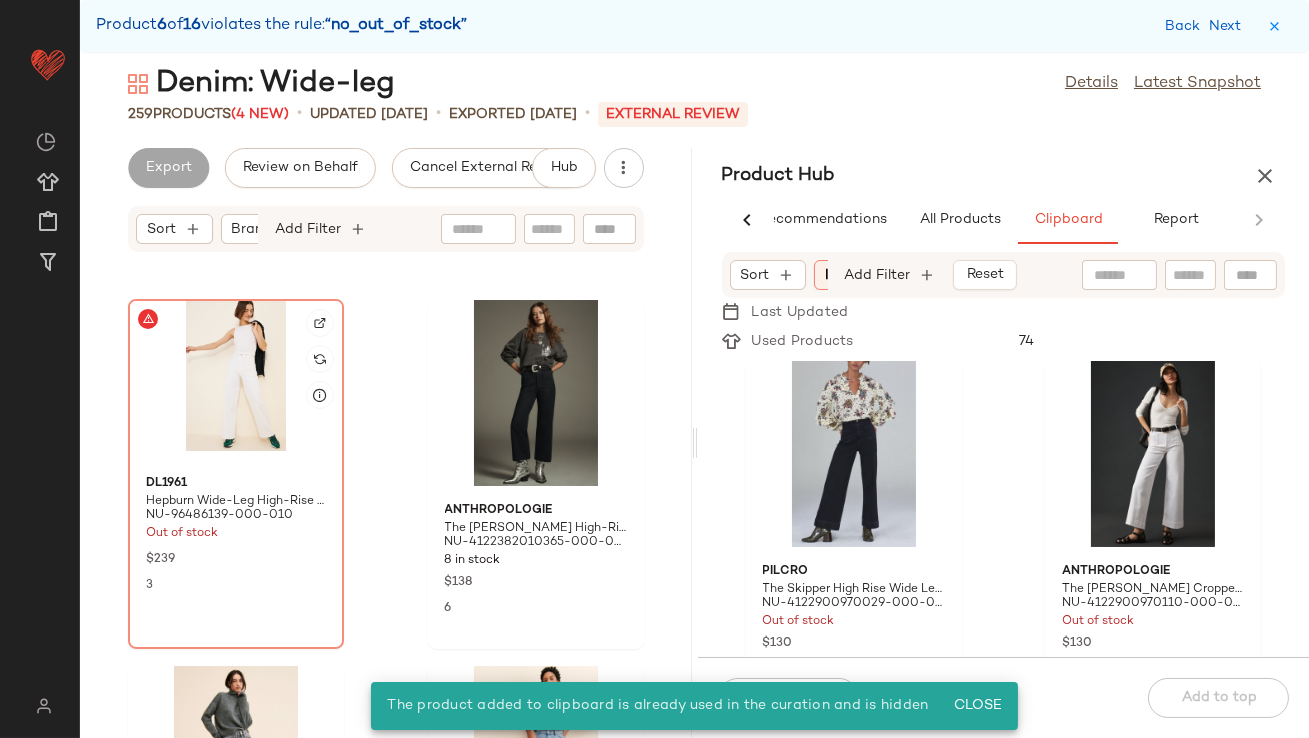 click 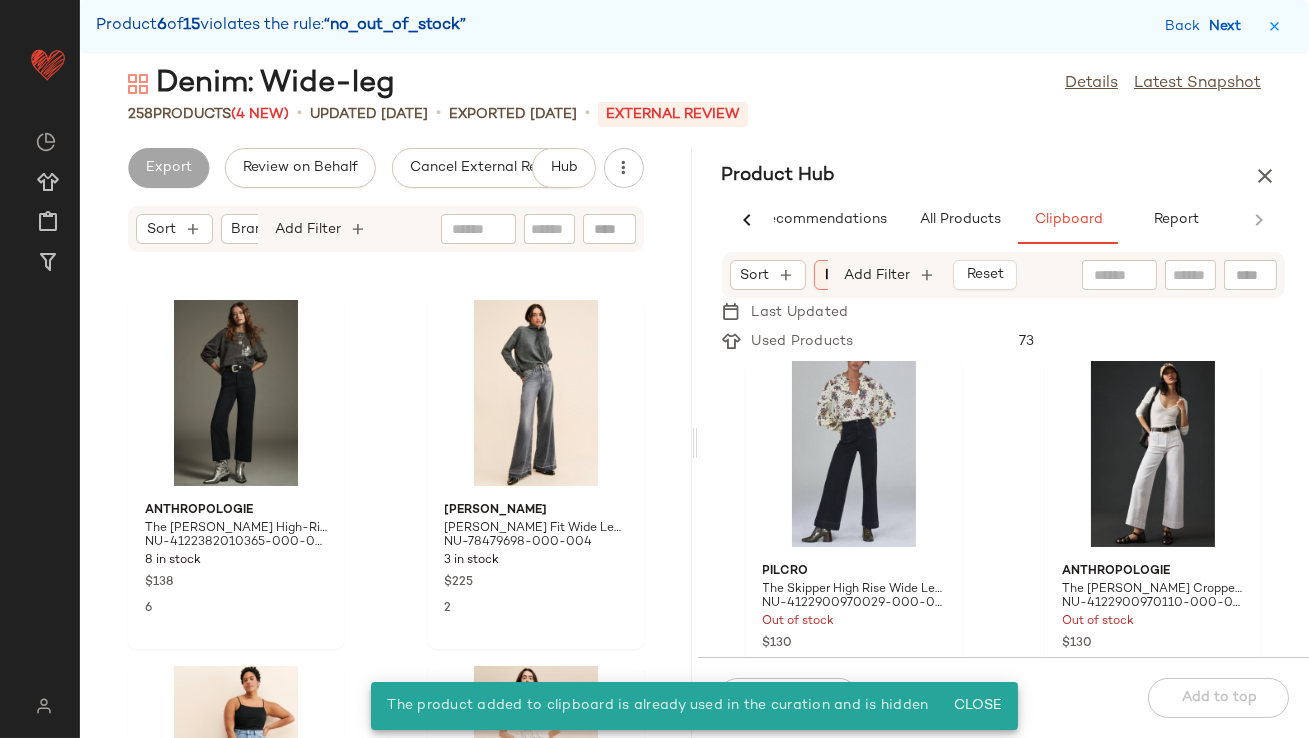 click on "Next" at bounding box center [1229, 26] 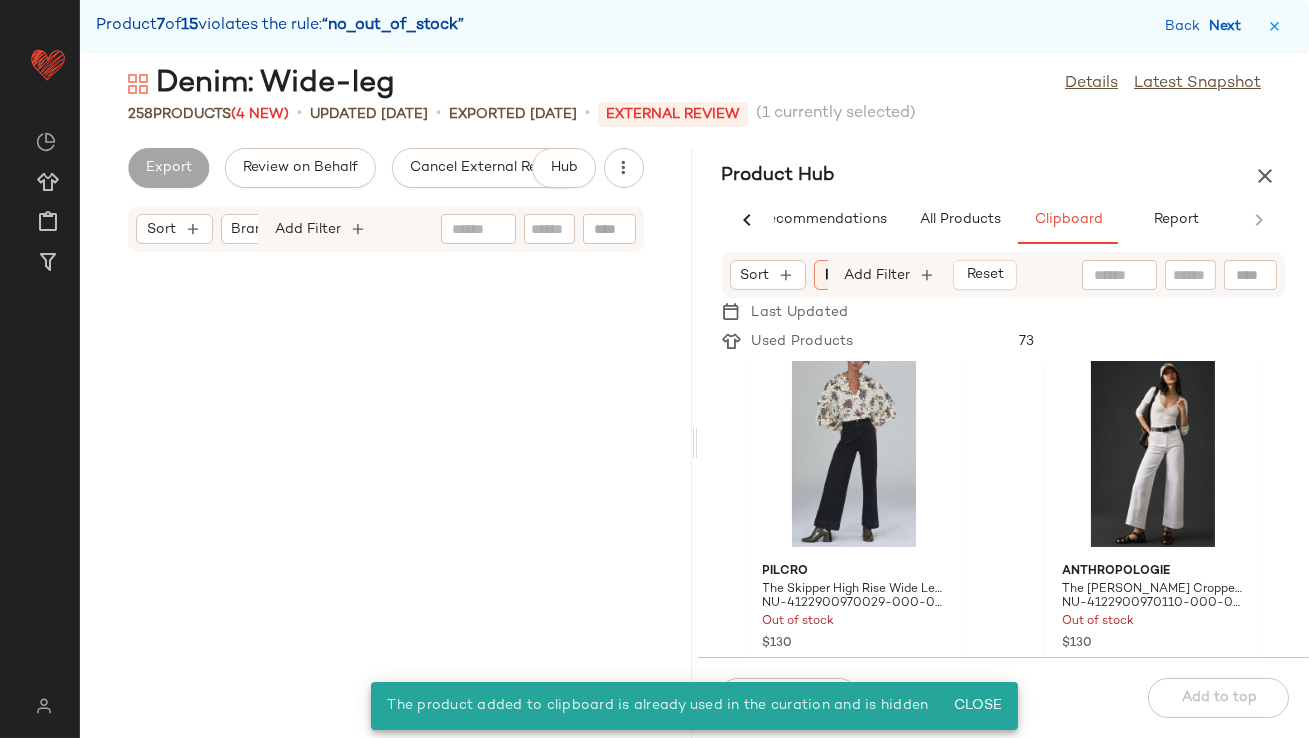 scroll, scrollTop: 15371, scrollLeft: 0, axis: vertical 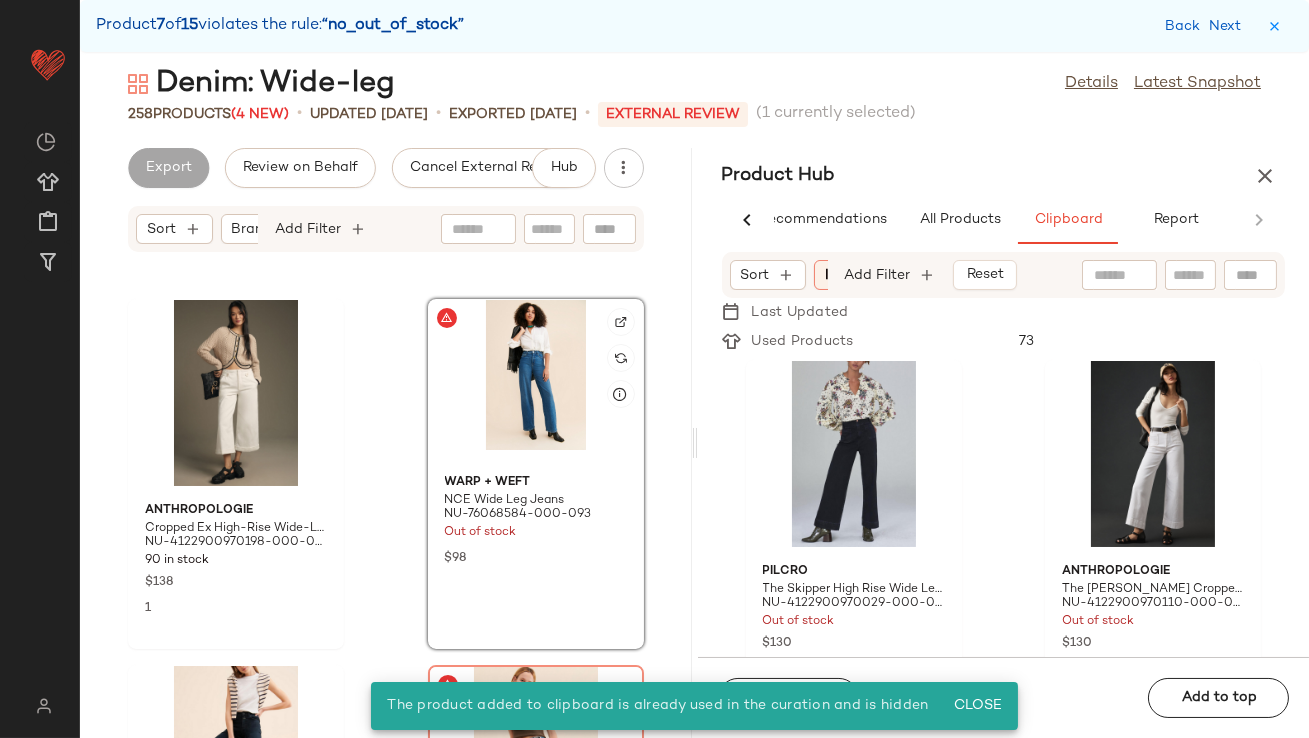 click 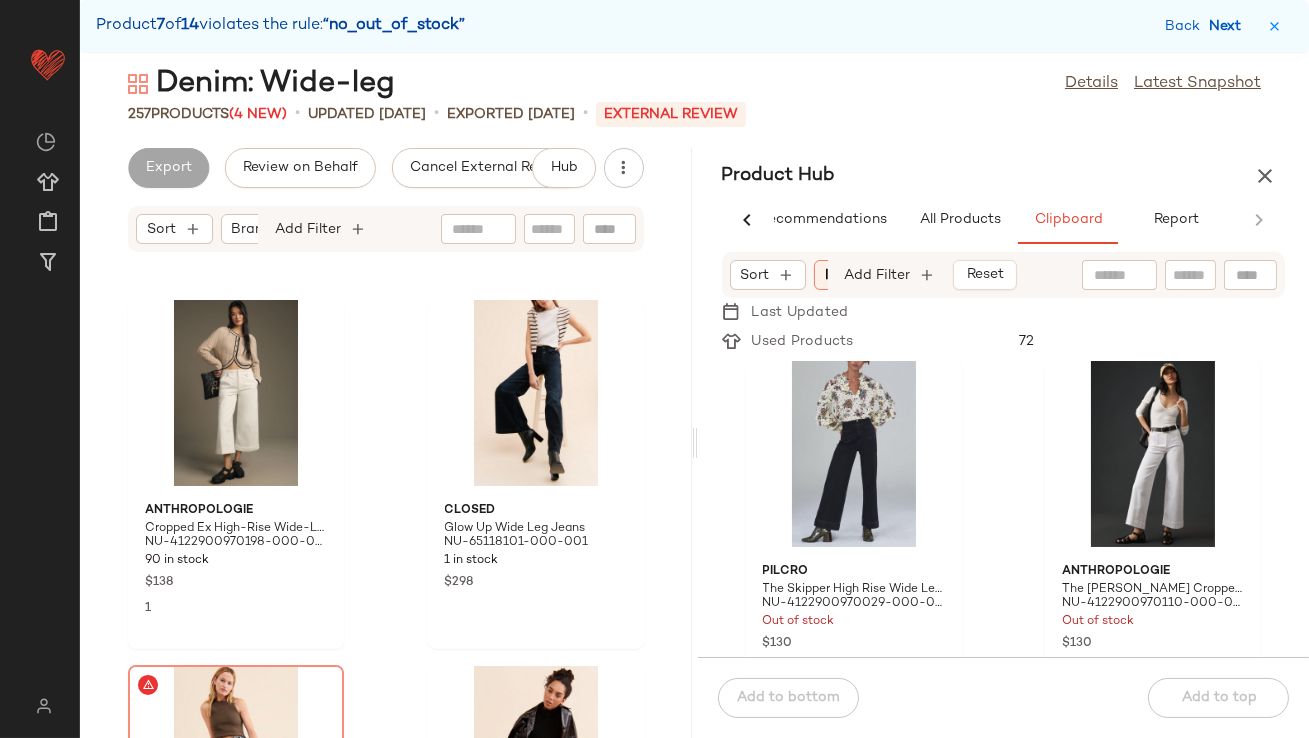click on "Next" at bounding box center (1229, 26) 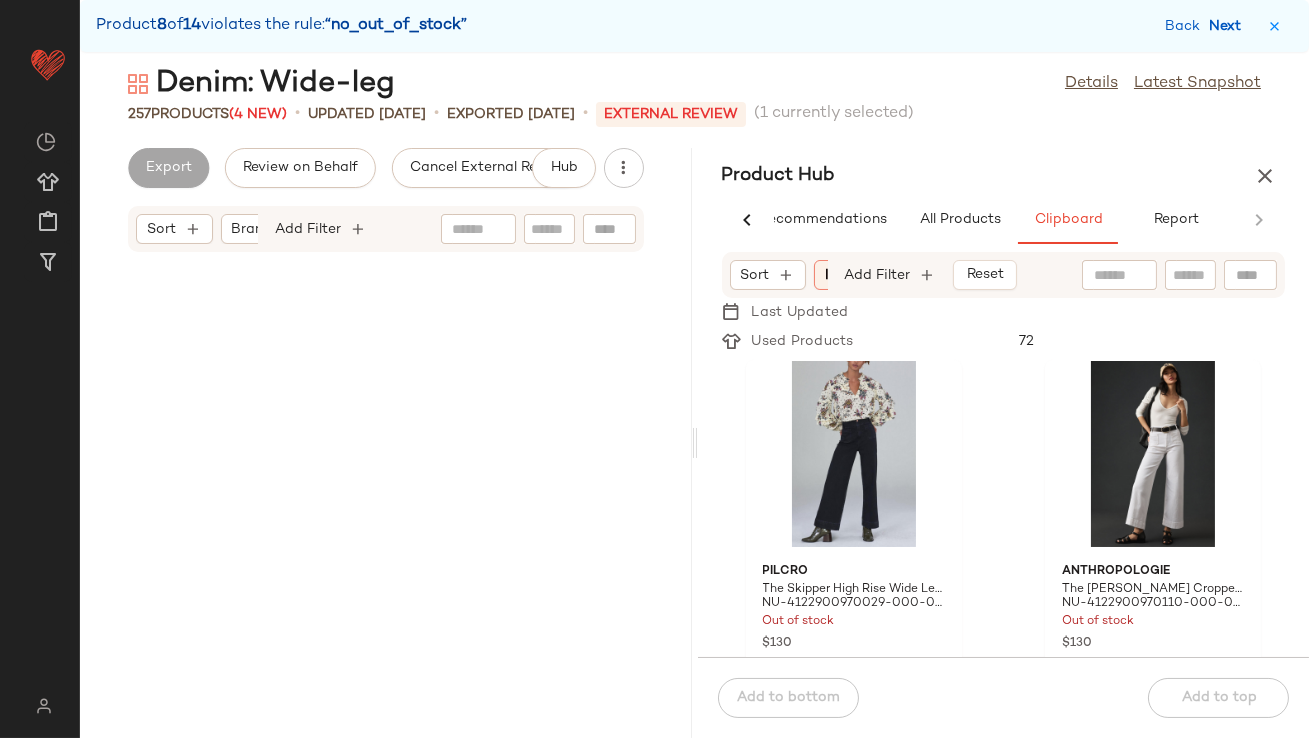 scroll, scrollTop: 19764, scrollLeft: 0, axis: vertical 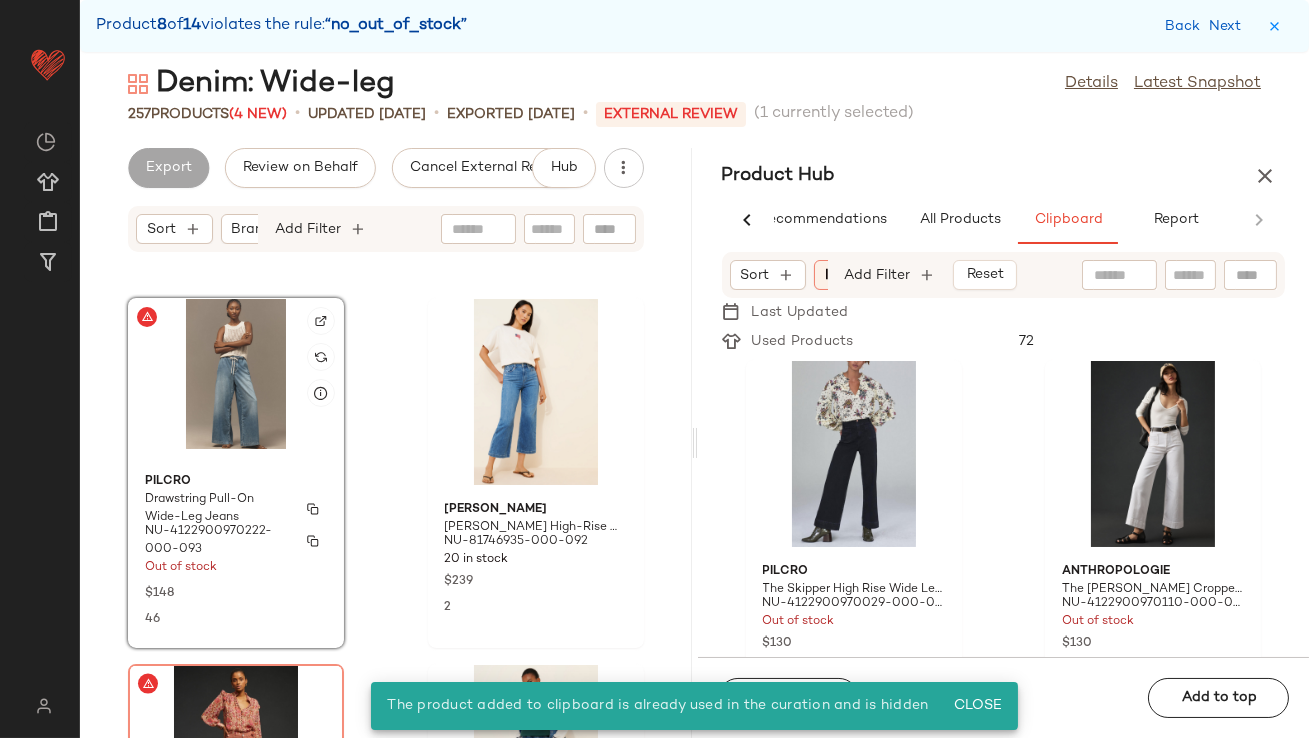 click on "Pilcro Drawstring Pull-On Wide-Leg Jeans NU-4122900970222-000-093 Out of stock $148 46" 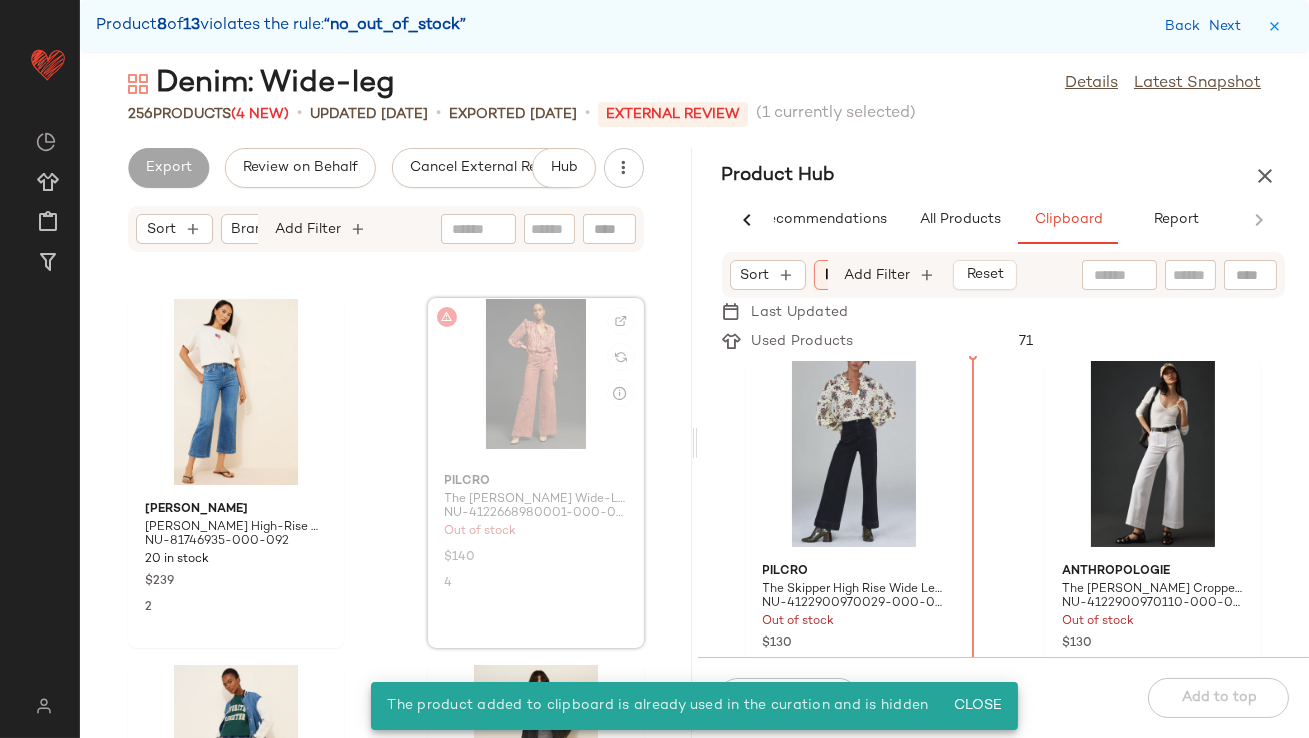 scroll, scrollTop: 19762, scrollLeft: 0, axis: vertical 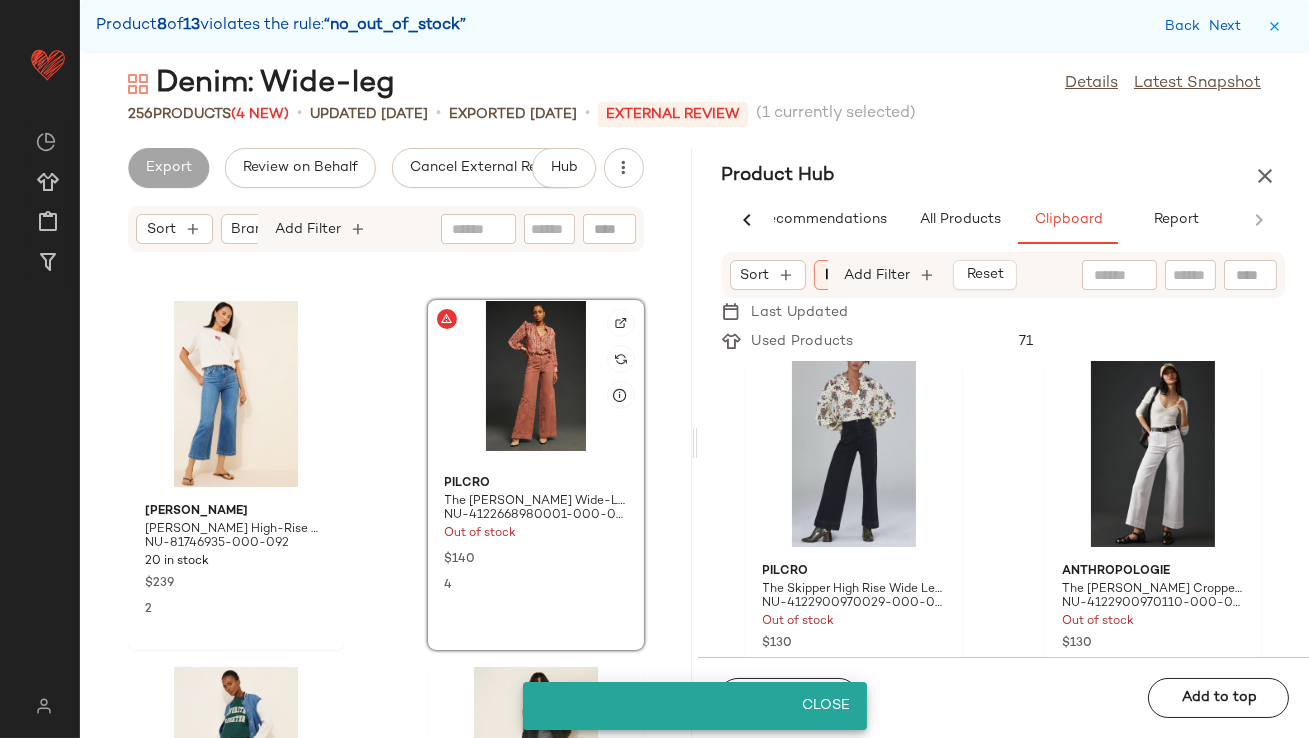 click 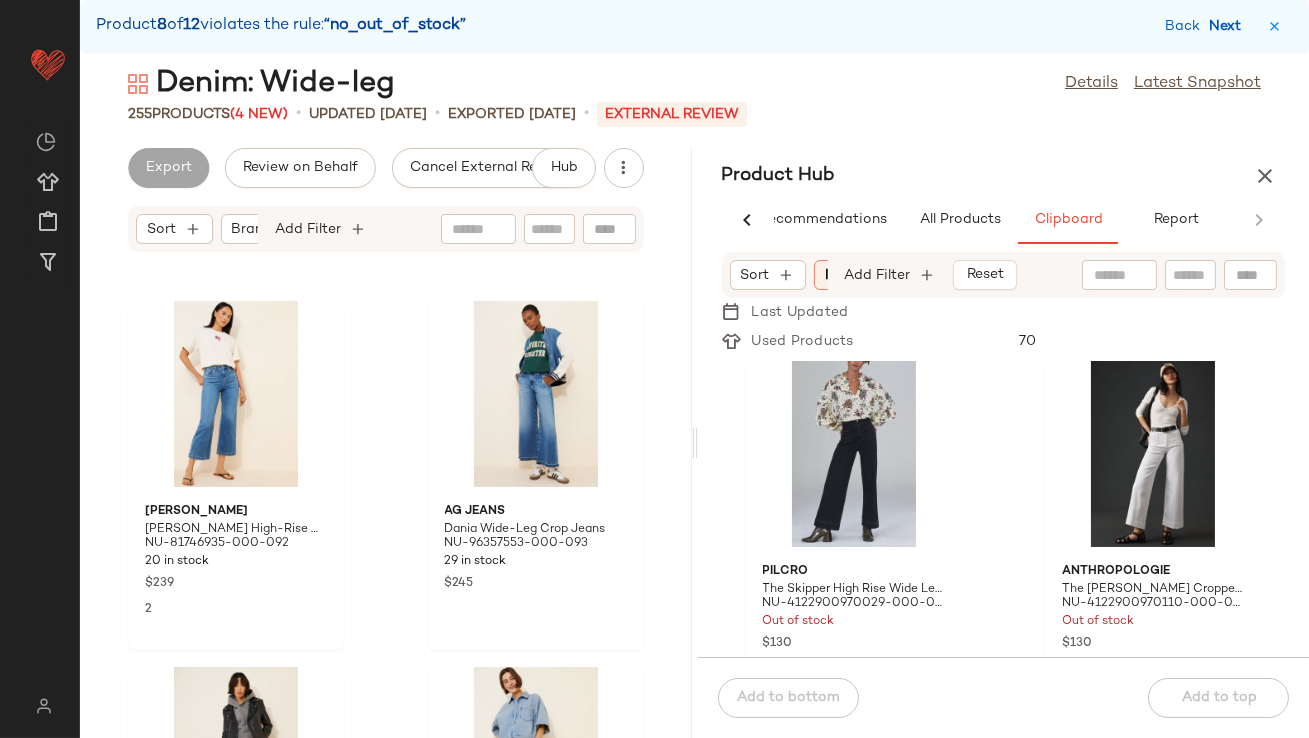 click on "Next" at bounding box center [1229, 26] 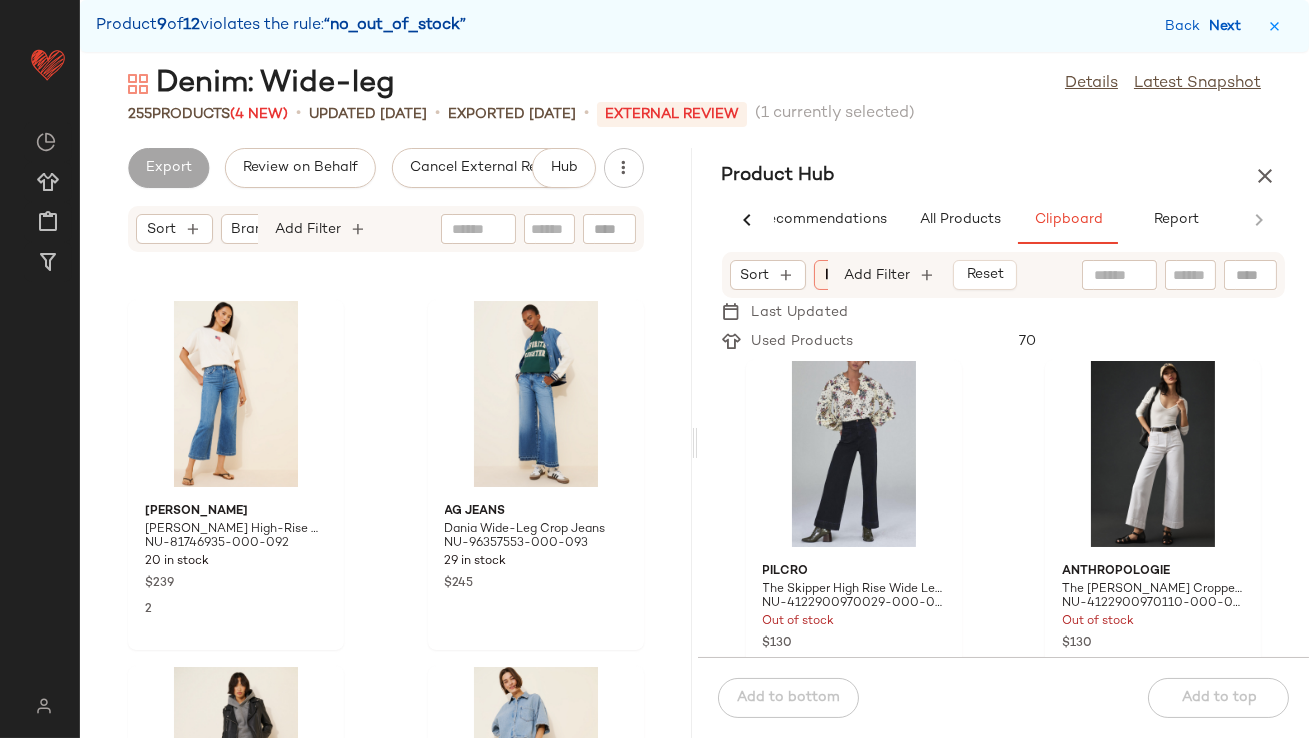 scroll, scrollTop: 37331, scrollLeft: 0, axis: vertical 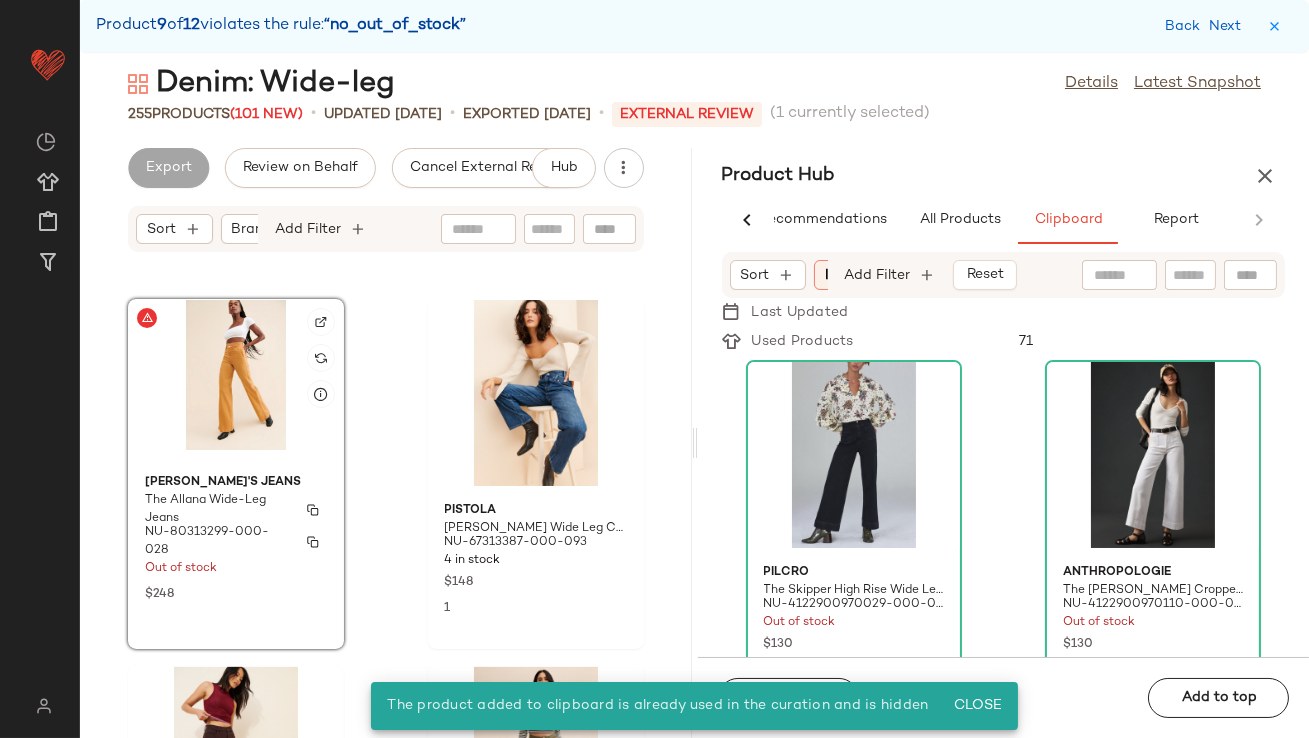 click on "Joe's Jeans The Allana Wide-Leg Jeans NU-80313299-000-028 Out of stock $248" 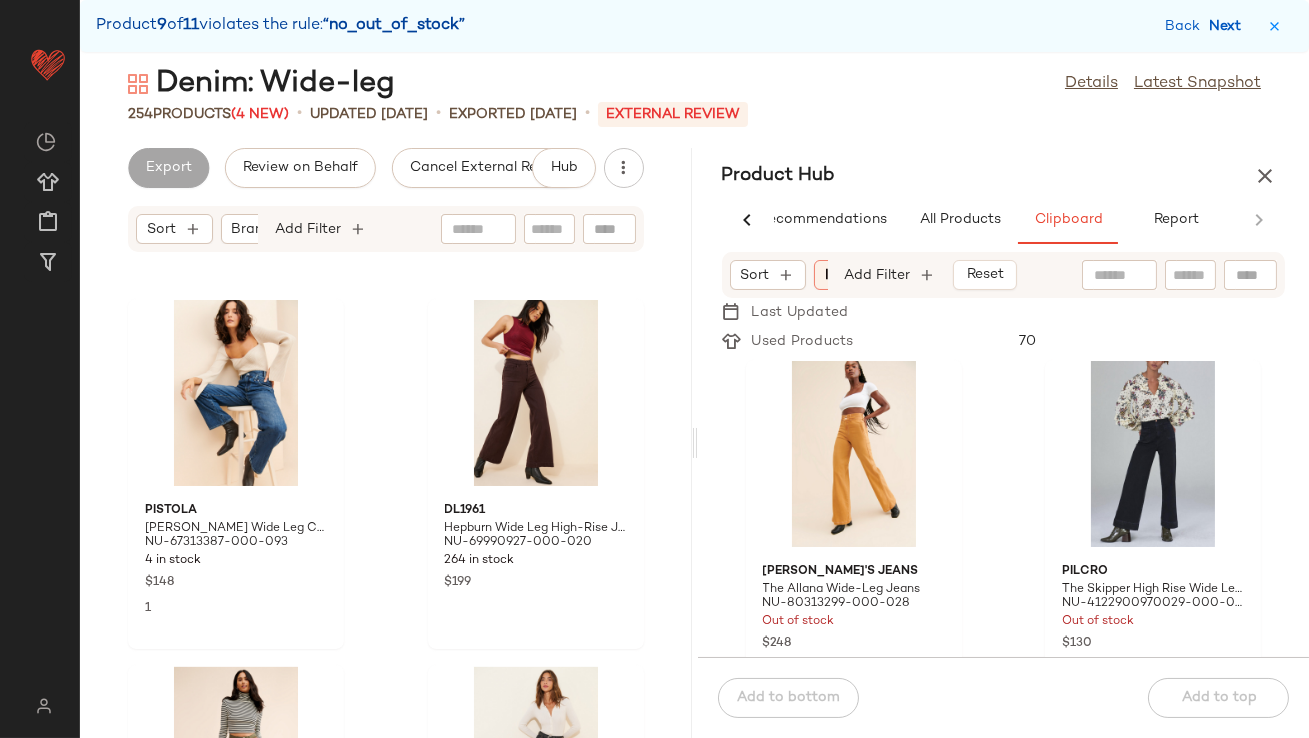 click on "Next" at bounding box center (1229, 26) 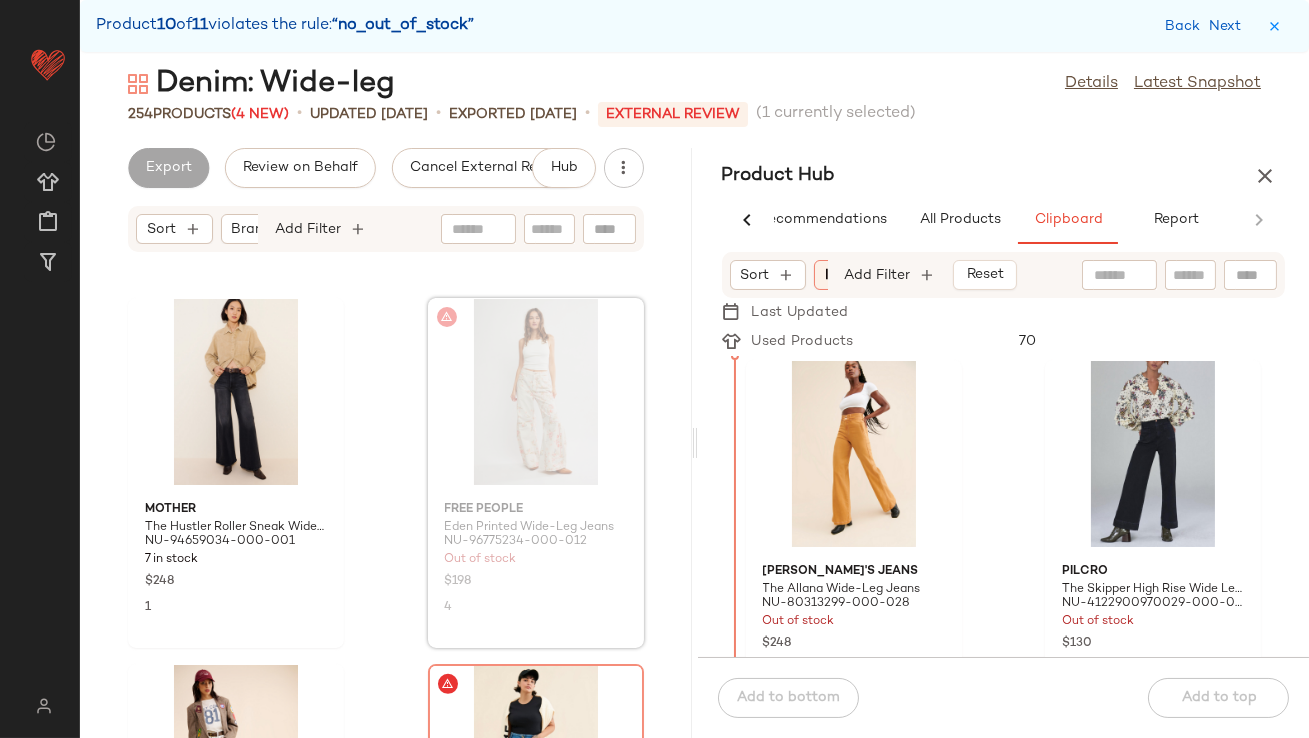 scroll, scrollTop: 45016, scrollLeft: 0, axis: vertical 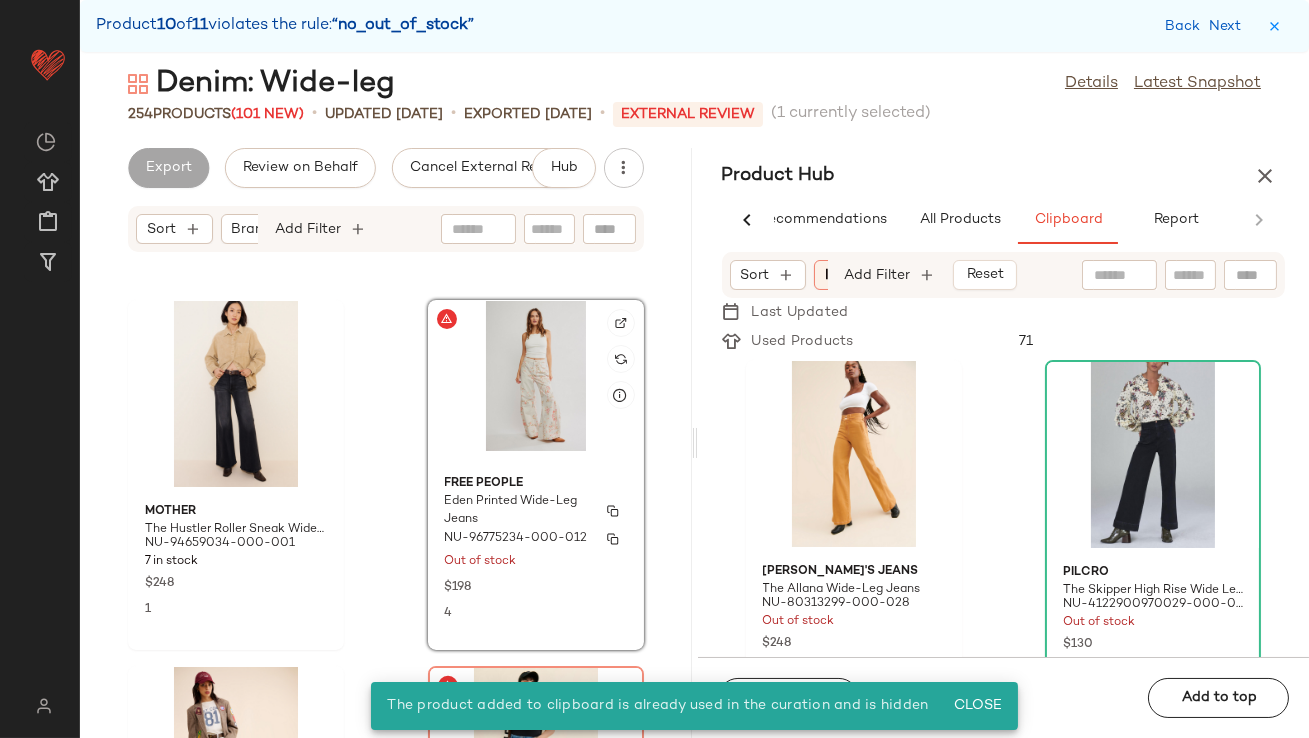 click on "$198" at bounding box center (536, 586) 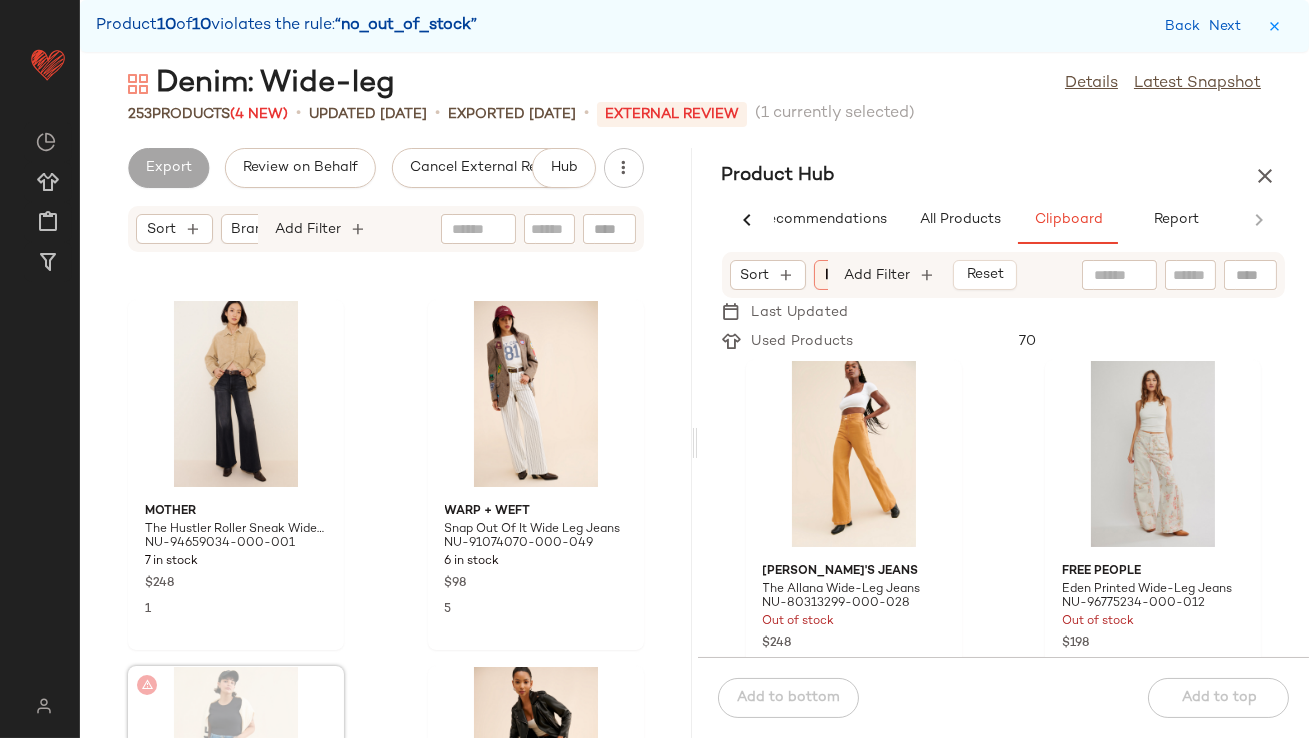 scroll, scrollTop: 45021, scrollLeft: 0, axis: vertical 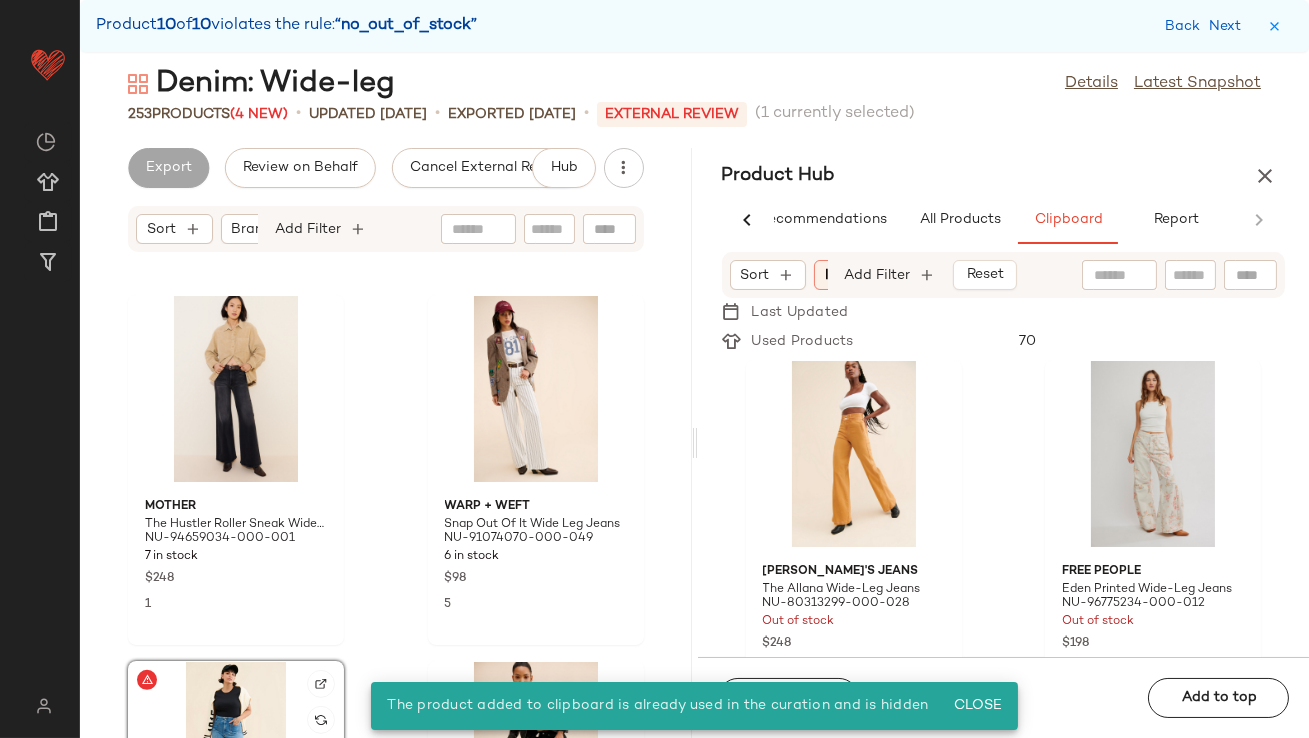 click 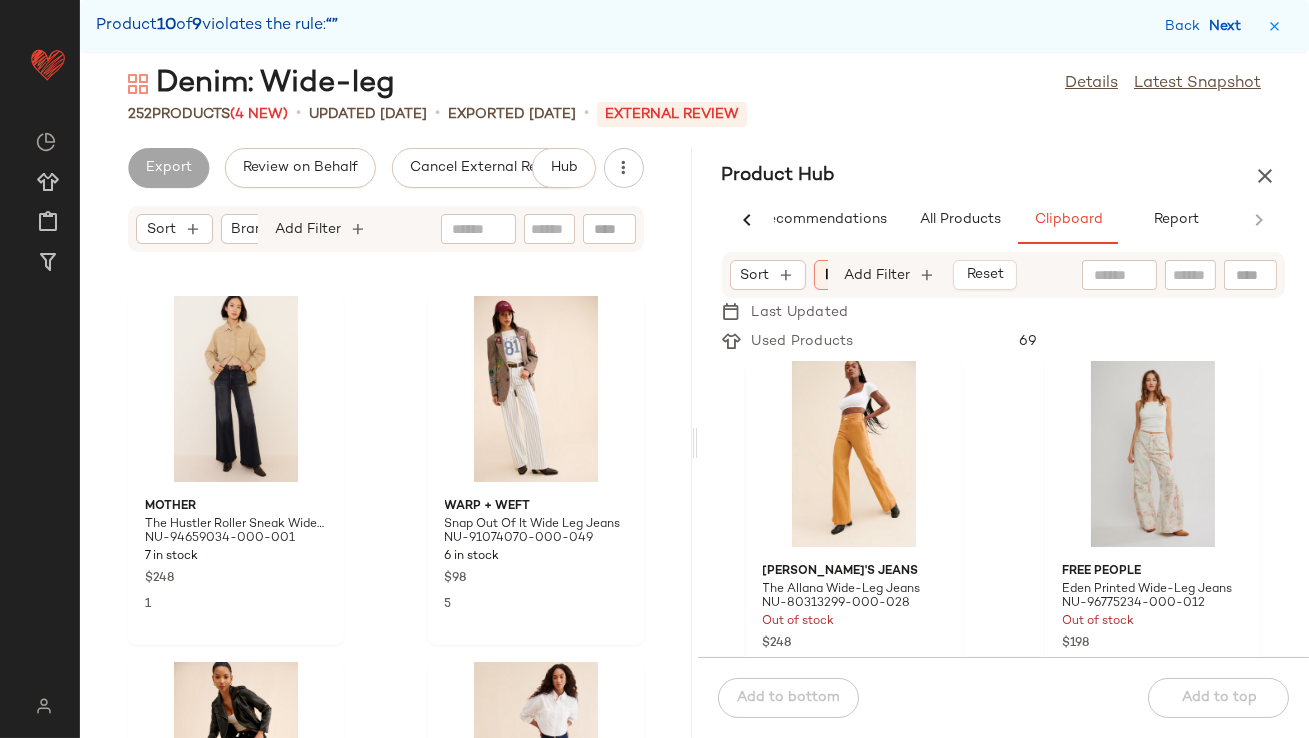 click on "Next" at bounding box center (1229, 26) 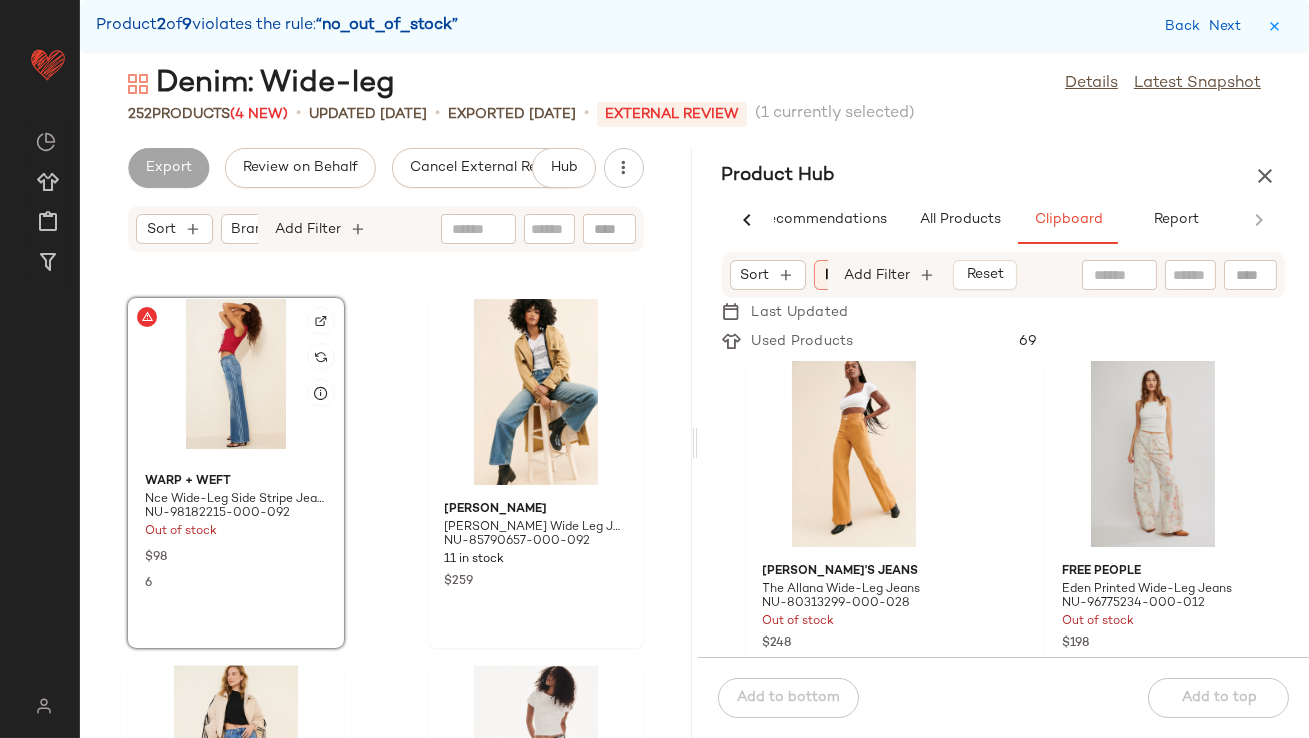scroll, scrollTop: 10245, scrollLeft: 0, axis: vertical 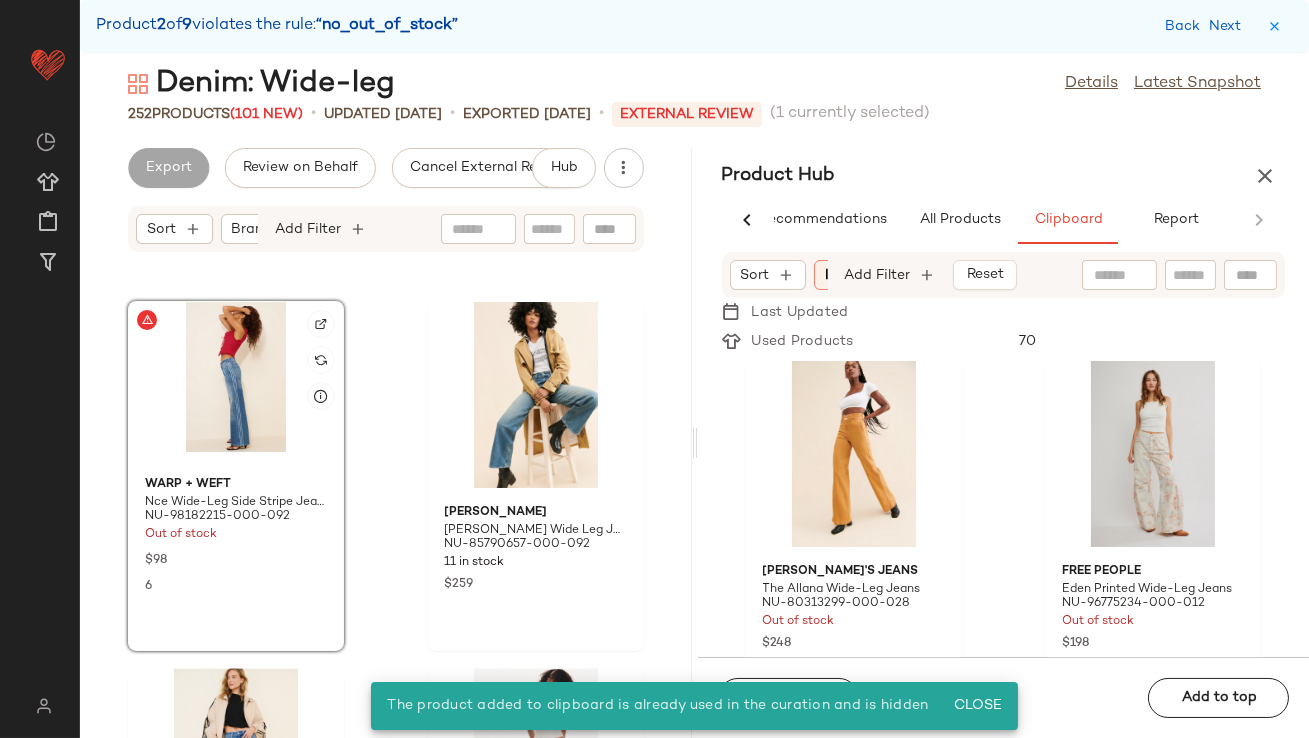 click 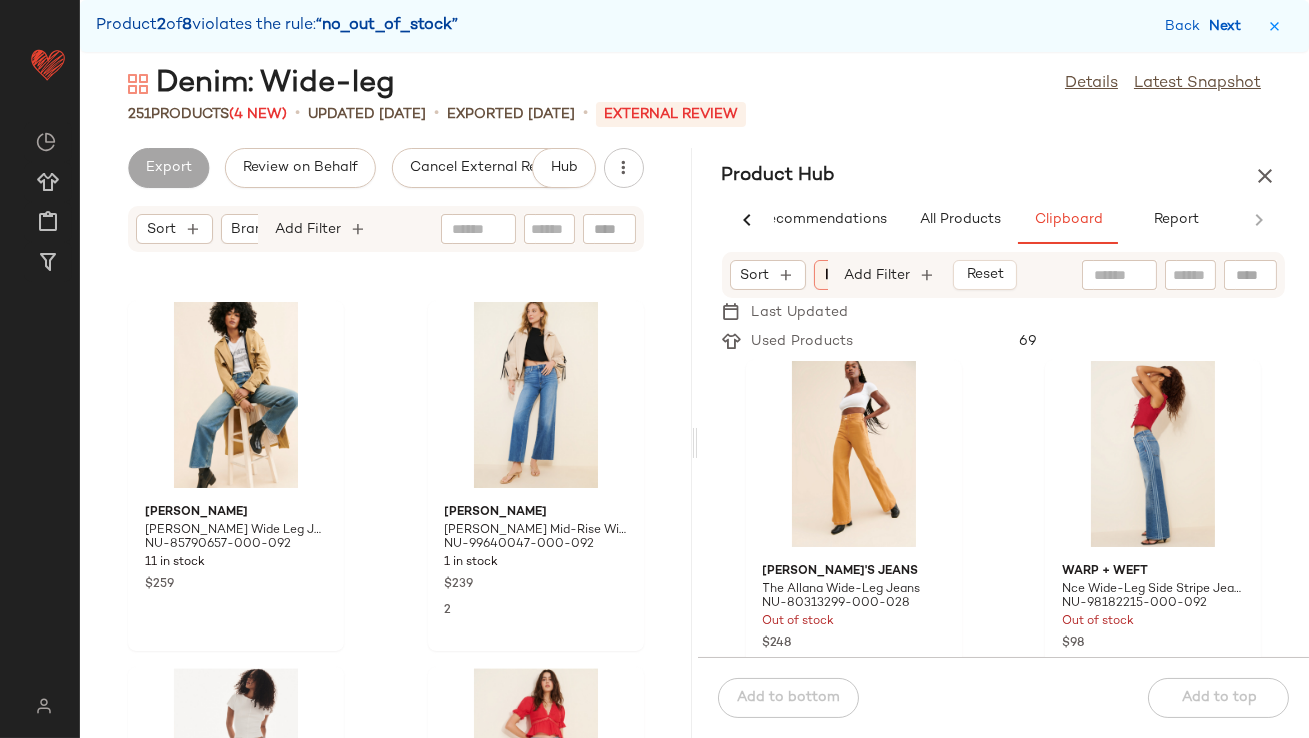 click on "Next" at bounding box center (1229, 26) 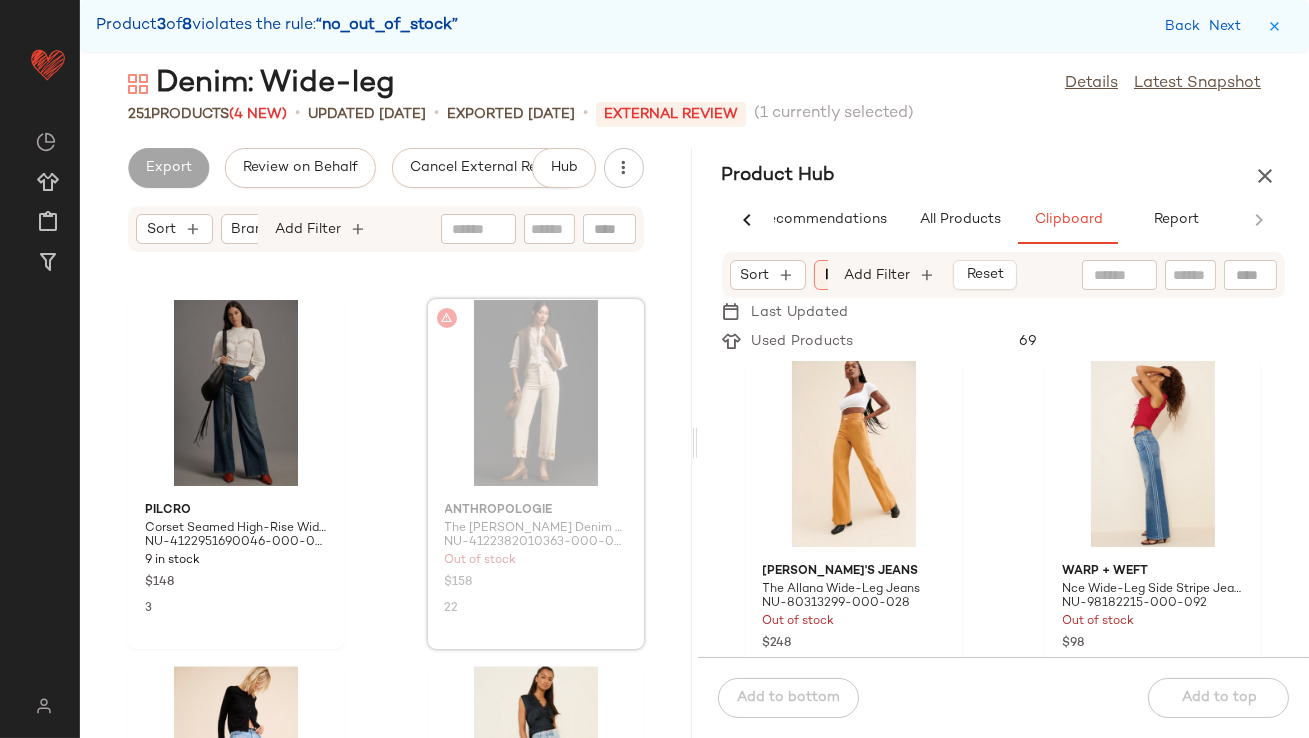 scroll, scrollTop: 11709, scrollLeft: 0, axis: vertical 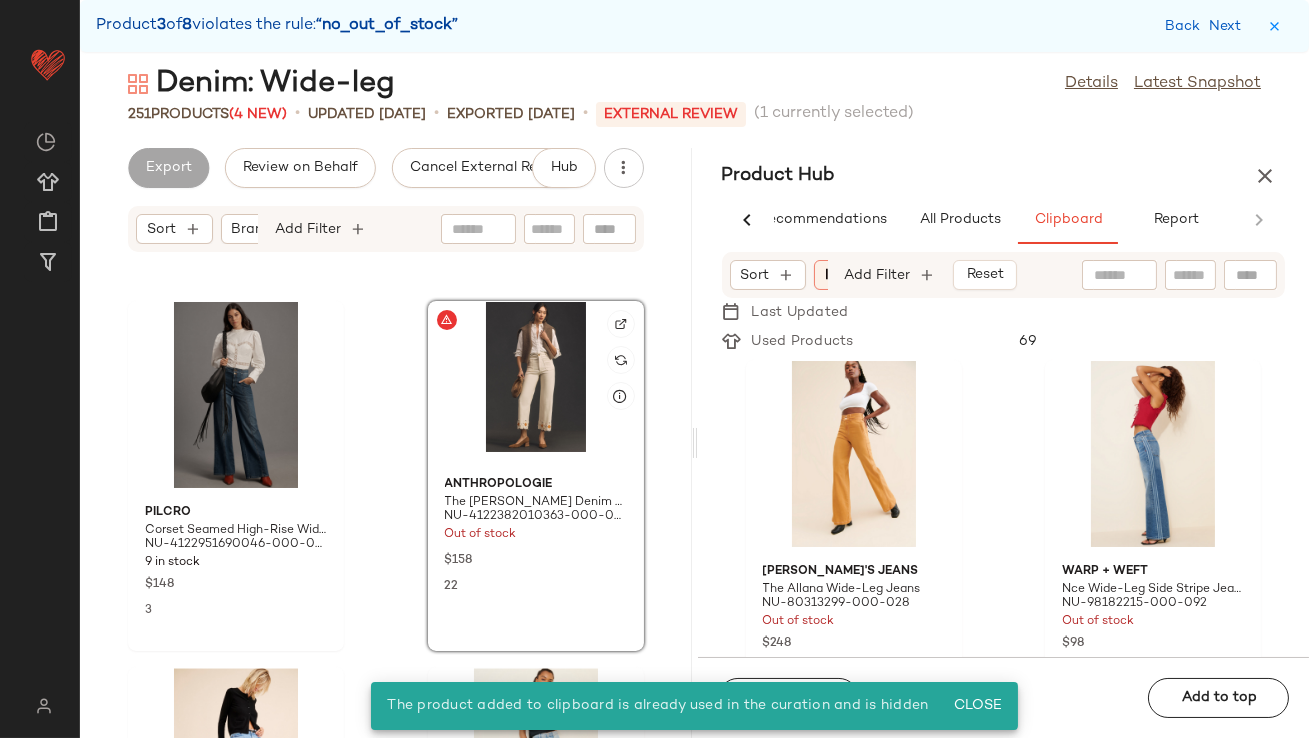 click 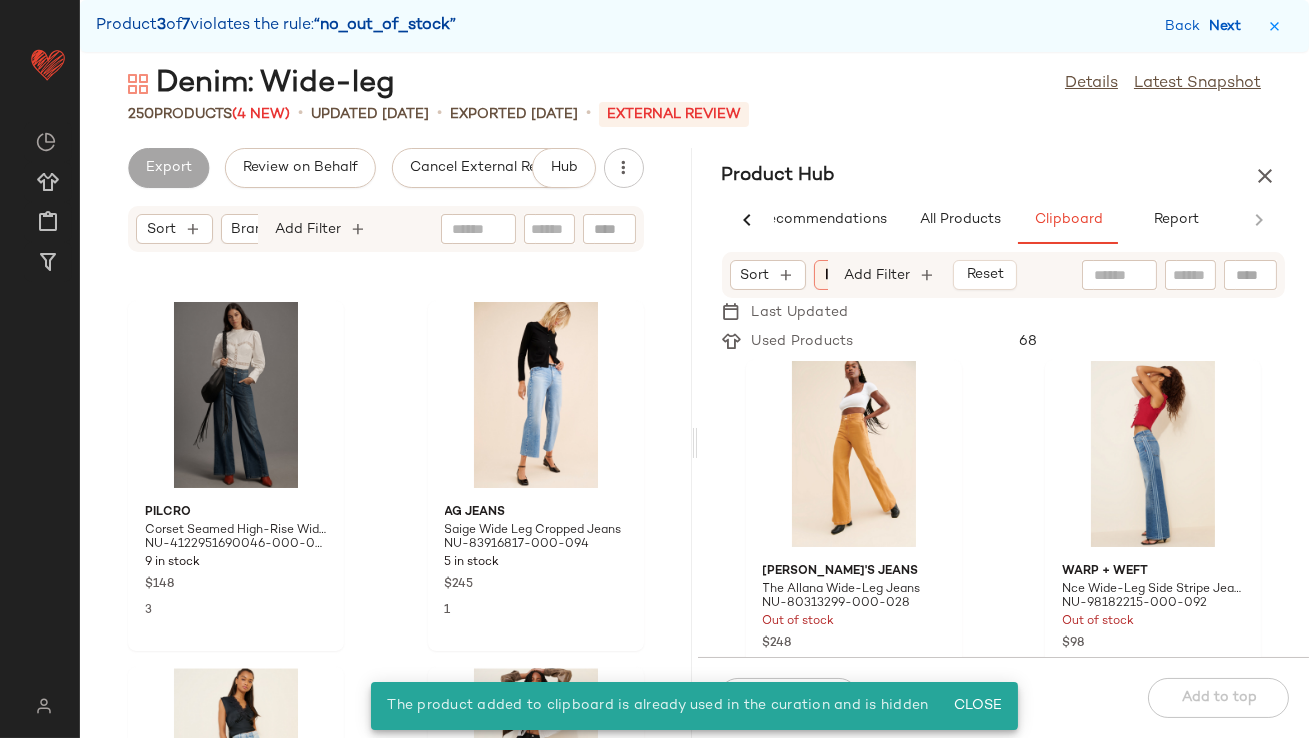 click on "Next" at bounding box center [1229, 26] 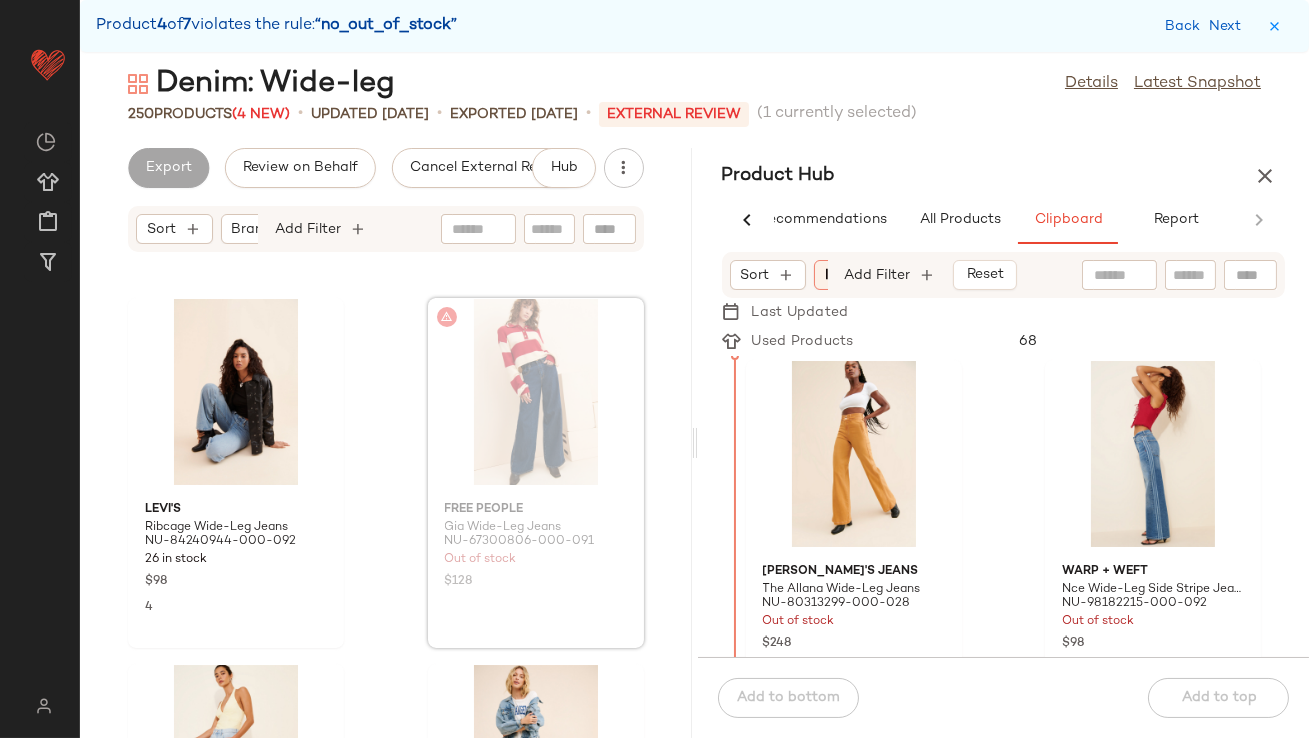 scroll, scrollTop: 13906, scrollLeft: 0, axis: vertical 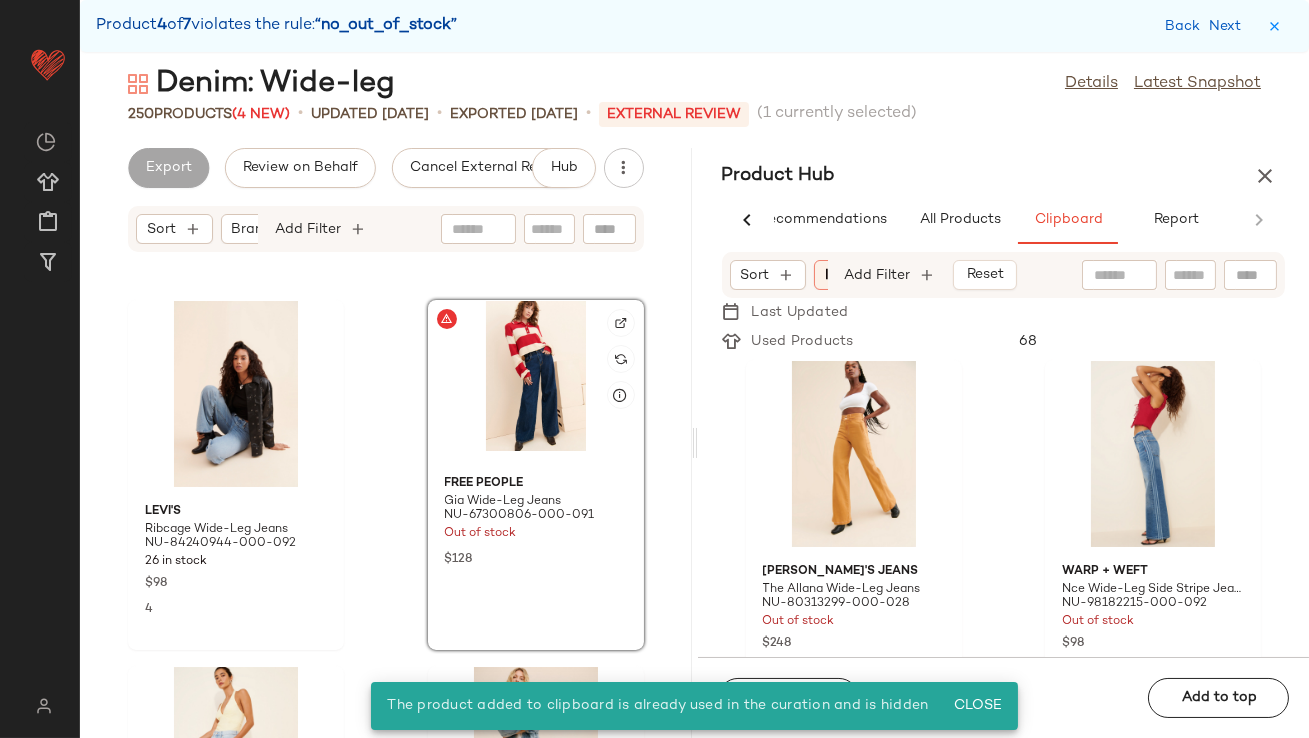 click 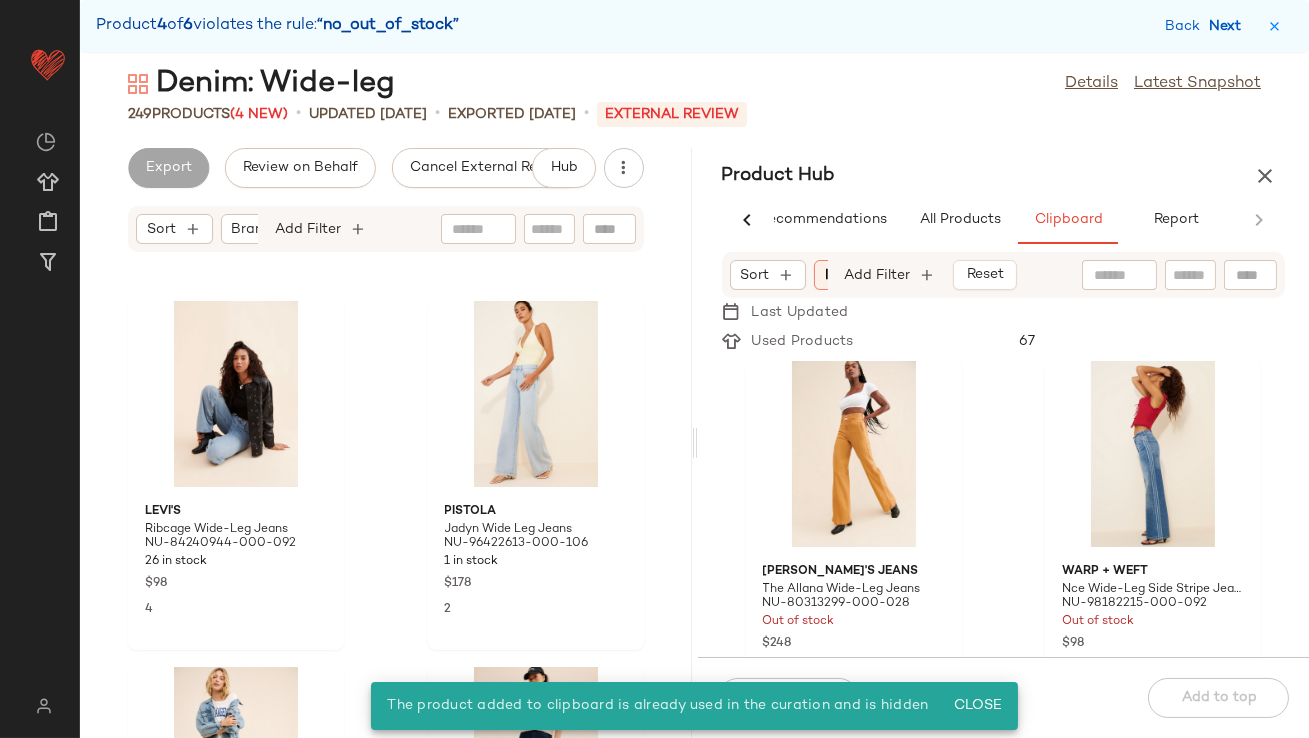 click on "Next" at bounding box center (1229, 26) 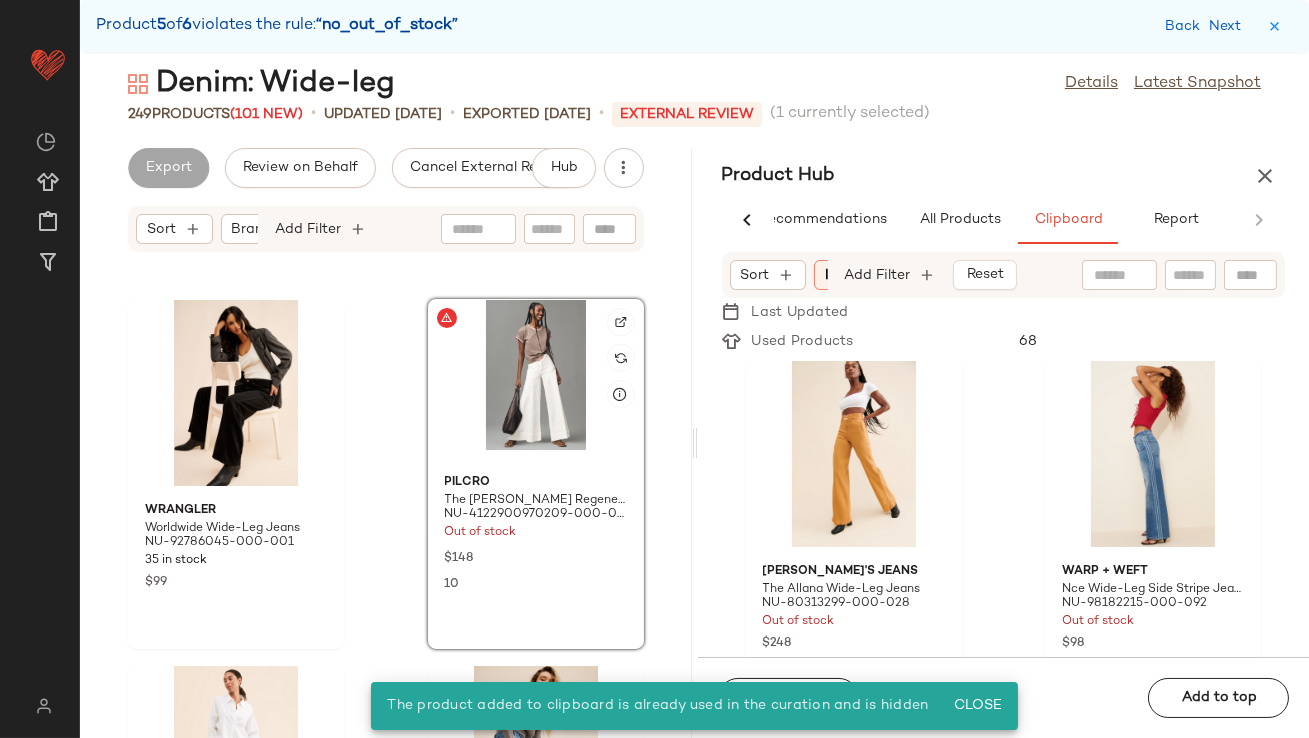 click 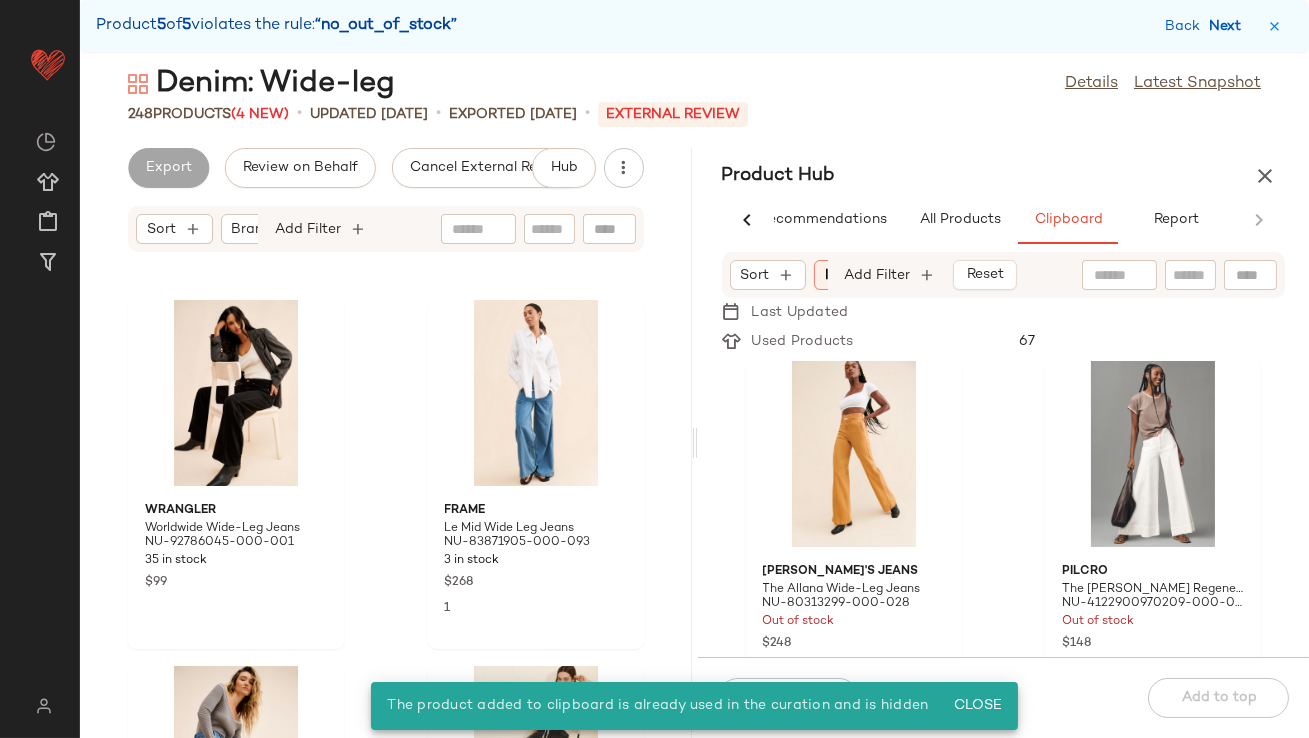 click on "Next" at bounding box center (1229, 26) 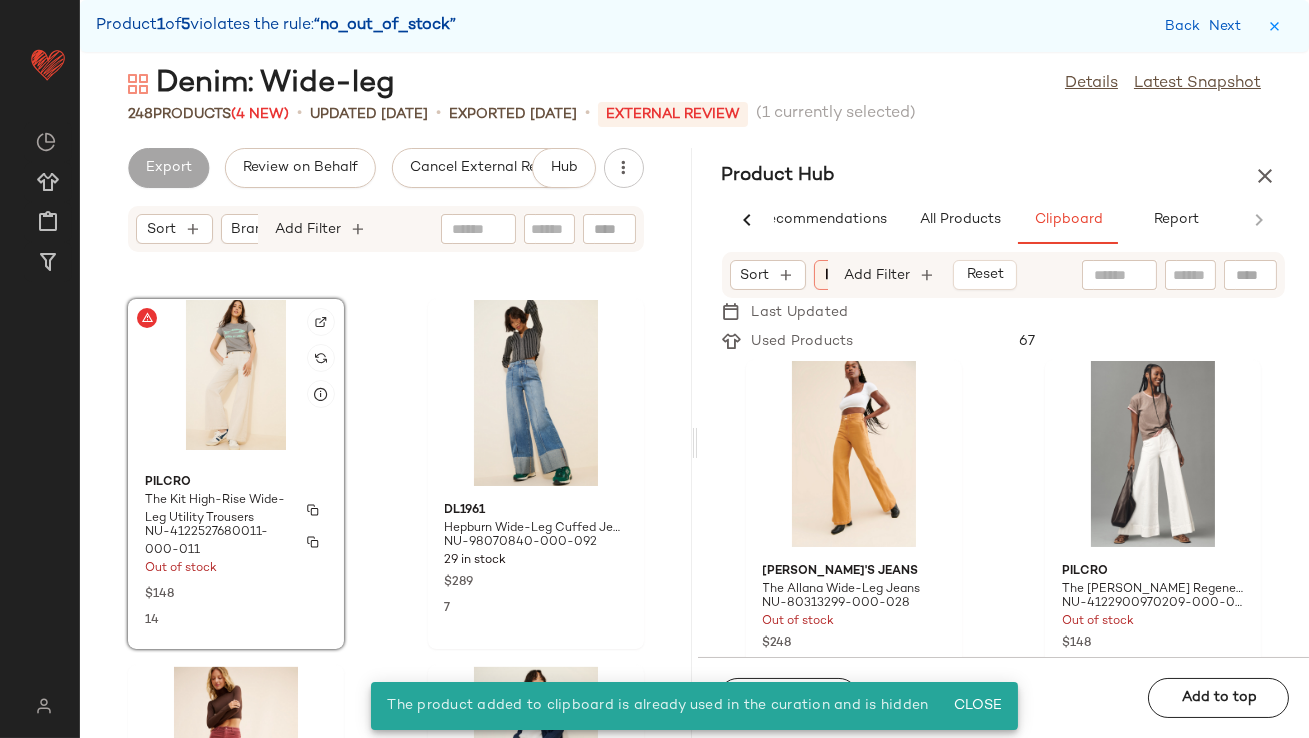 click on "Pilcro The Kit High-Rise Wide-Leg Utility Trousers NU-4122527680011-000-011 Out of stock $148 14" 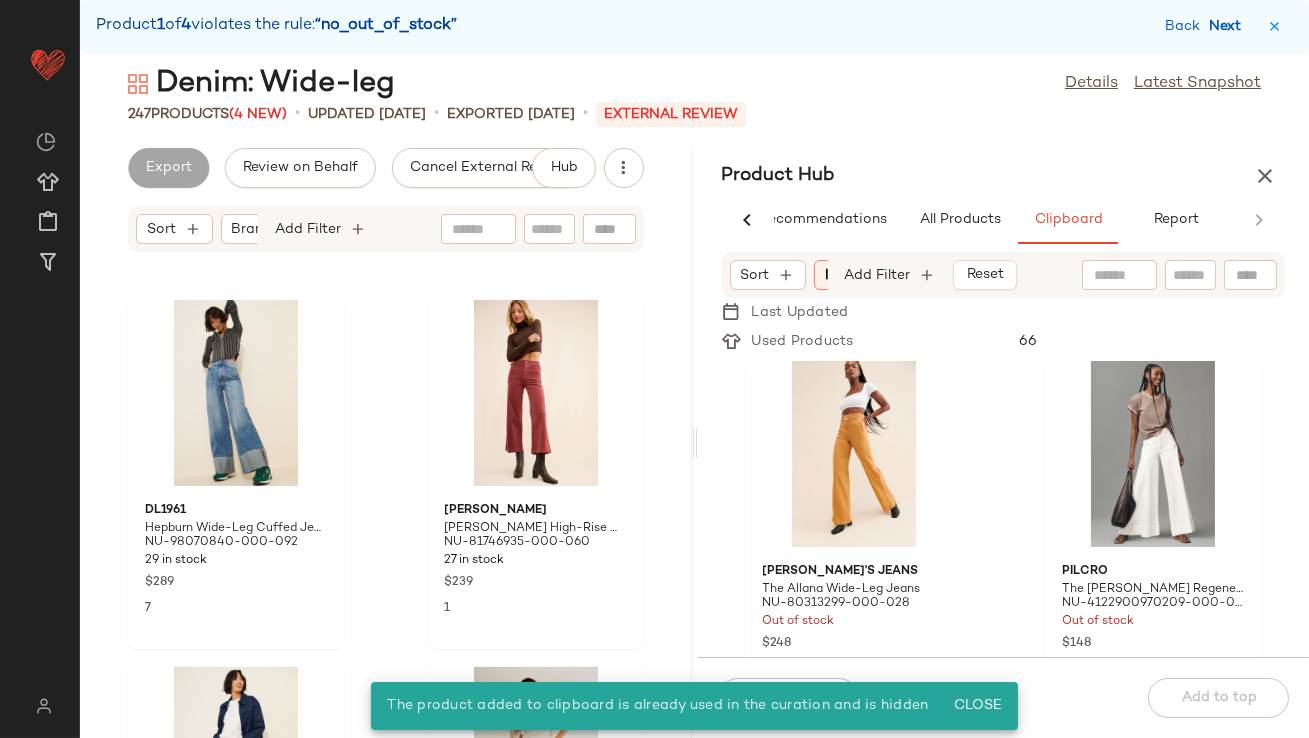 click on "Next" at bounding box center (1229, 26) 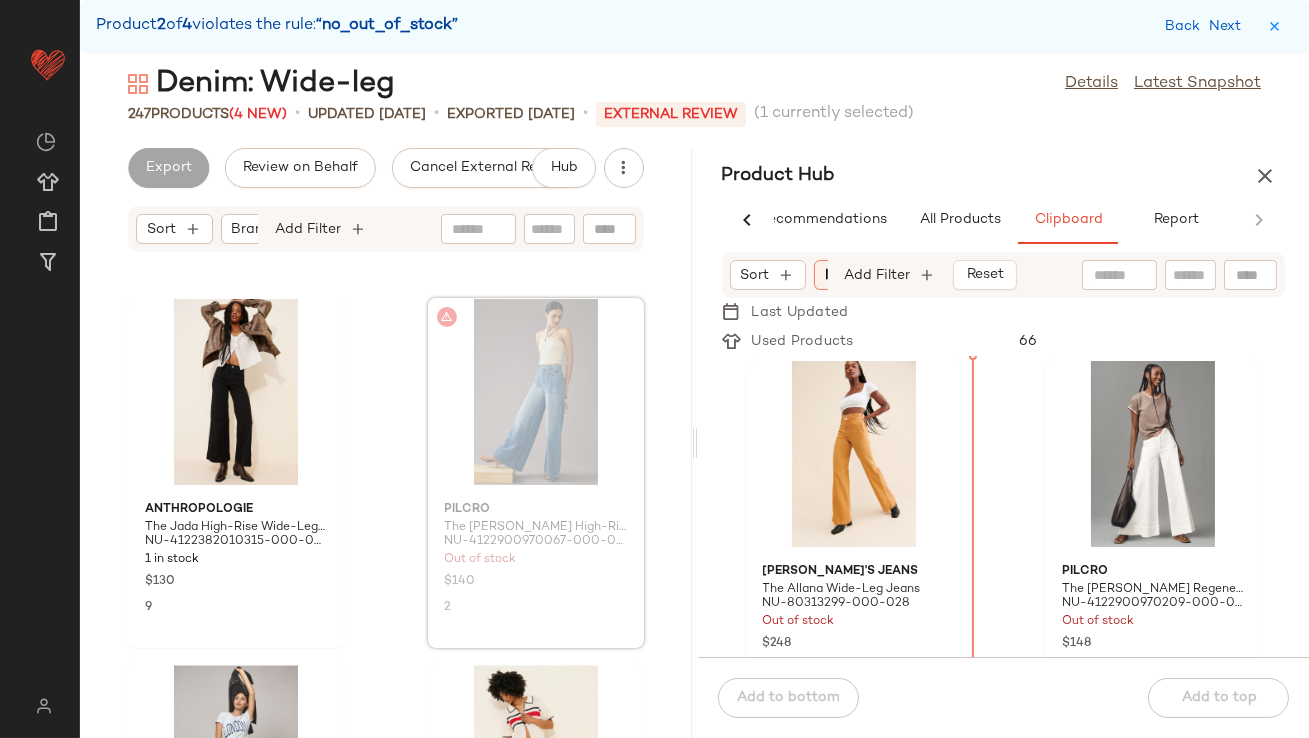 scroll, scrollTop: 12075, scrollLeft: 0, axis: vertical 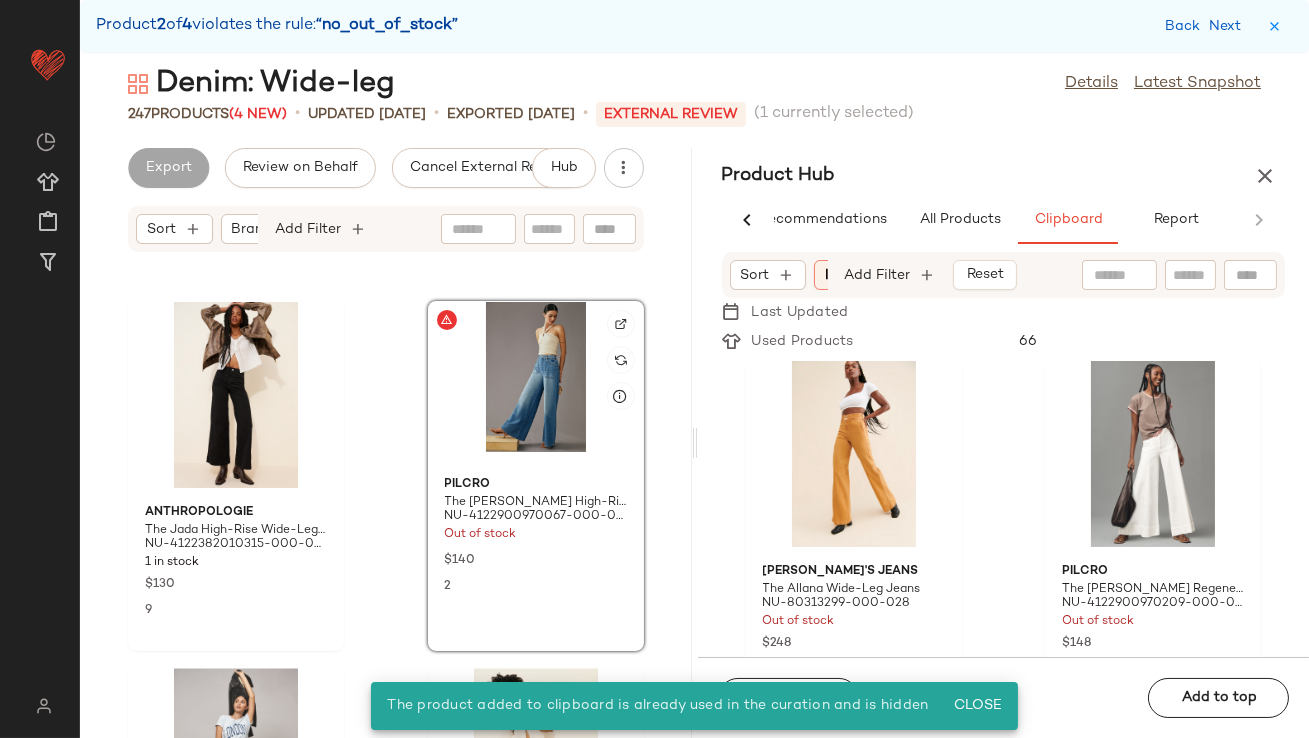 click 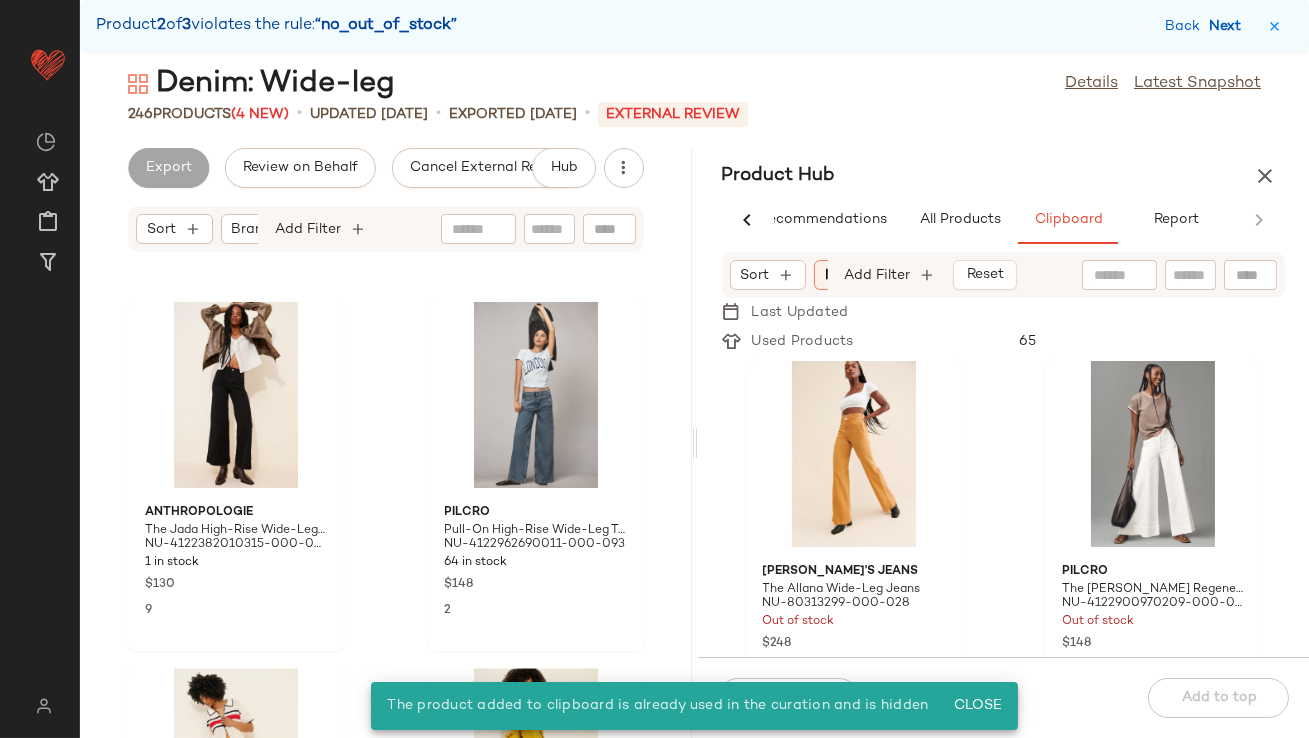 click on "Next" at bounding box center (1229, 26) 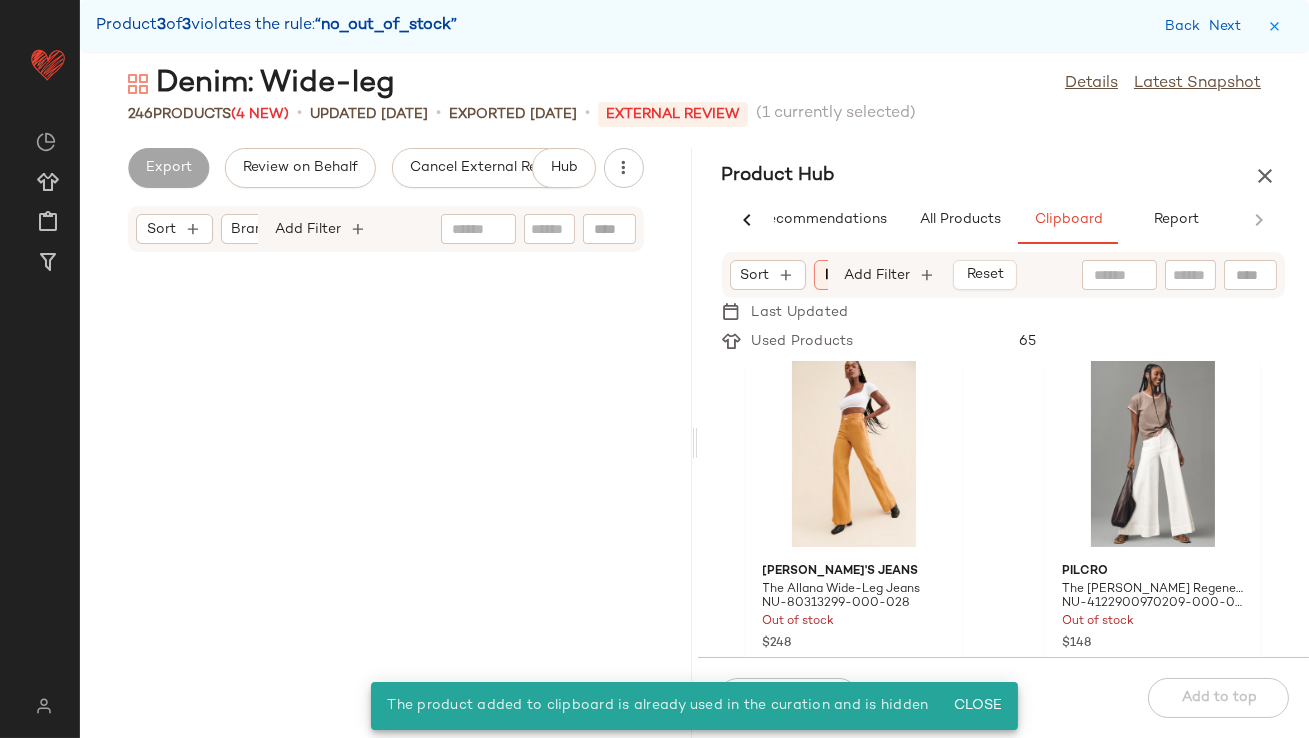 scroll, scrollTop: 38064, scrollLeft: 0, axis: vertical 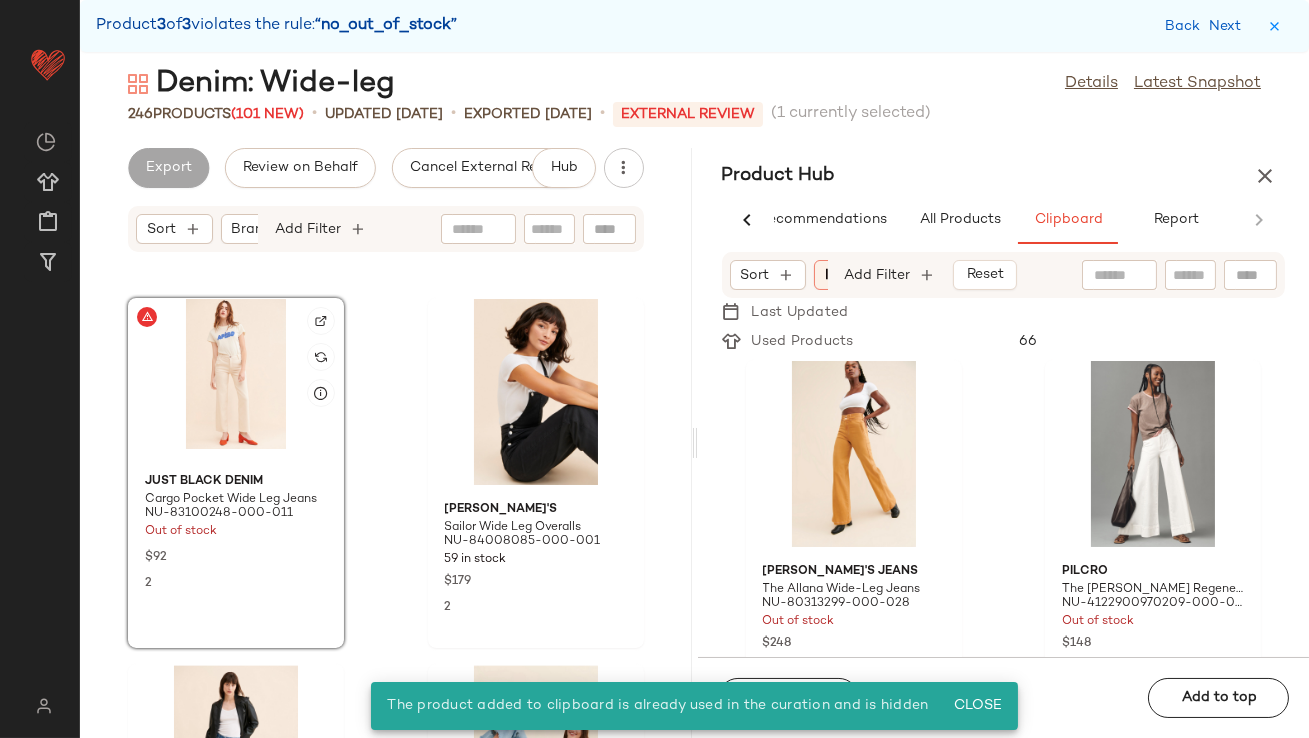 click 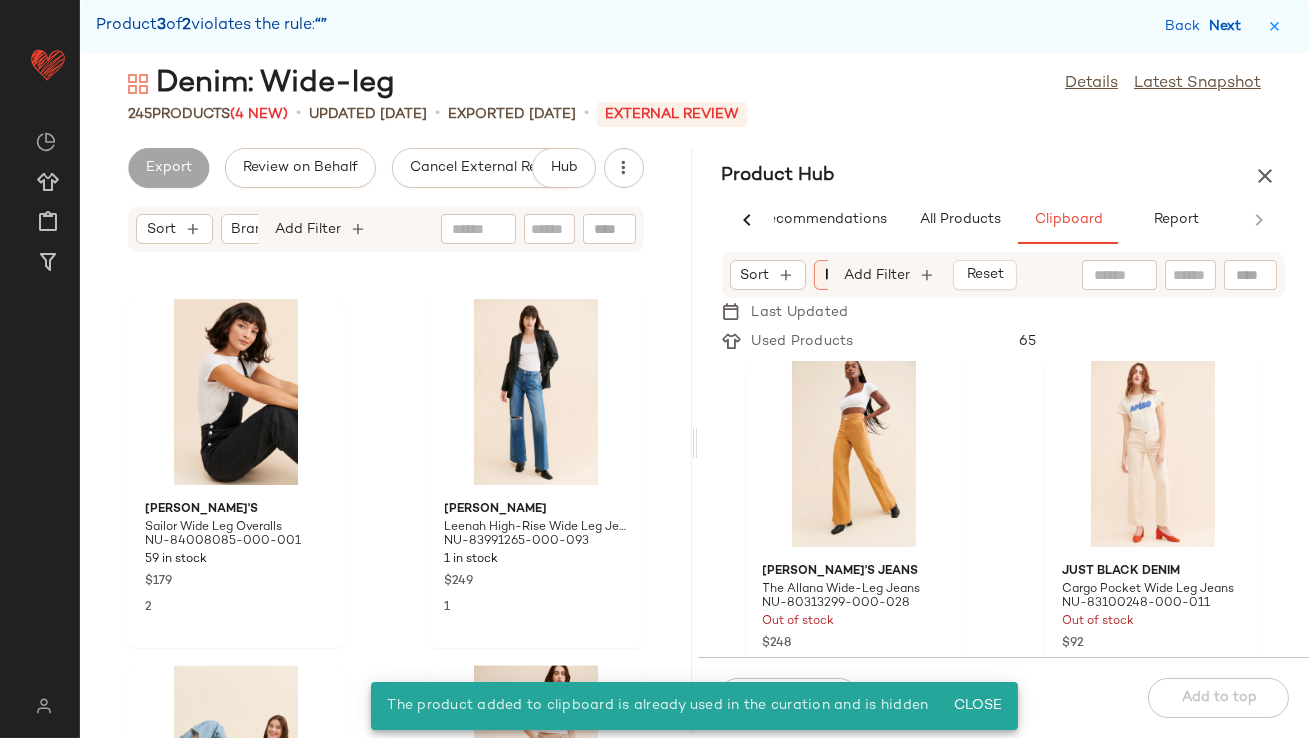 click on "Next" at bounding box center (1229, 26) 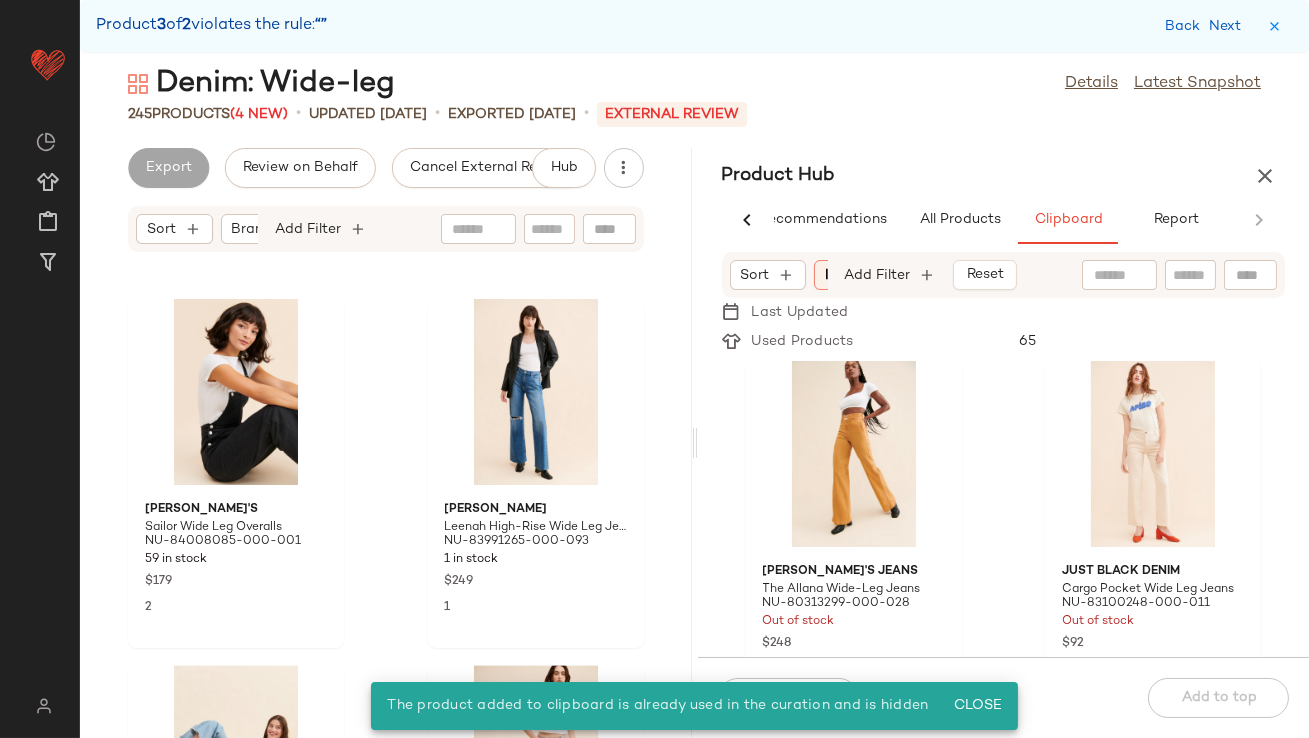 scroll, scrollTop: 14640, scrollLeft: 0, axis: vertical 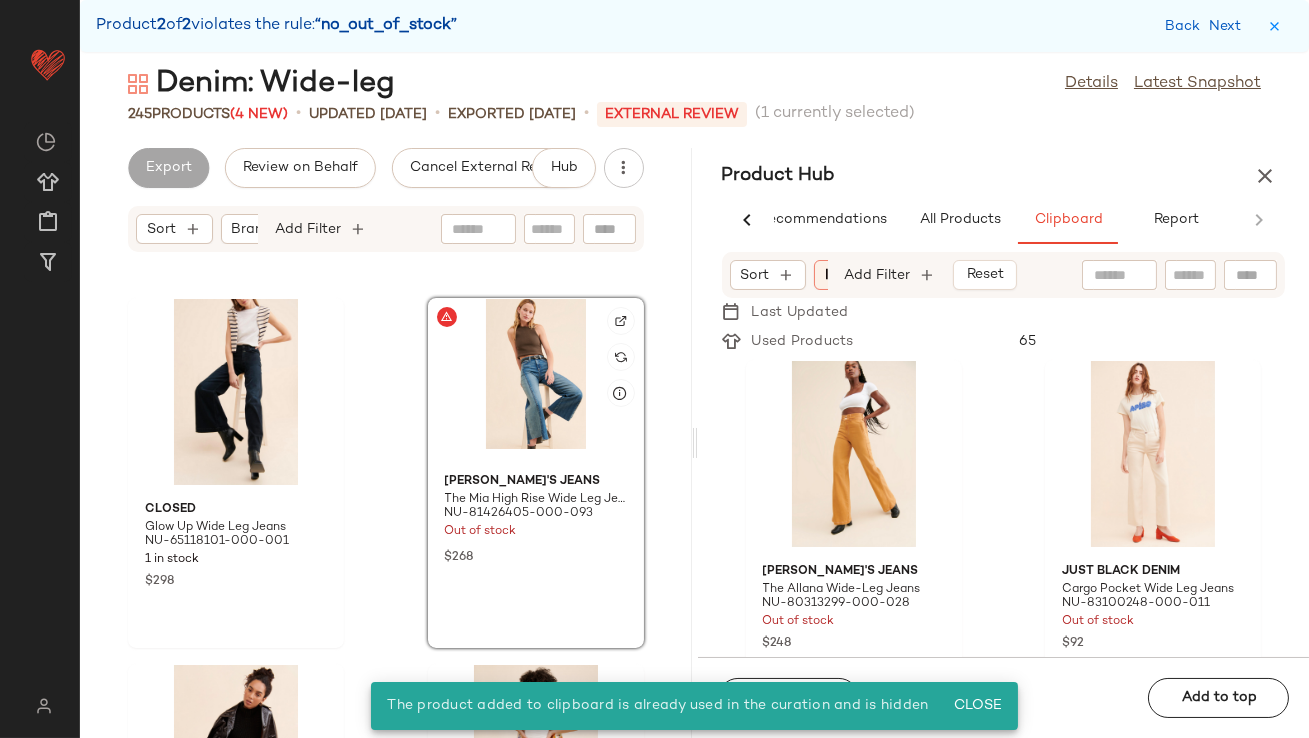 click 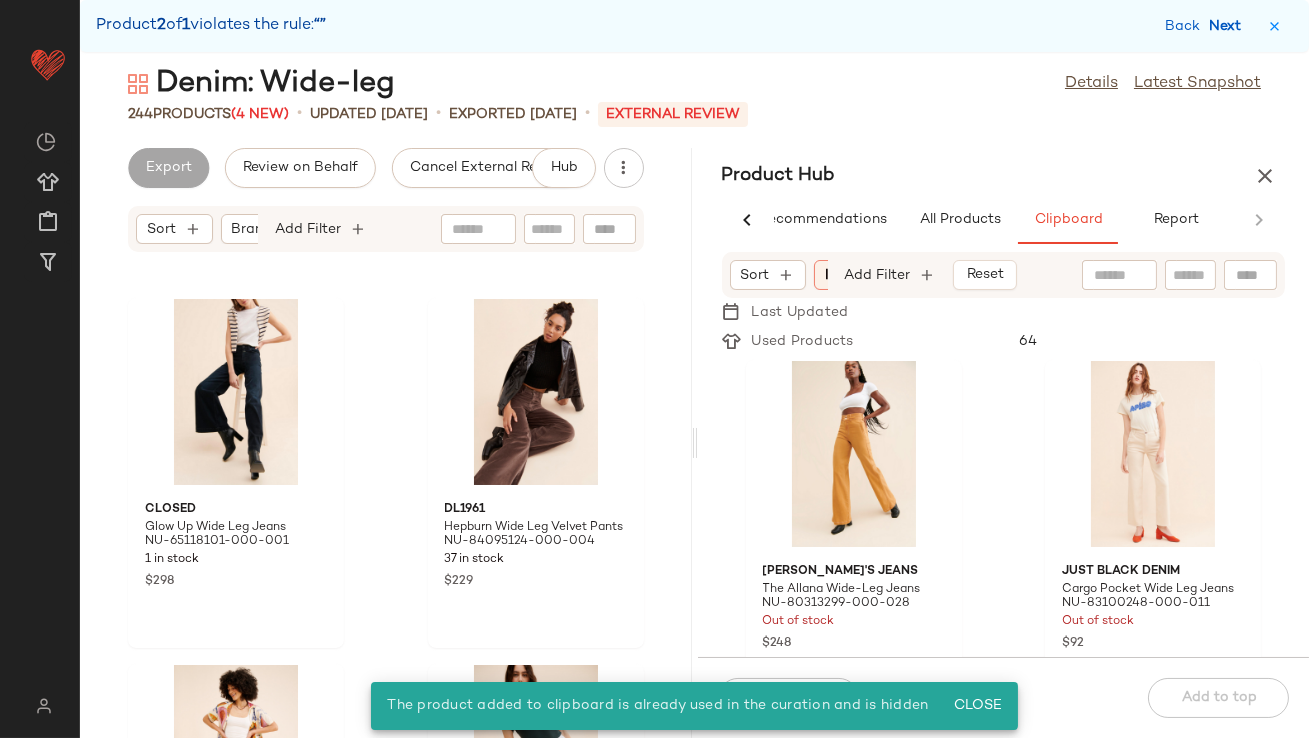 click on "Next" at bounding box center [1229, 26] 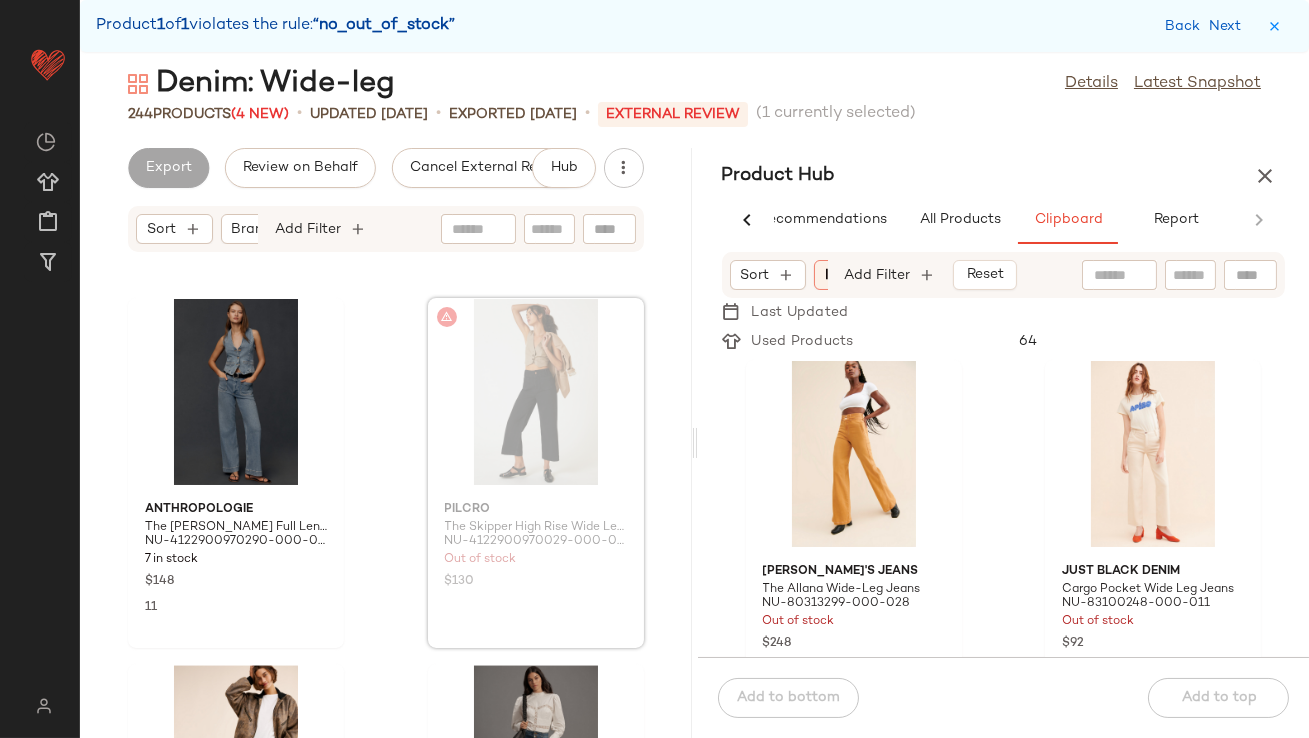 scroll, scrollTop: 10976, scrollLeft: 0, axis: vertical 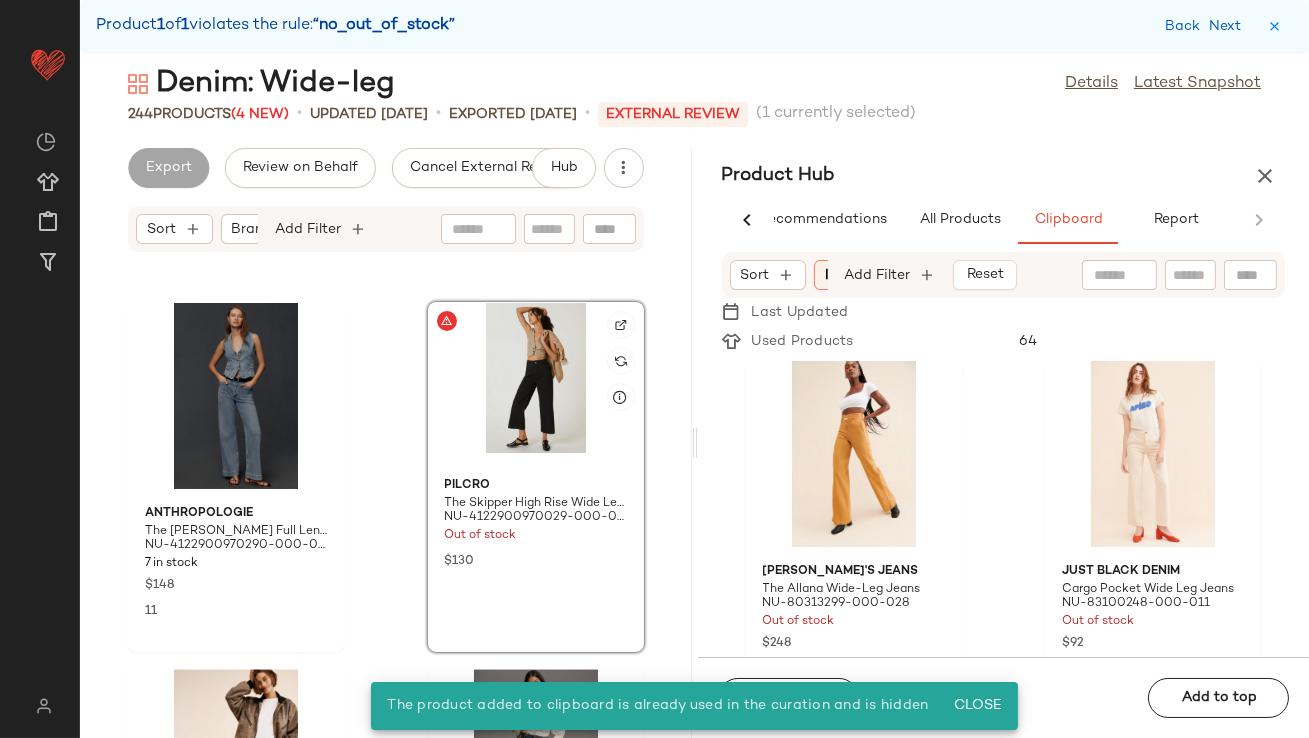 click 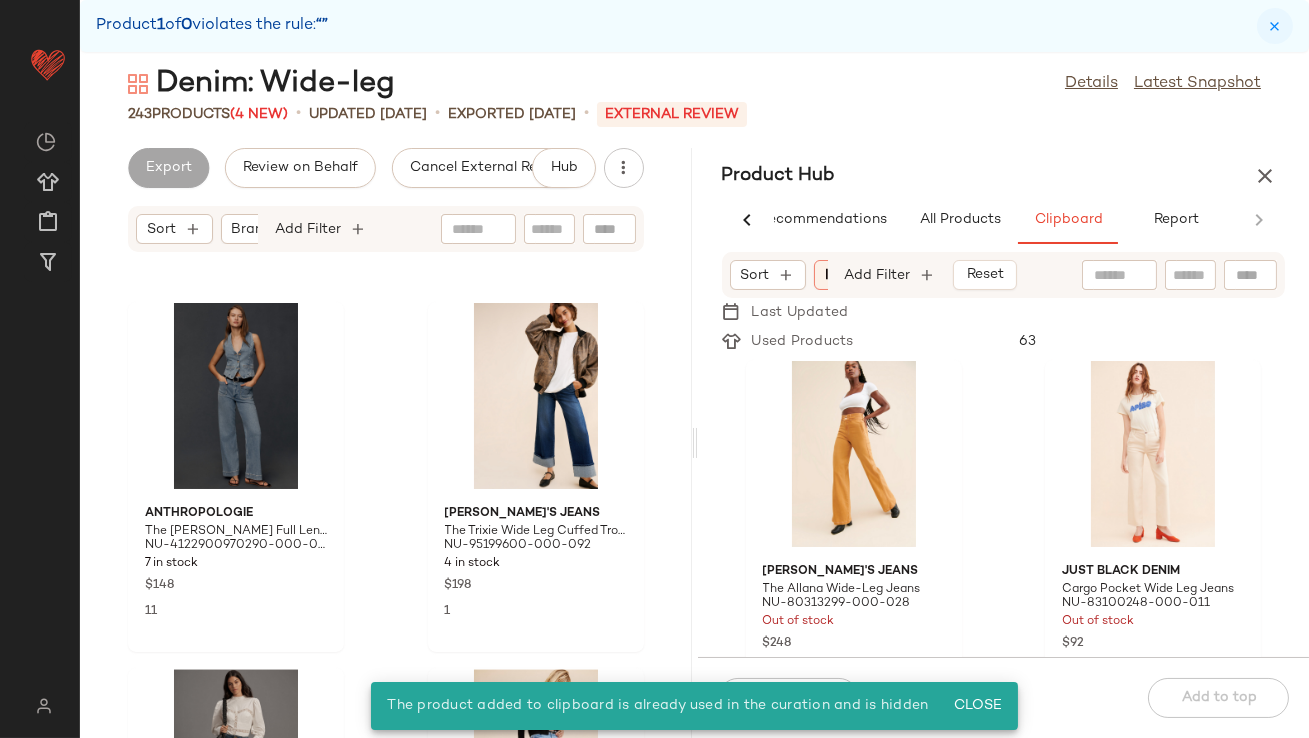 click at bounding box center [1275, 26] 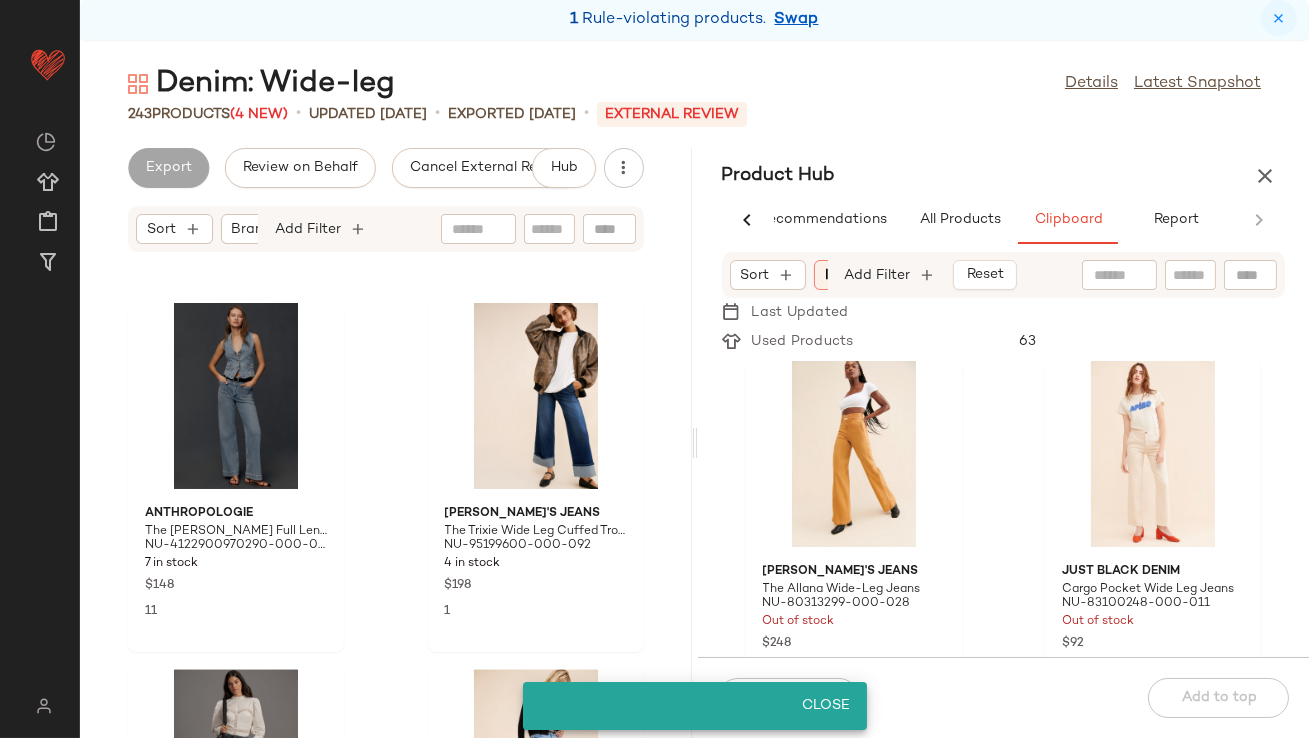 click at bounding box center (1279, 18) 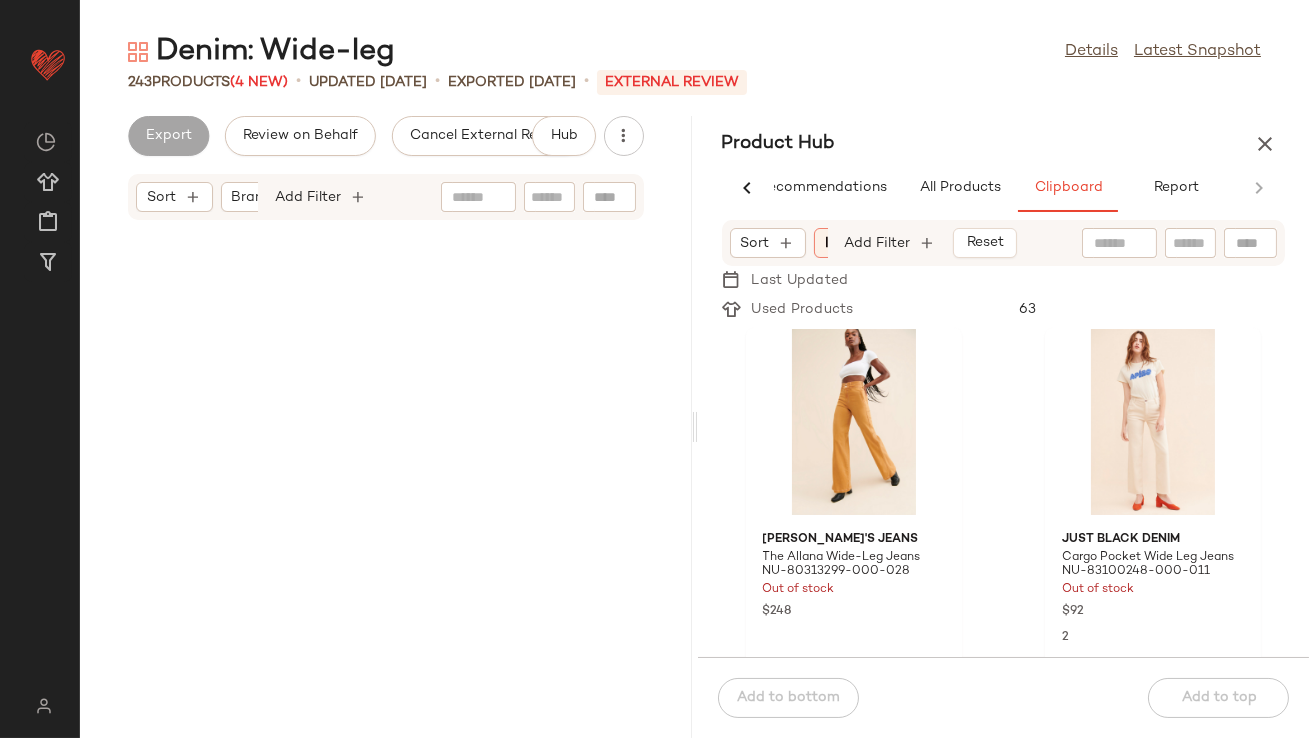 scroll, scrollTop: 87, scrollLeft: 0, axis: vertical 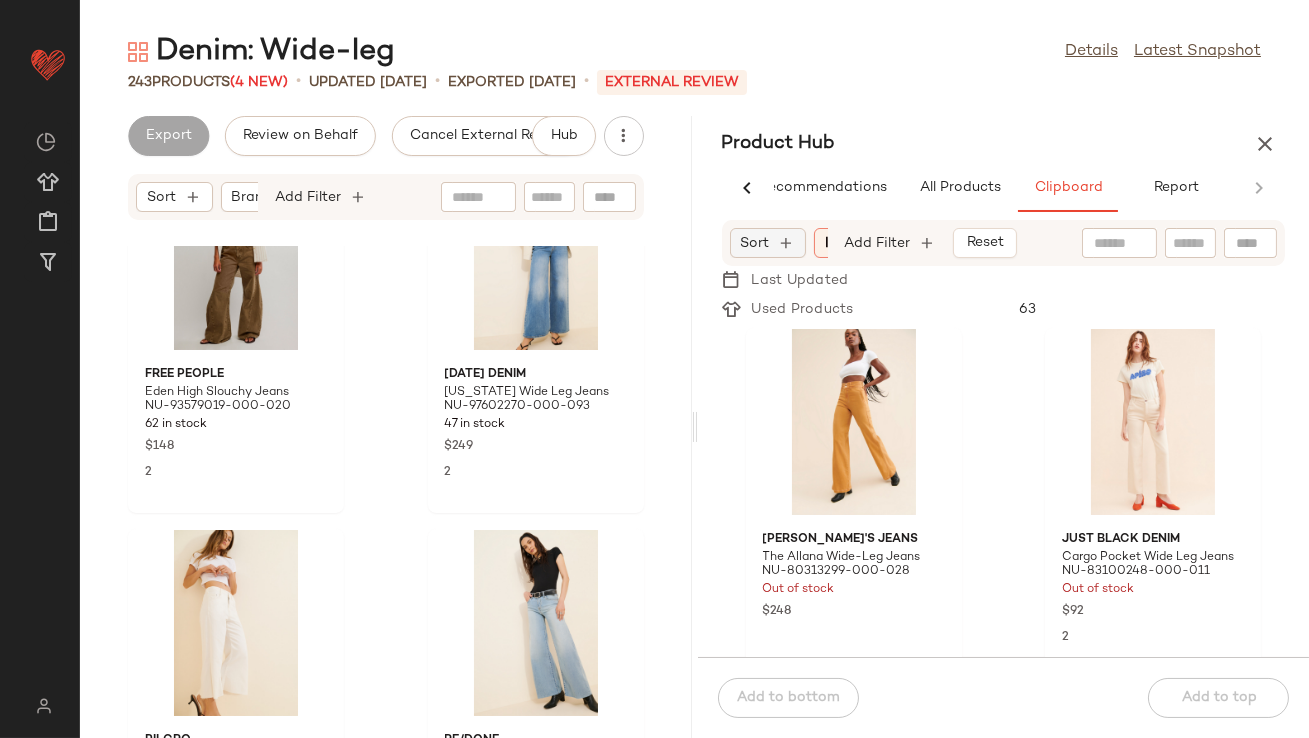 click on "Sort" 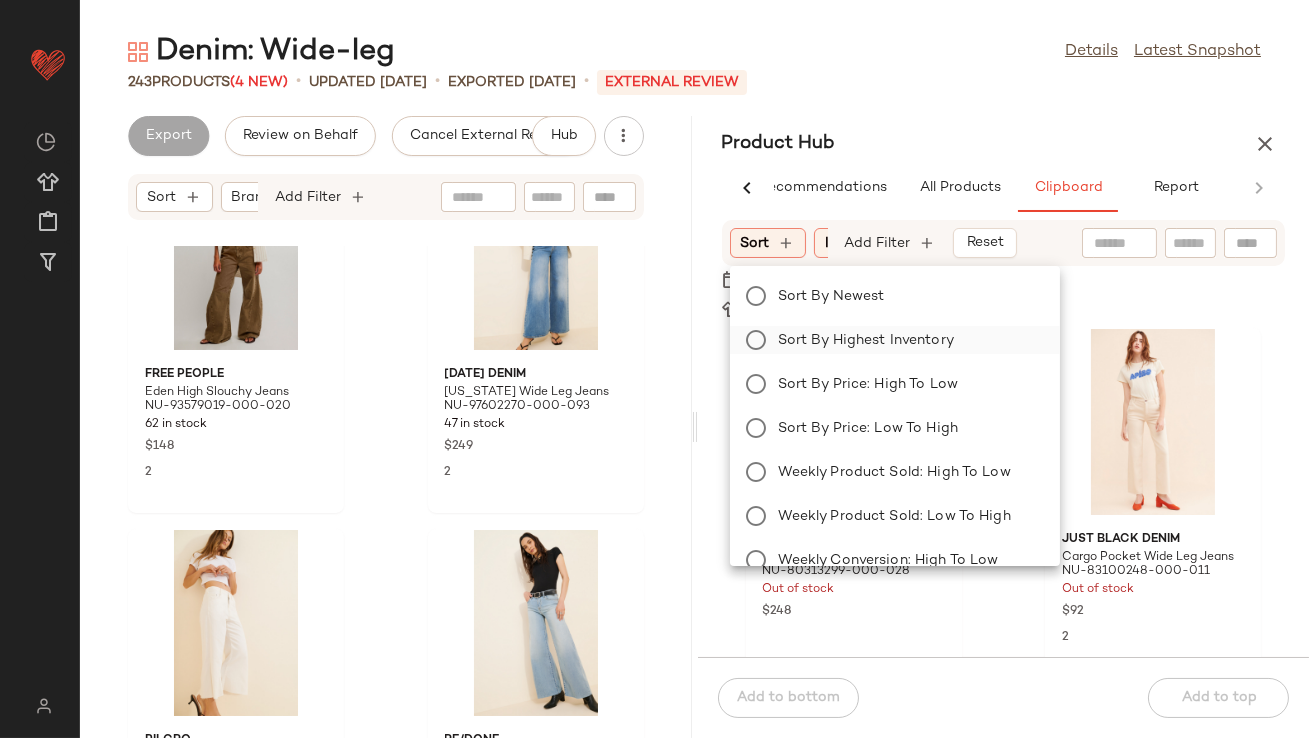 click on "Sort by Highest Inventory" 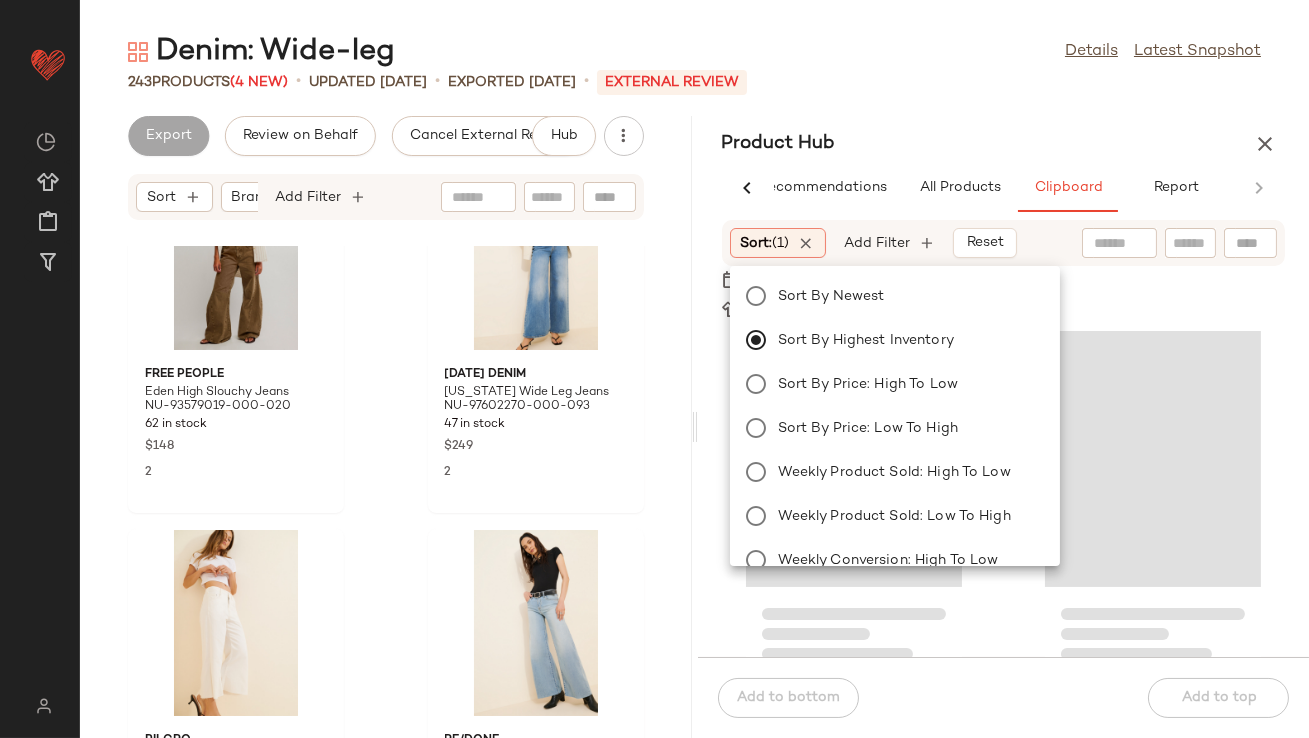 scroll, scrollTop: 0, scrollLeft: 0, axis: both 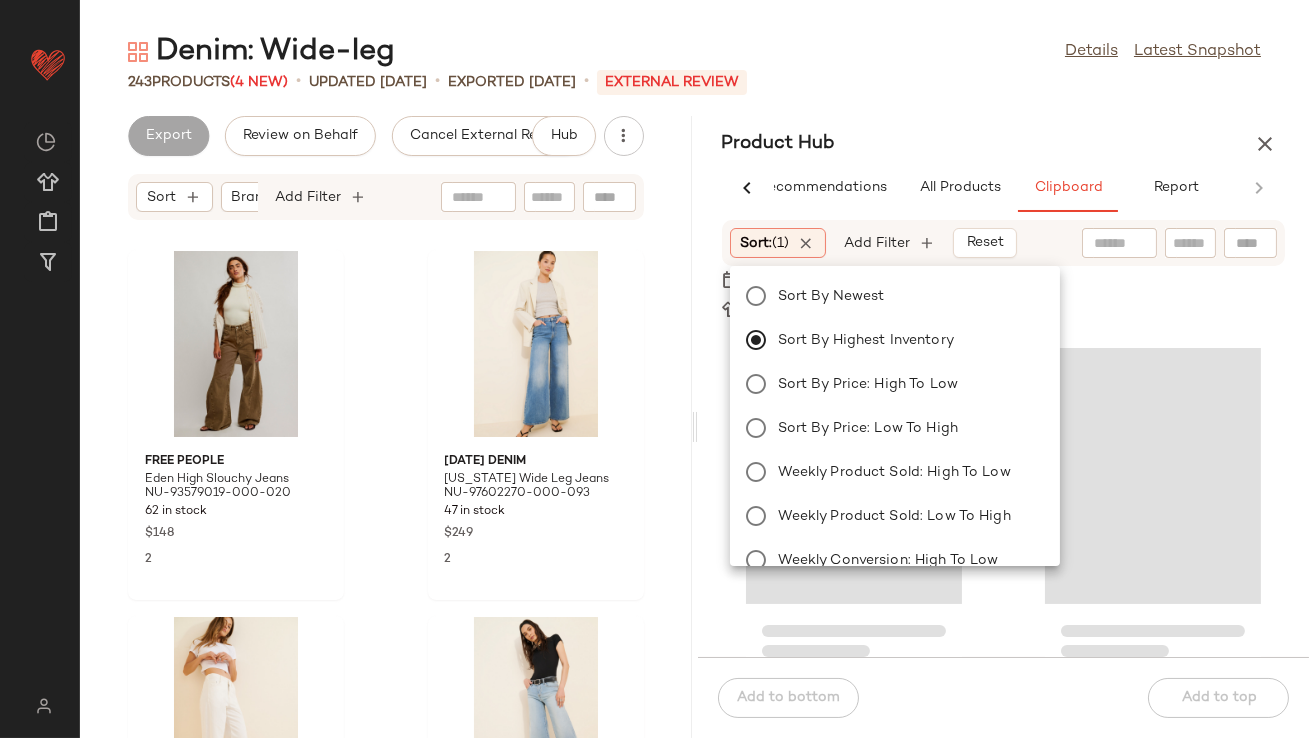 click on "Denim: Wide-leg  Details   Latest Snapshot  243   Products  (4 New)  •   updated Jul 3rd  •  Exported Jun 26th  •  External REVIEW  Export   Review on Behalf   Cancel External Review   Hub  Sort  Brand  Category  Add Filter  Free People Eden High Slouchy Jeans NU-93579019-000-020 62 in stock $148 2 Tomorrow Denim Arizona Wide Leg Jeans NU-97602270-000-093 47 in stock $249 2 Pilcro The Adi Mid-Rise Frayed Relaxed Flare Jeans: Crop Edition NU-4122900970282-000-010 32 in stock $138 5 RE/DONE Mid-Rise Palazzo Raw Hem Jeans NU-97264246-000-092 8 in stock $315 10 Pilcro The Adi Mid-Rise Frayed Relaxed Flare Jeans: Tuxedo Edition NU-4122900970268-000-091 12 in stock $158 2 Pilcro The Kenna Mid-Rise Heritage Barrel Jeans: Valentine's Day Edition NU-4122951690067-000-093 53 in stock $158 9 Pilcro The Adi Regenerative Cotton High-Rise Crop Relaxed Flare Jeans NU-4122900970288-000-092 9 in stock $148 3 Free People Palmer Cuffed Jeans NU-85027944-000-042 21 in stock $128 2 Product Hub  AI Recommendations  (1) No" at bounding box center (694, 385) 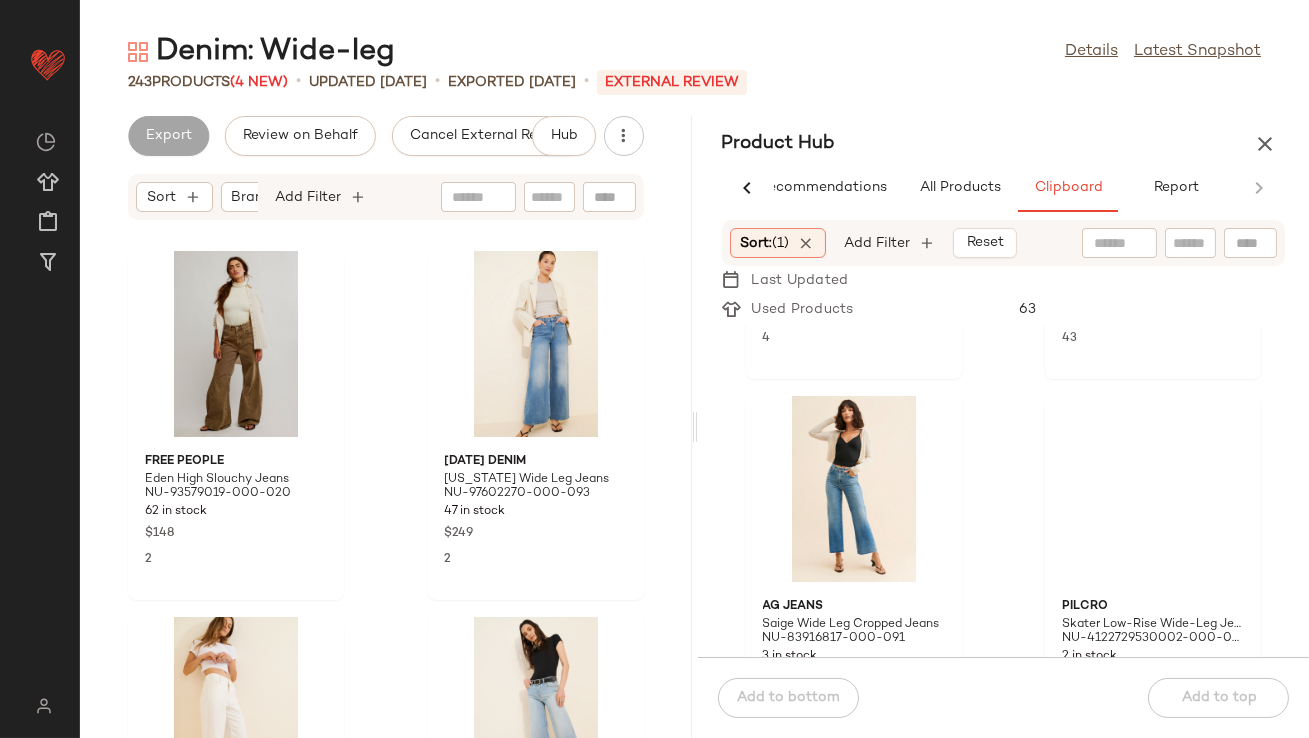 scroll, scrollTop: 0, scrollLeft: 0, axis: both 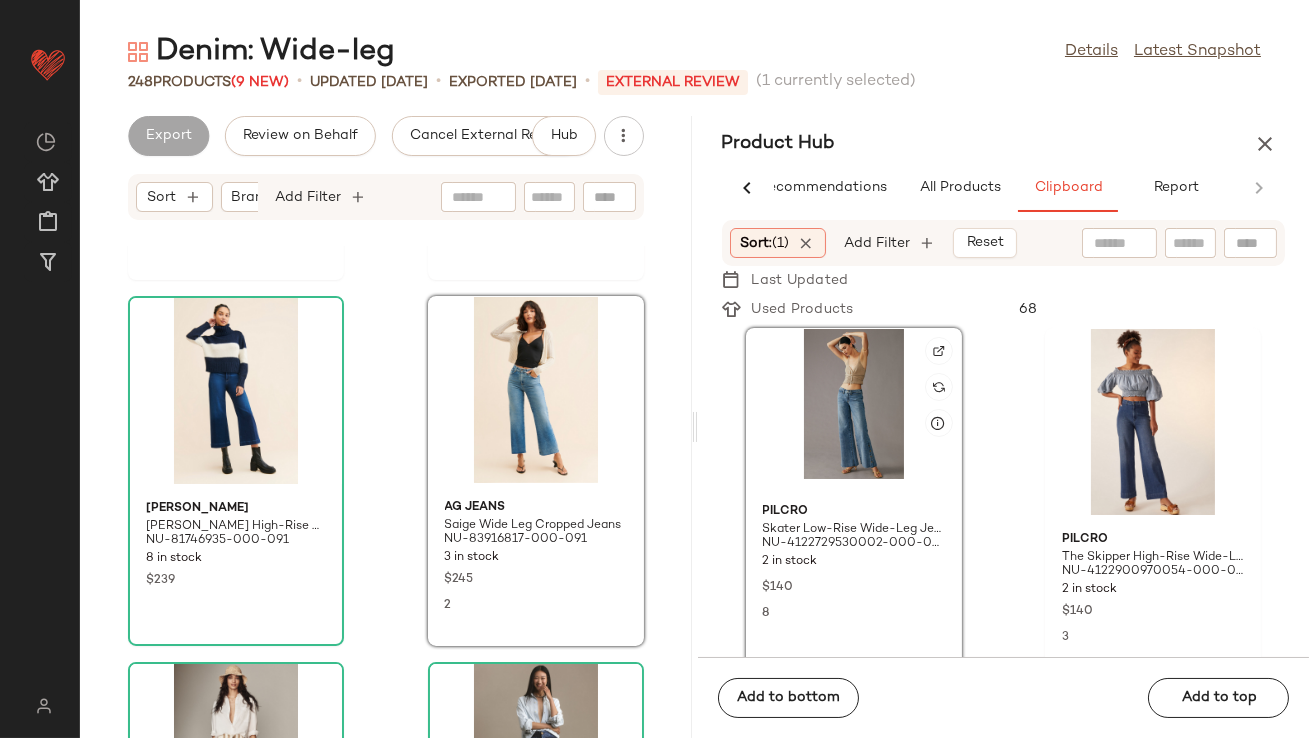 click 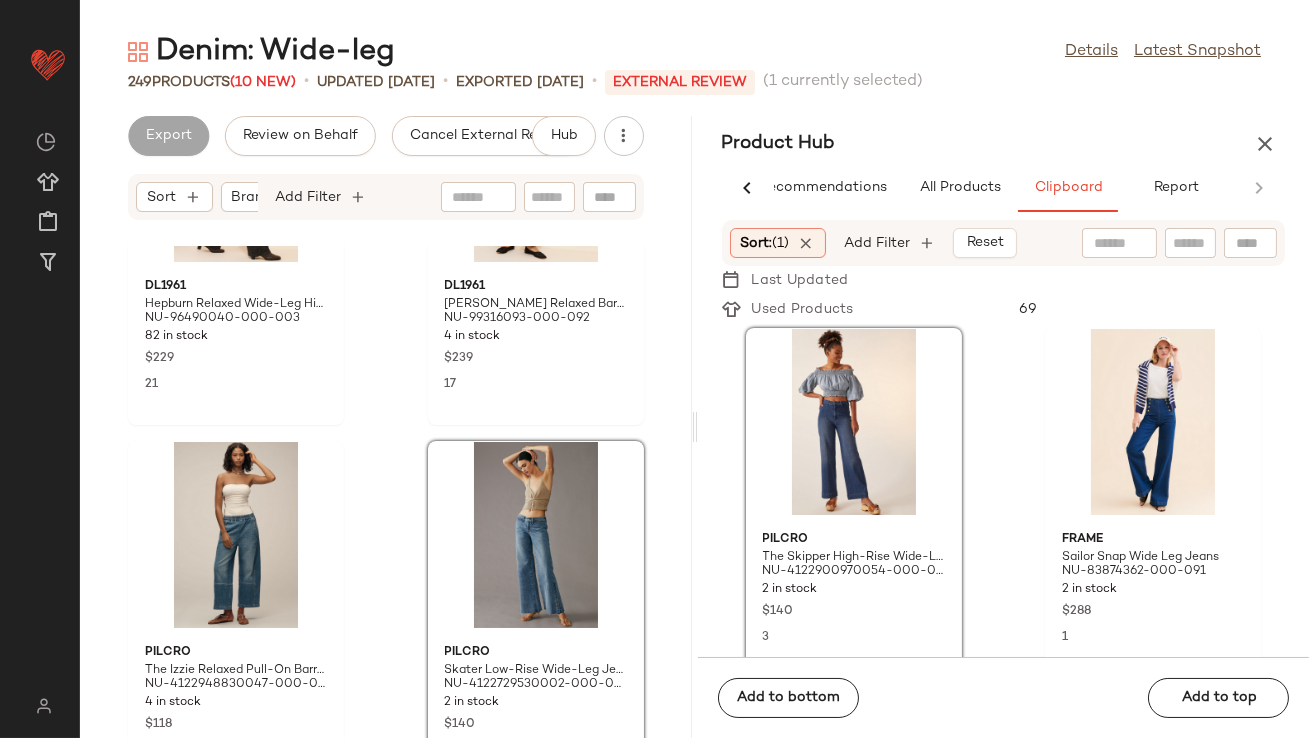 scroll, scrollTop: 4230, scrollLeft: 0, axis: vertical 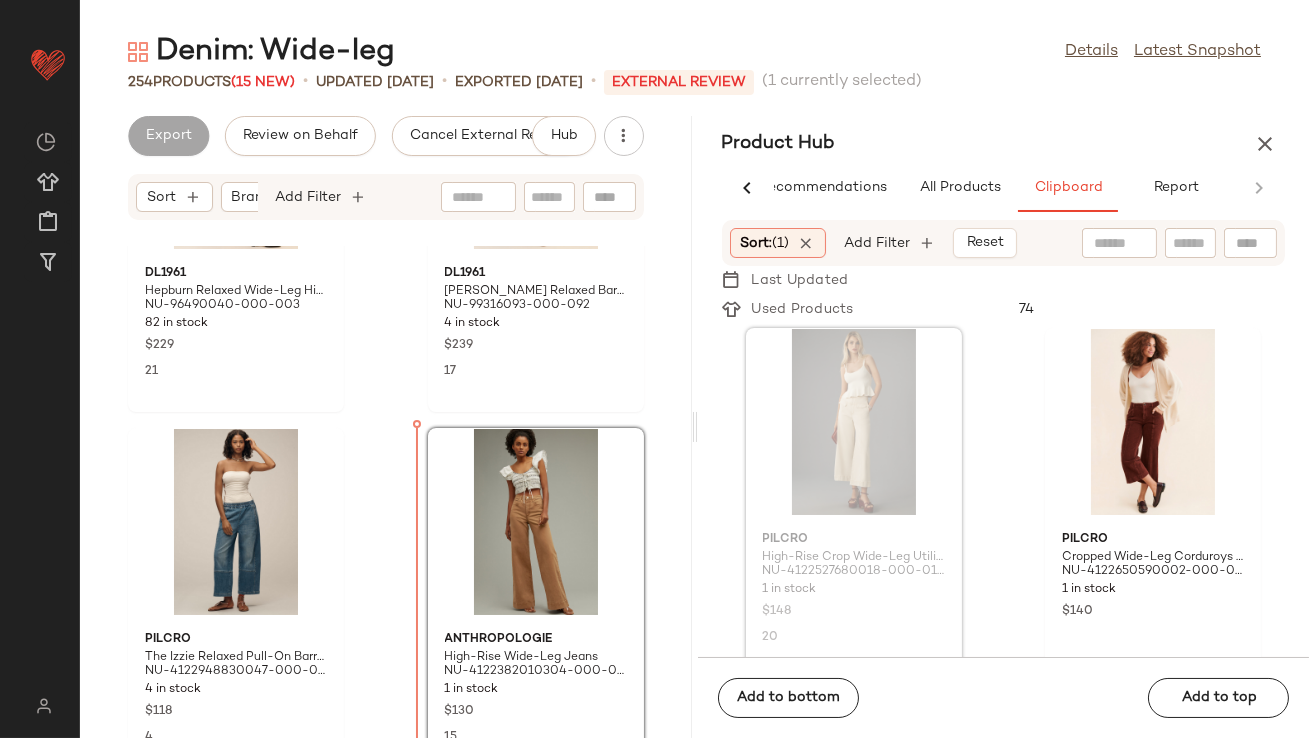drag, startPoint x: 907, startPoint y: 440, endPoint x: 896, endPoint y: 441, distance: 11.045361 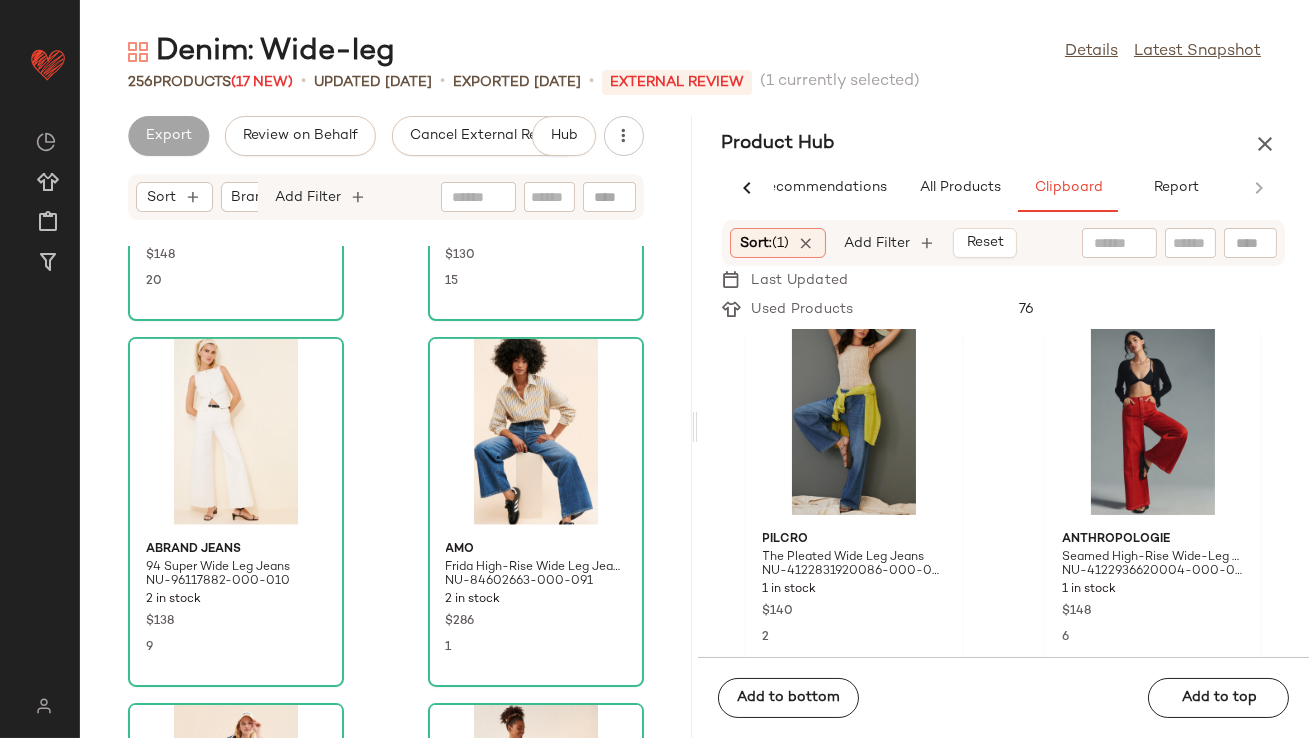 scroll, scrollTop: 5092, scrollLeft: 0, axis: vertical 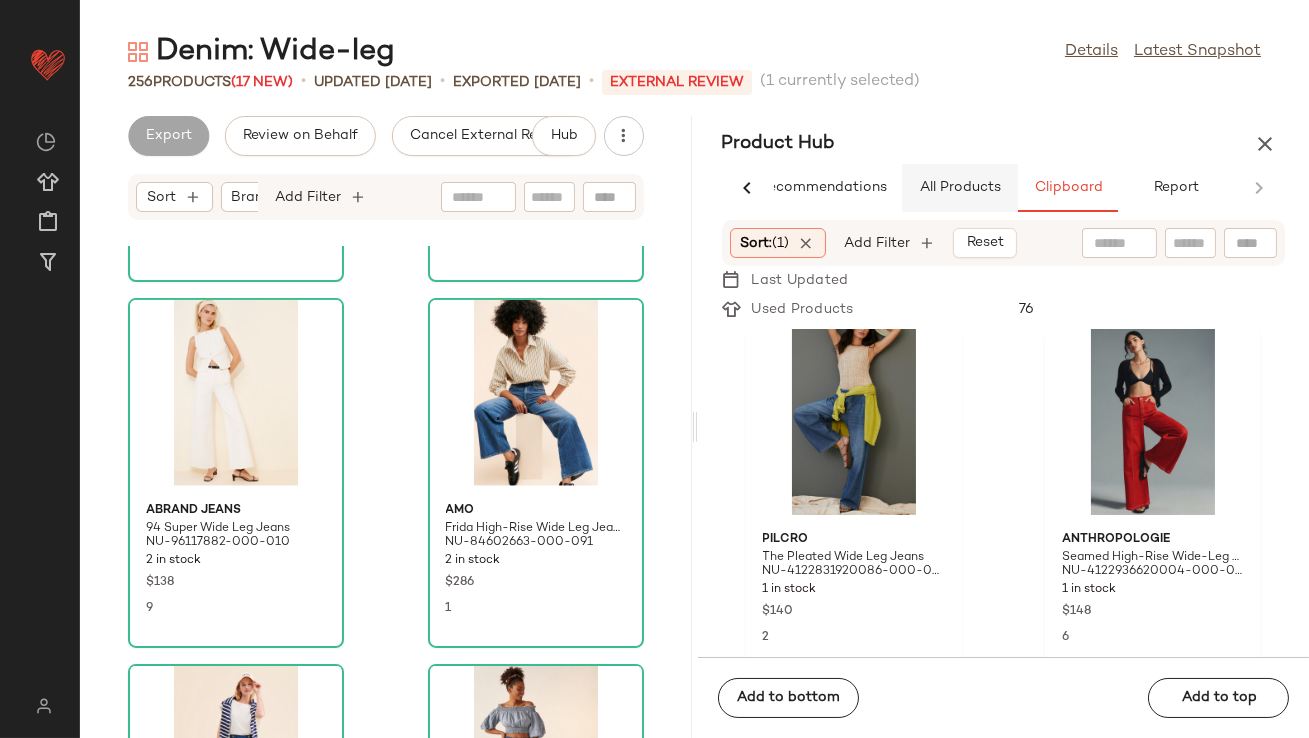 click on "All Products" 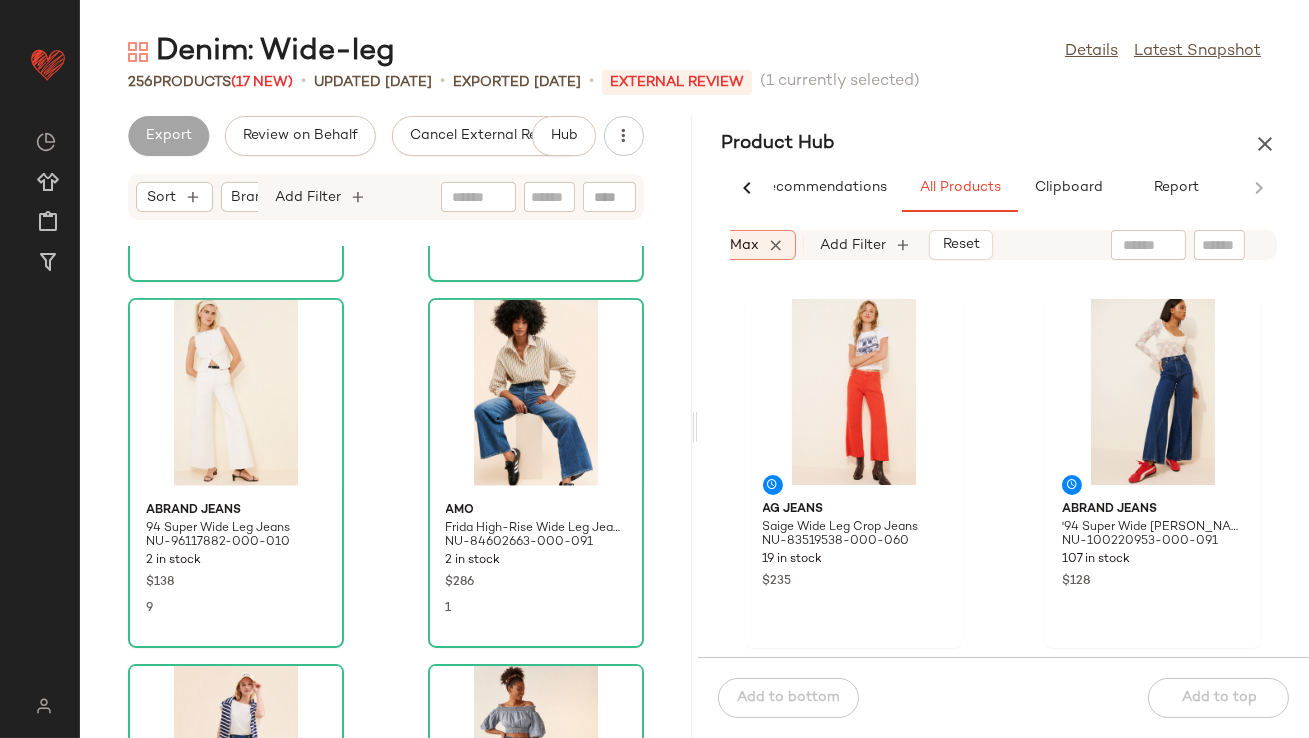 scroll, scrollTop: 0, scrollLeft: 879, axis: horizontal 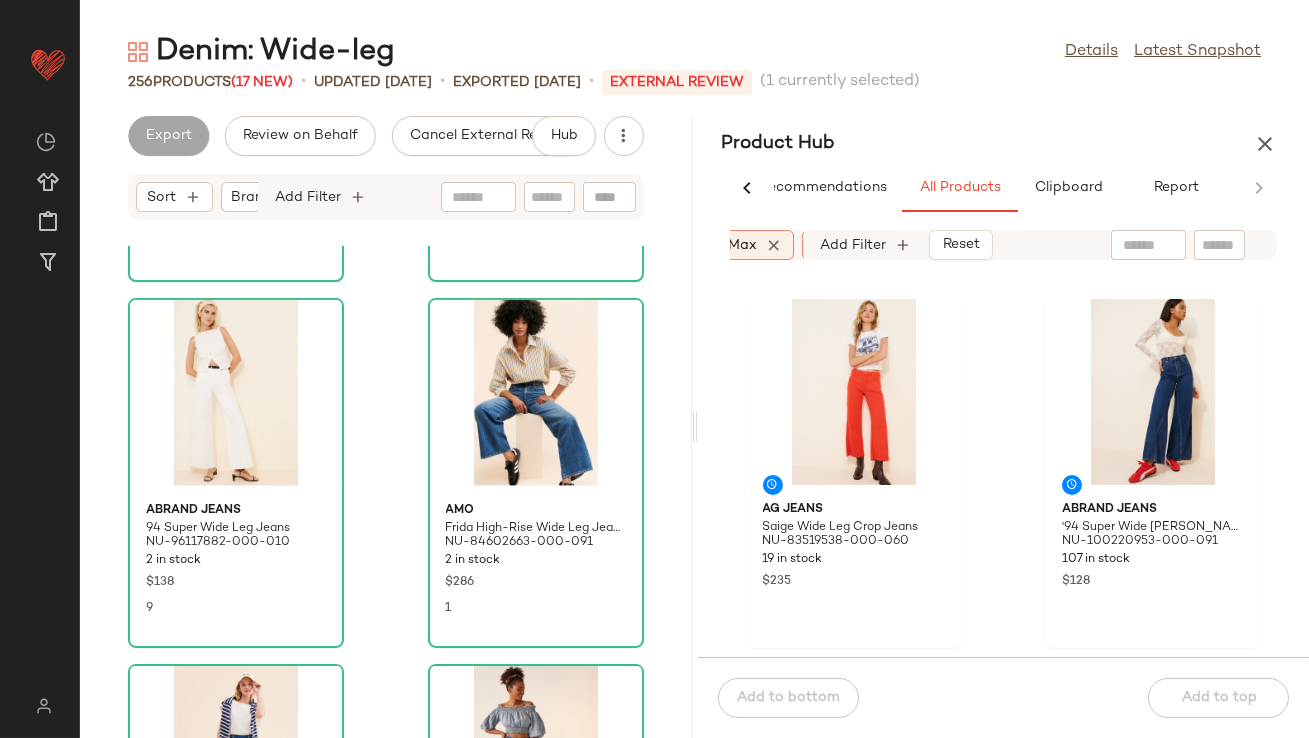click on "5-Max" at bounding box center (734, 245) 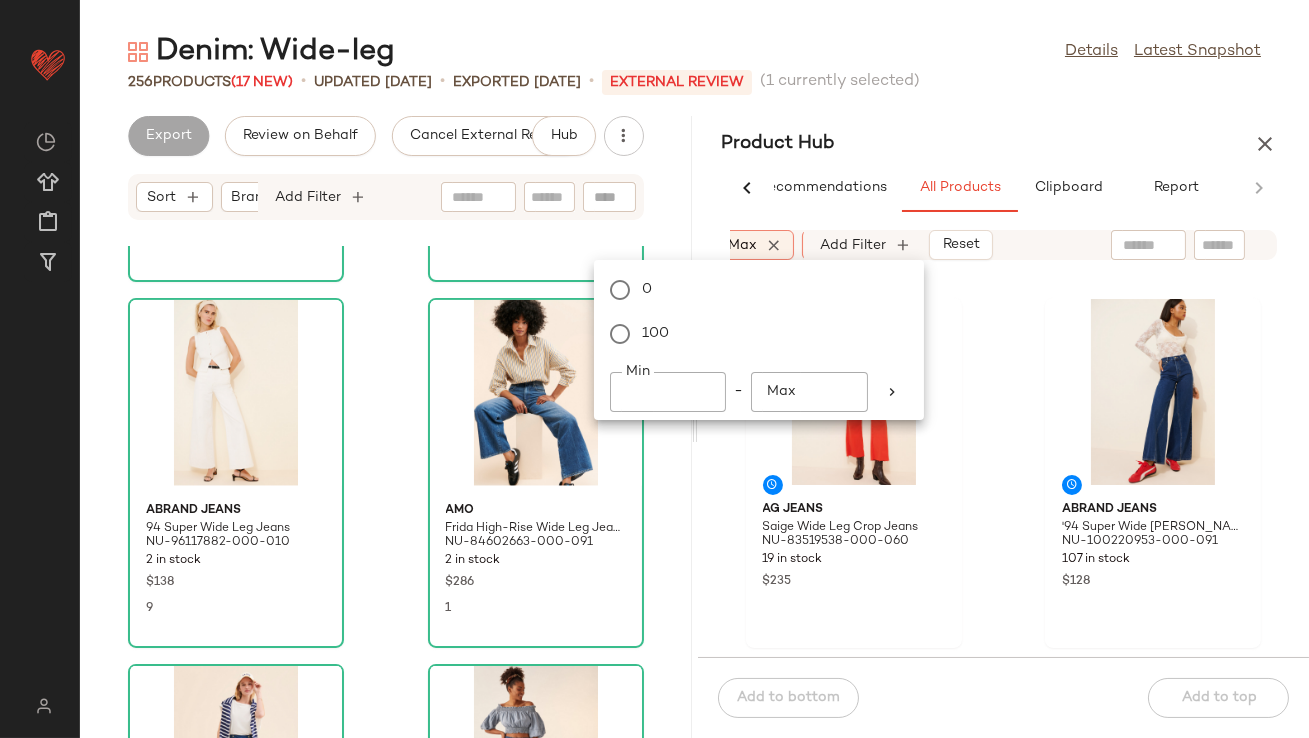 click on "*" 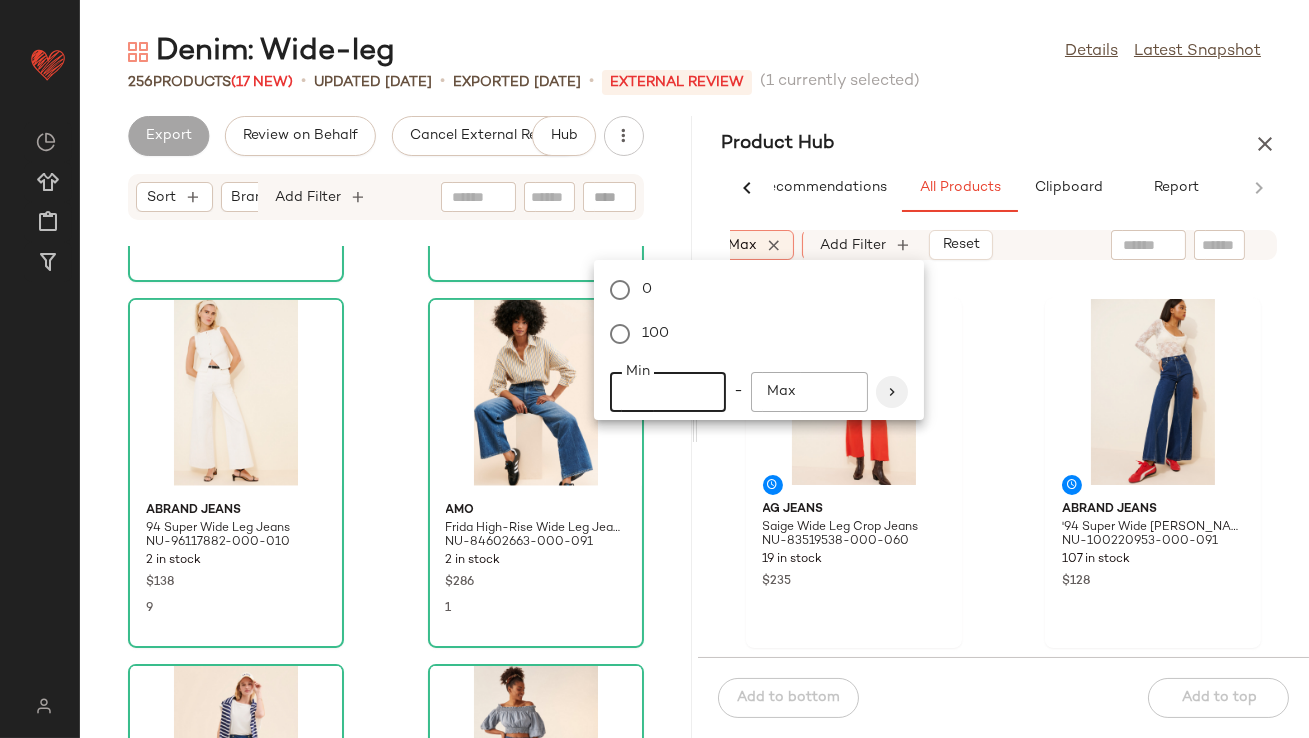 type on "**" 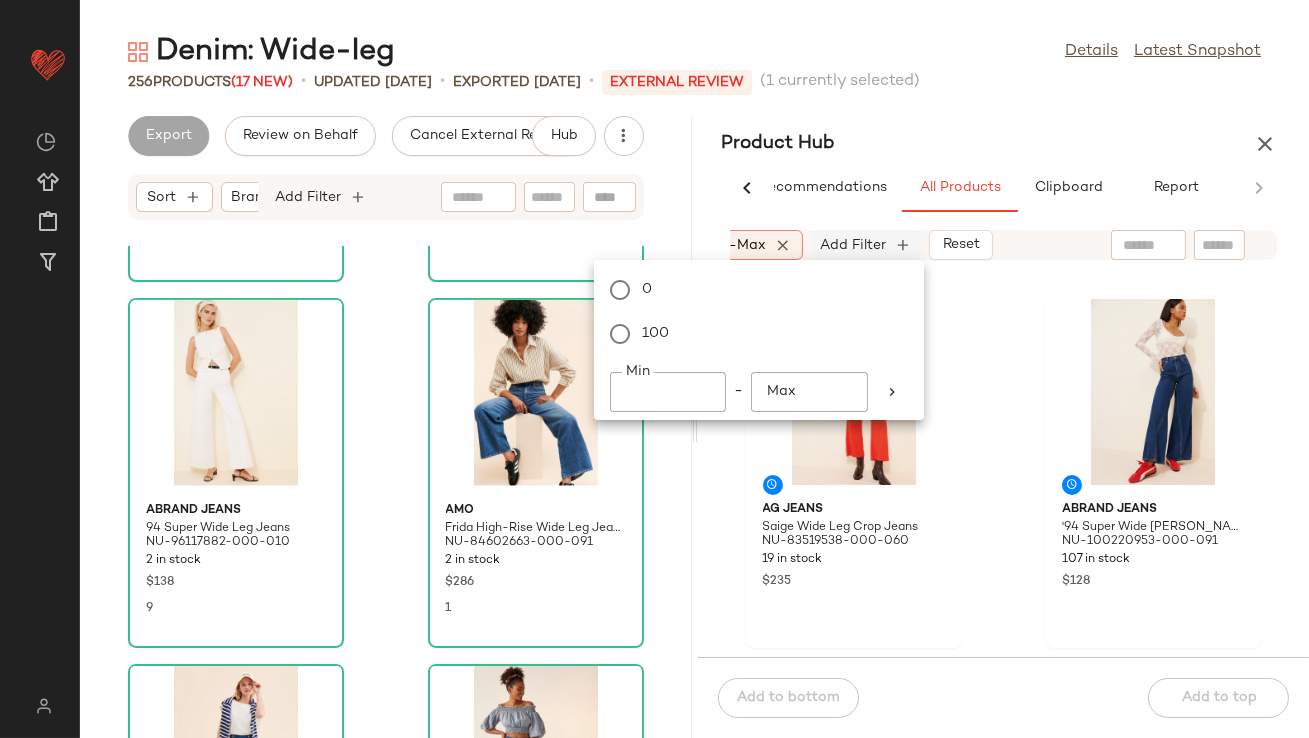 click on "Add Filter" at bounding box center [854, 245] 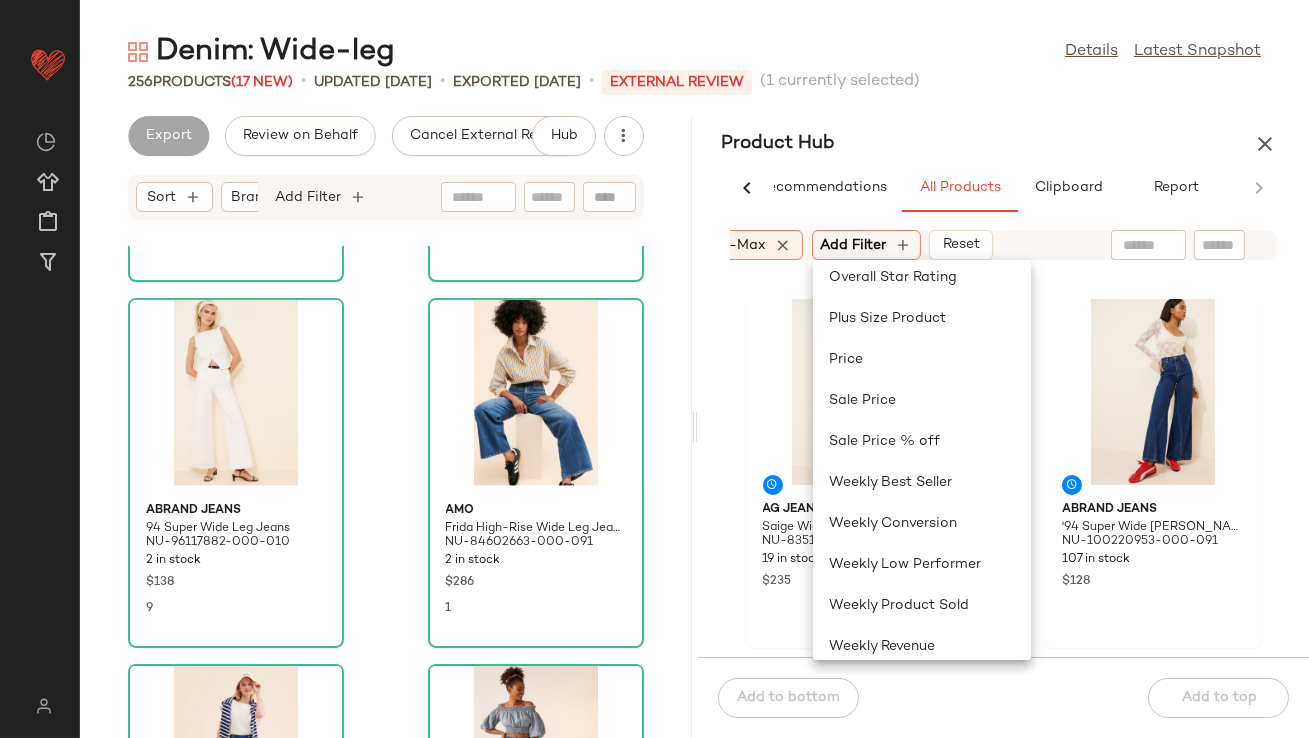 scroll, scrollTop: 558, scrollLeft: 0, axis: vertical 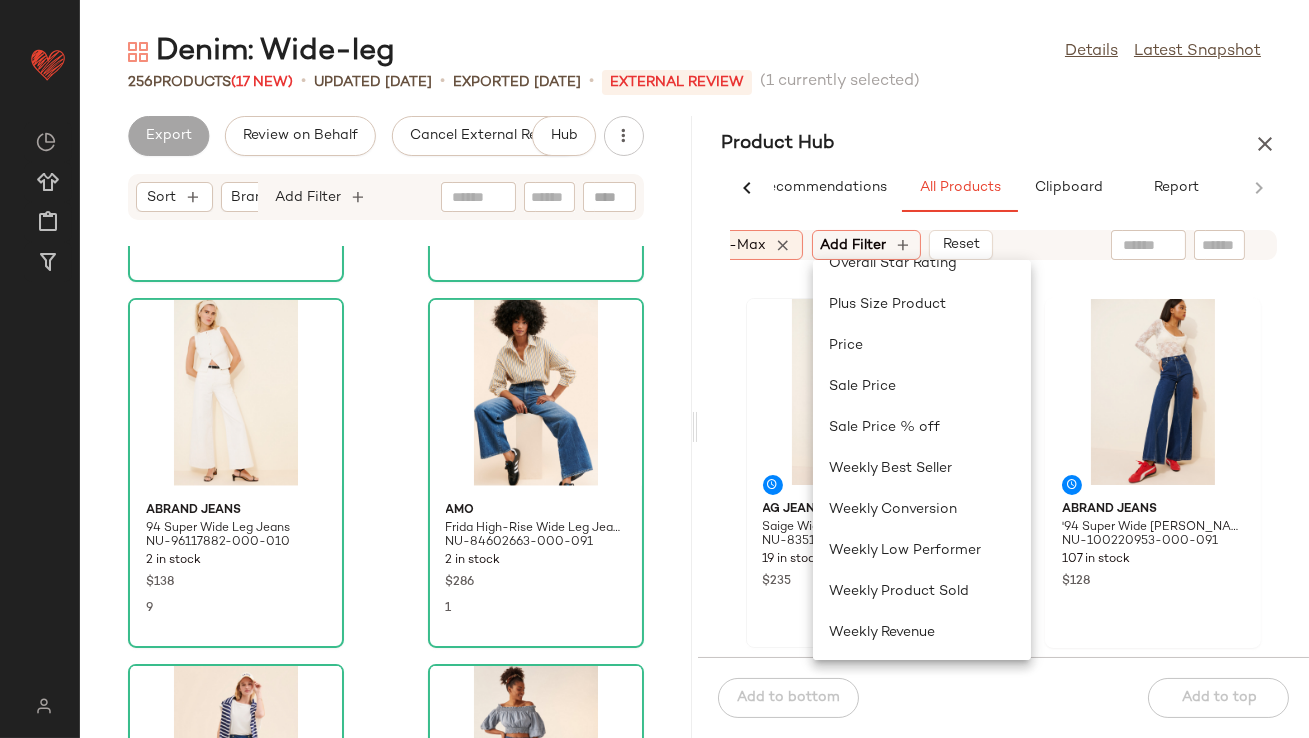 click on "Weekly Product Sold" 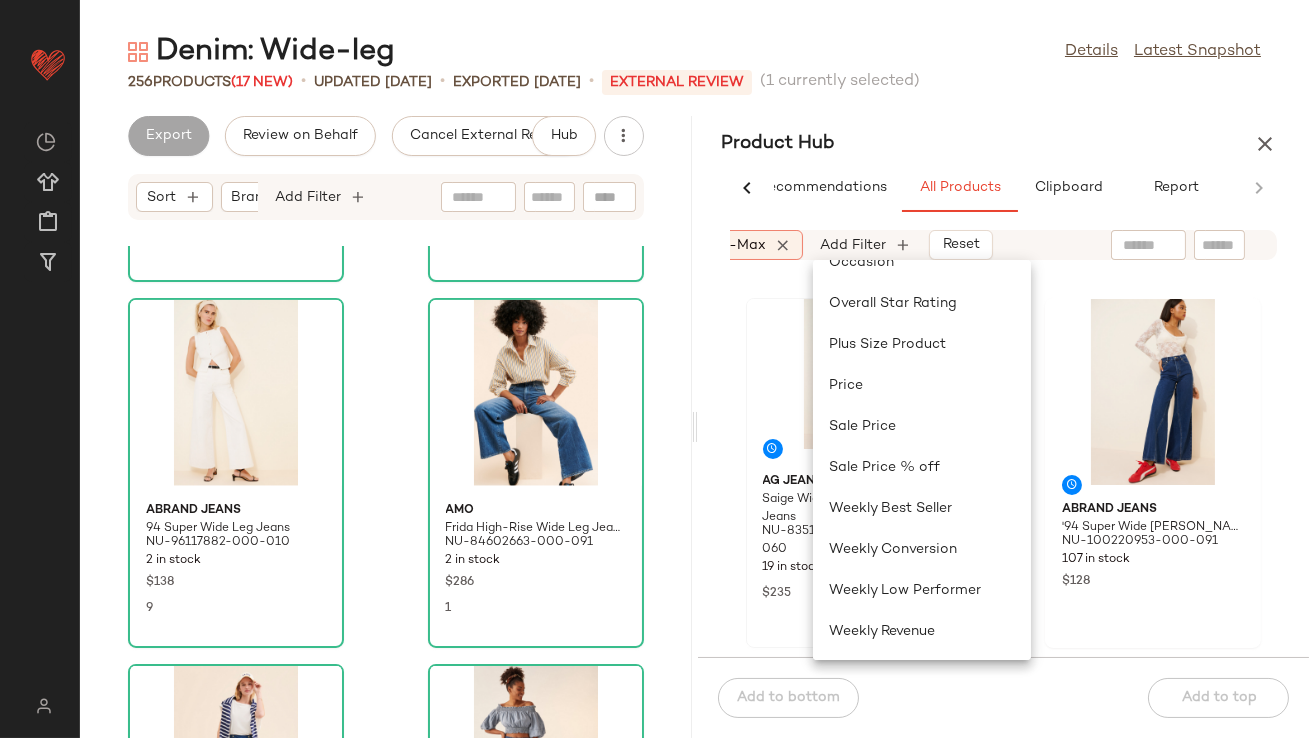 scroll, scrollTop: 518, scrollLeft: 0, axis: vertical 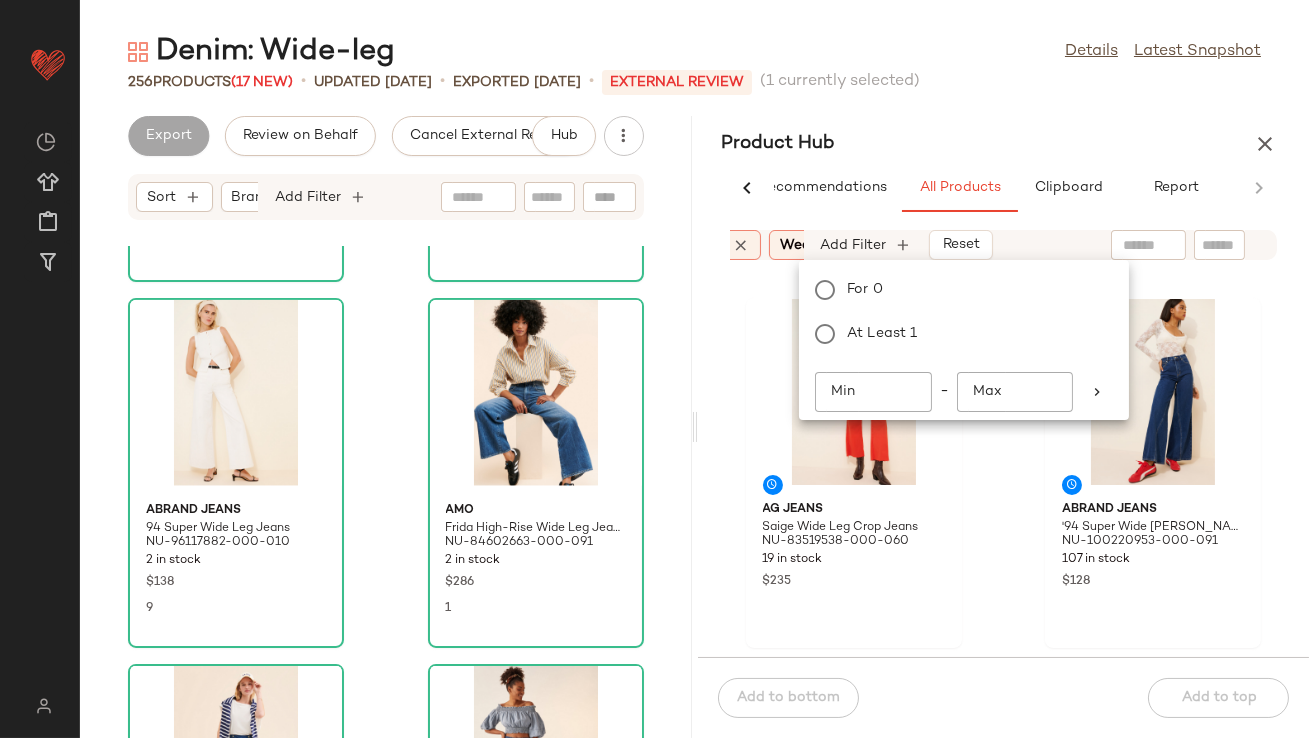 click on "Min" 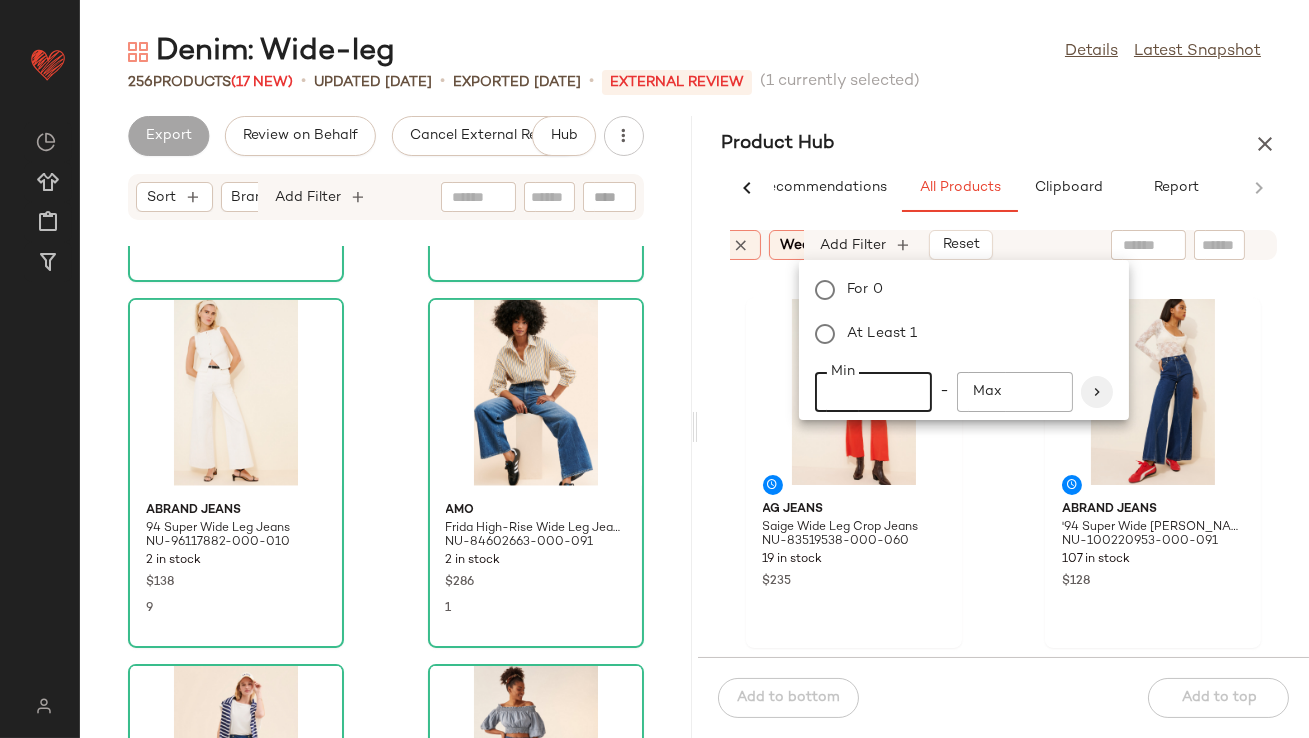 type on "**" 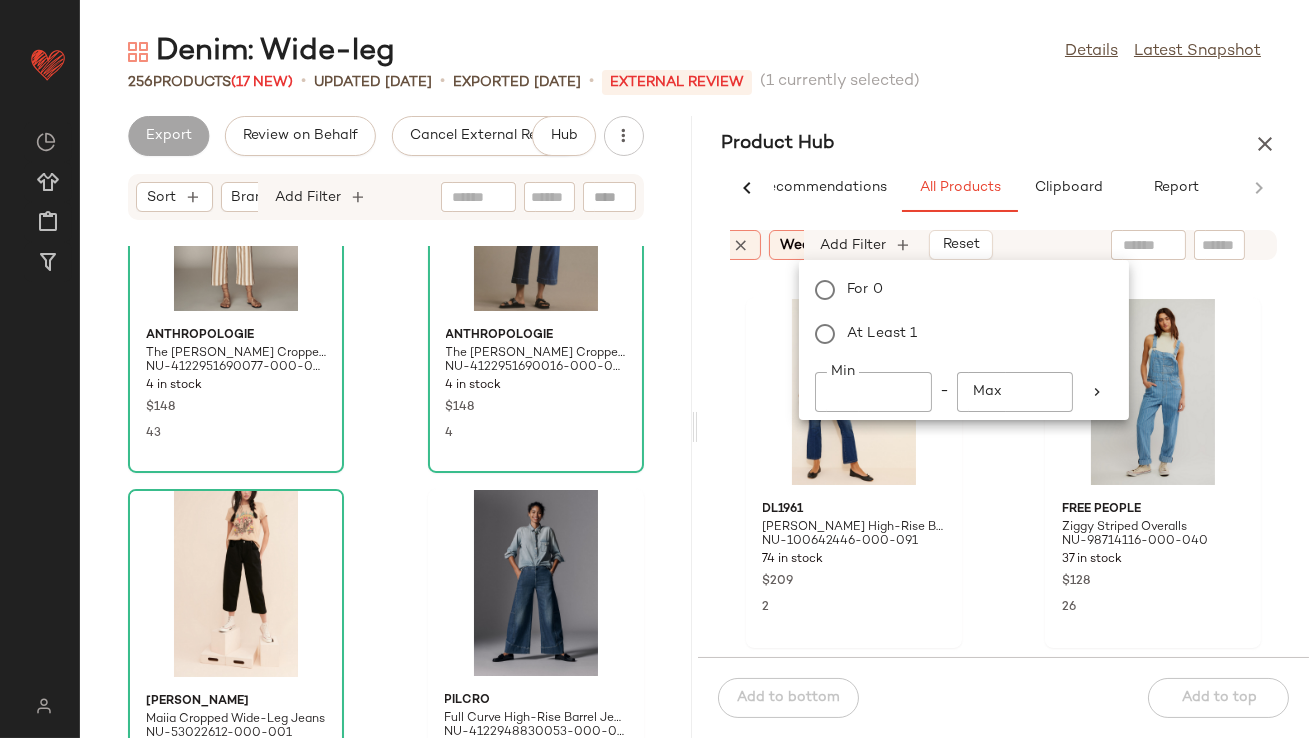 scroll, scrollTop: 0, scrollLeft: 0, axis: both 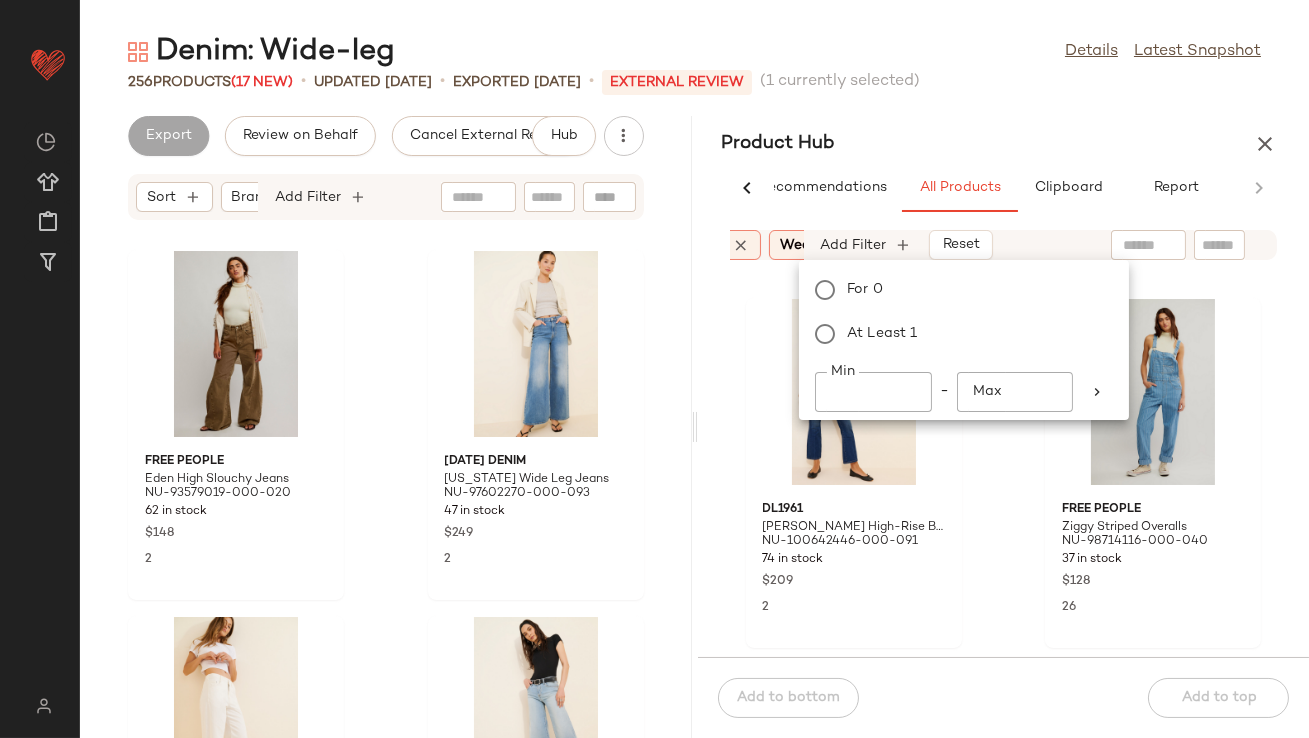 click on "Product Hub  AI Recommendations   All Products   Clipboard   Report  Sort:   (1) Brand  Category:   denim In Curation?:   No Availability:   in_stock Inventory Strength:   10-Max Total Inventory:   10-Max Weekly Product Sold:   10-Max Add Filter   Reset  DL1961 Bridget High-Rise Boot Jeans NU-100642446-000-091 74 in stock $209 2 Free People Ziggy Striped Overalls NU-98714116-000-040 37 in stock $128 26 Free People Moxie Pull-On Barrel Paint Jeans NU-69328516-000-066 10 in stock $148 17 Oliver Logan Jasper Barrel Jeans NU-102311362-000-091 31 in stock $120 23 AG Jeans Brinley Patchwork Jeans NU-98992217-000-092 11 in stock $245 7 Just Black Denim Crop Kick Flare Jeans NU-101415644-000-094 55 in stock $79 8 Pilcro Mid-Rise Pull-On Jogger Jeans NU-4122942870006-000-091 12 in stock $138 11 Pistola Lennon High Rise Crop Bootcut Jeans NU-101249712-000-093 14 in stock $158 16 Sort:   (1) In Curation?:   No Add Filter   Reset   Last Updated   Used Products  76 Pilcro The Pleated Wide Leg Jeans 1 in stock 2 6" 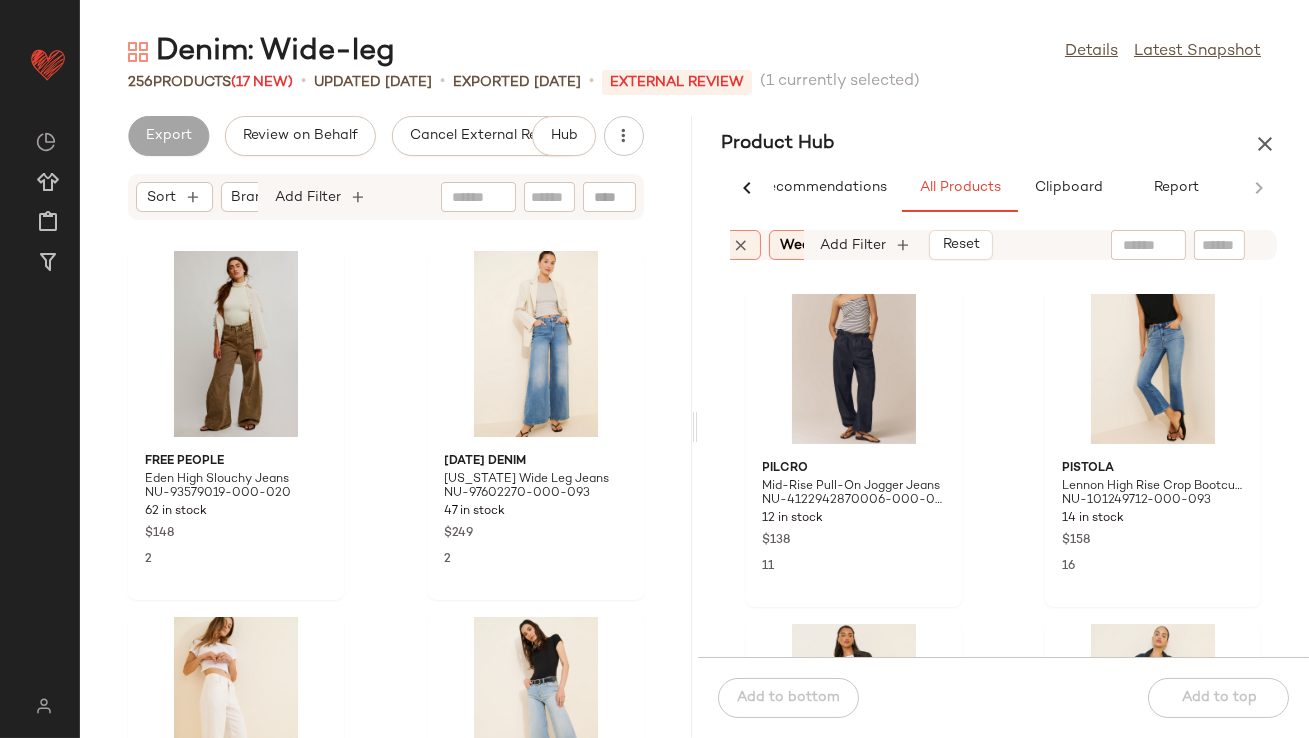 scroll, scrollTop: 1155, scrollLeft: 0, axis: vertical 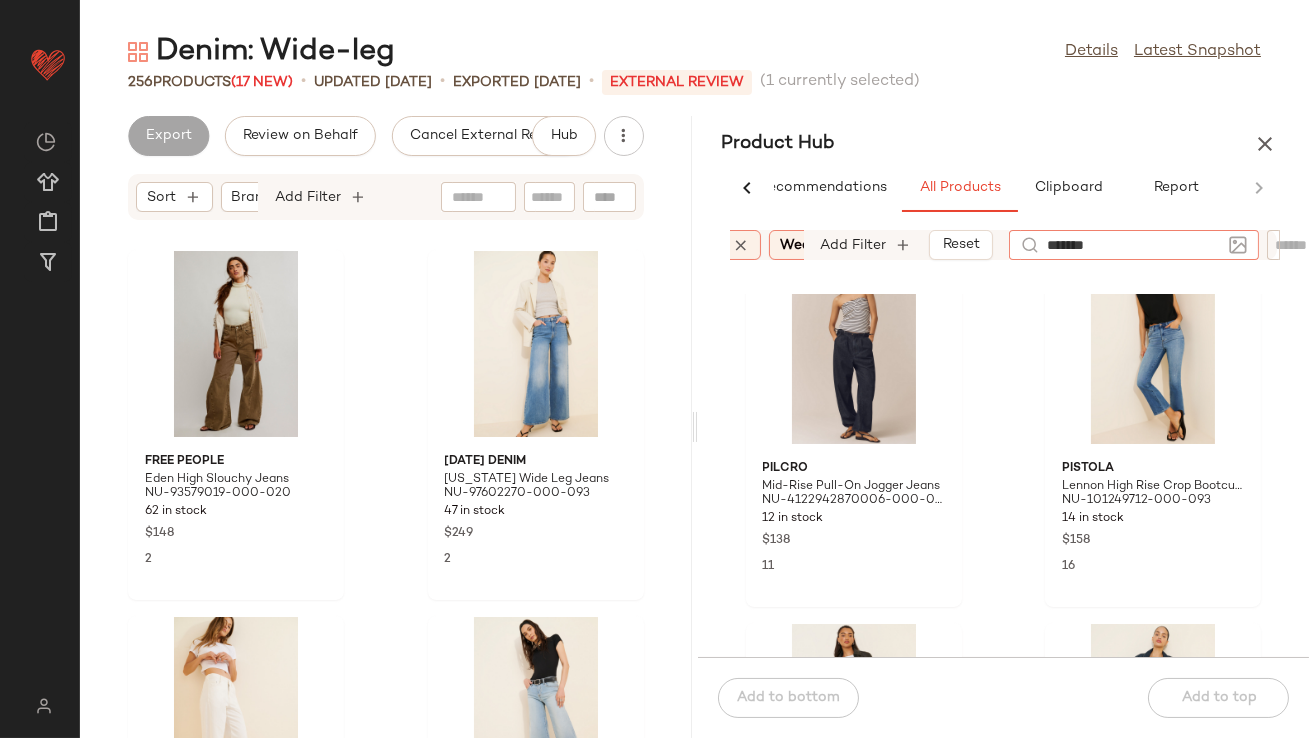 type on "********" 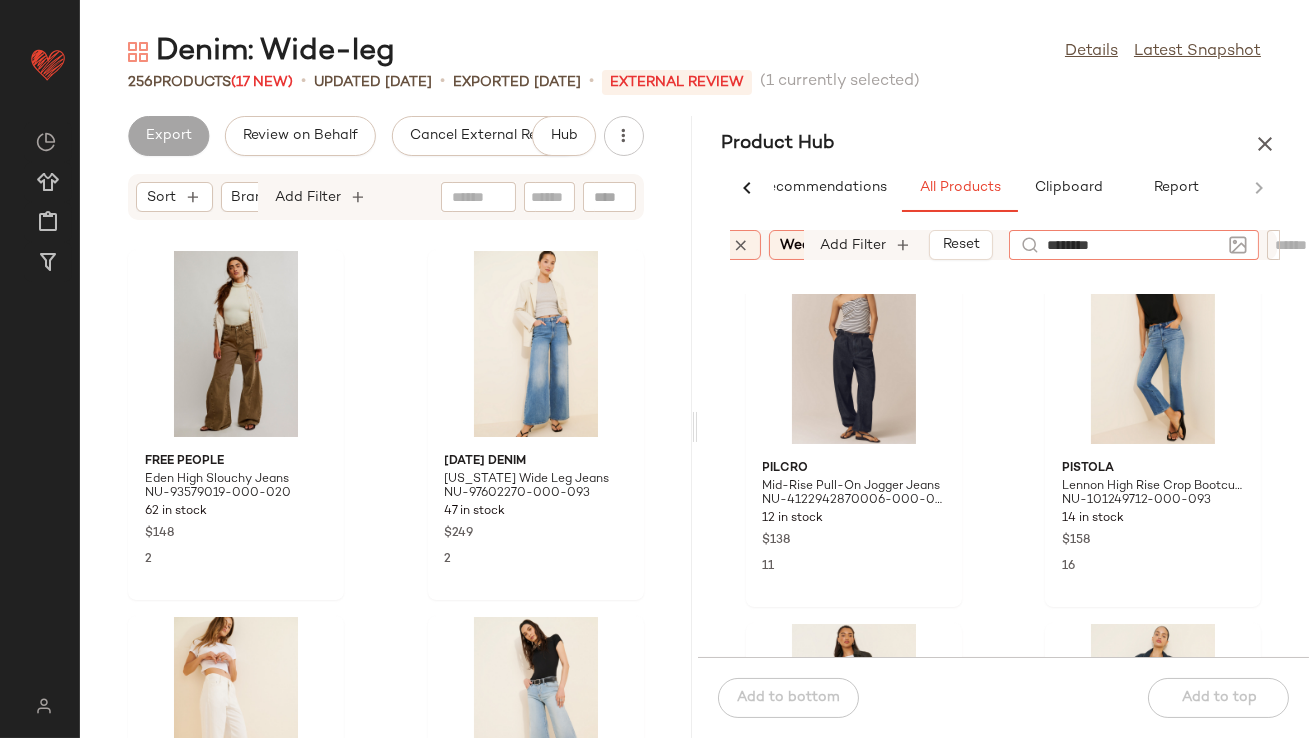 type 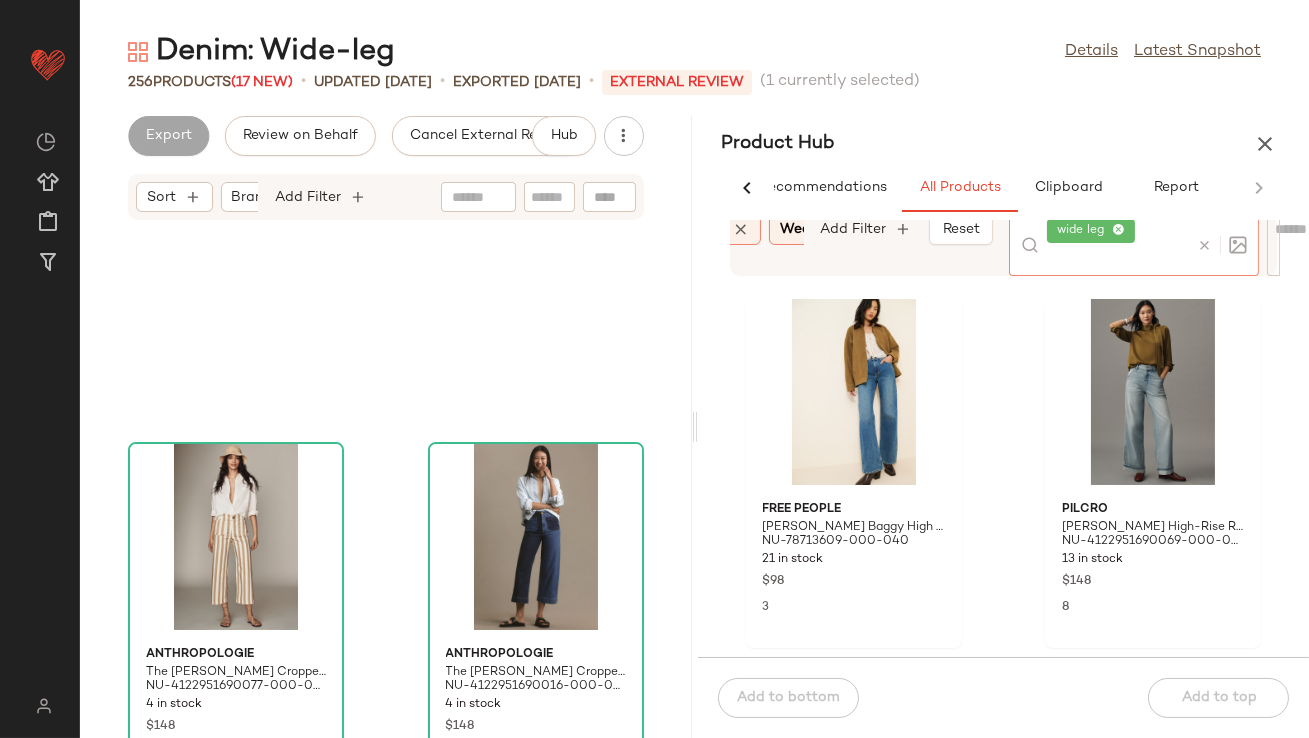 scroll, scrollTop: 1934, scrollLeft: 0, axis: vertical 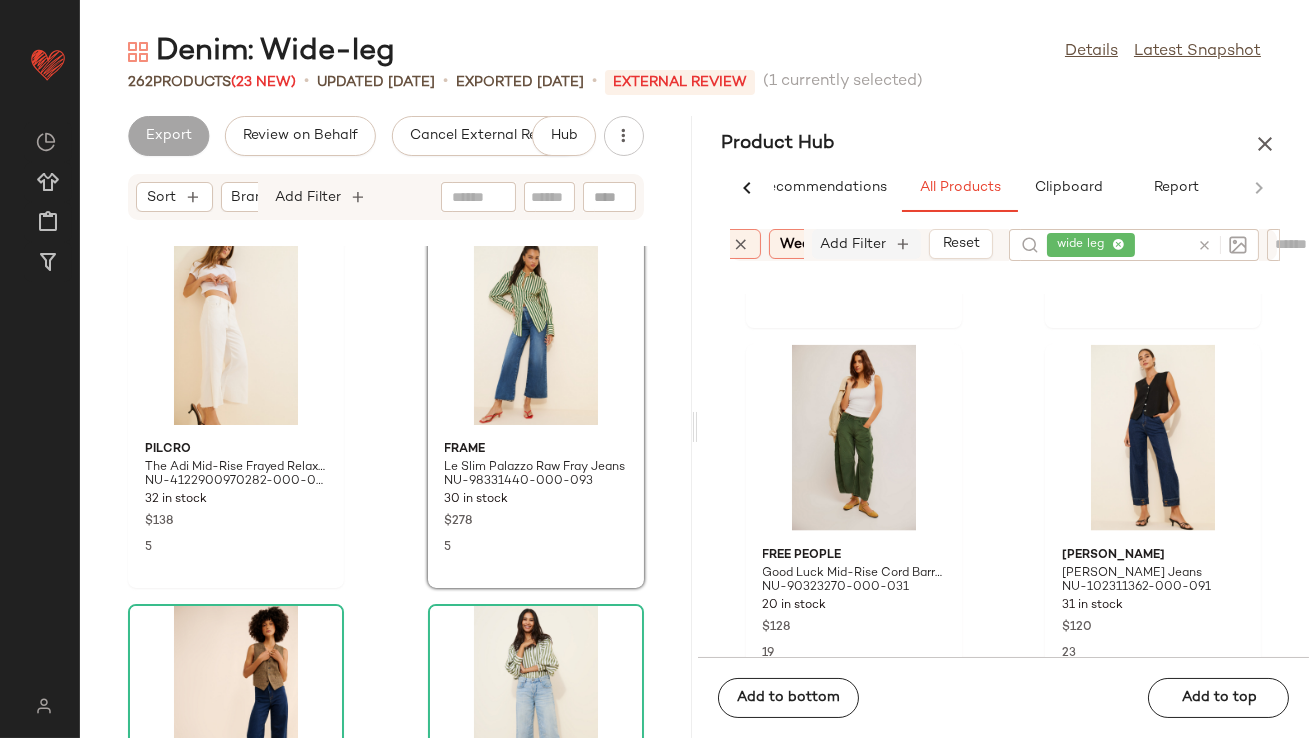 click on "Add Filter" at bounding box center (854, 244) 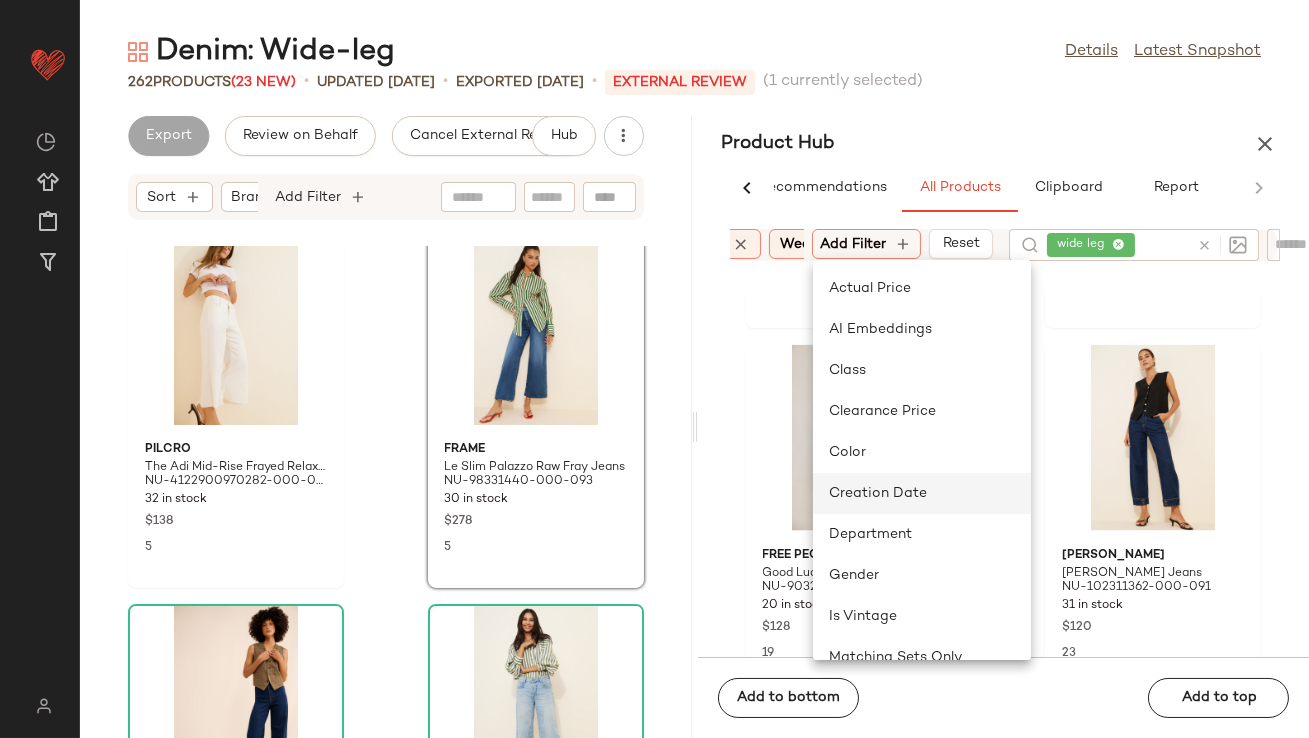 click on "Creation Date" 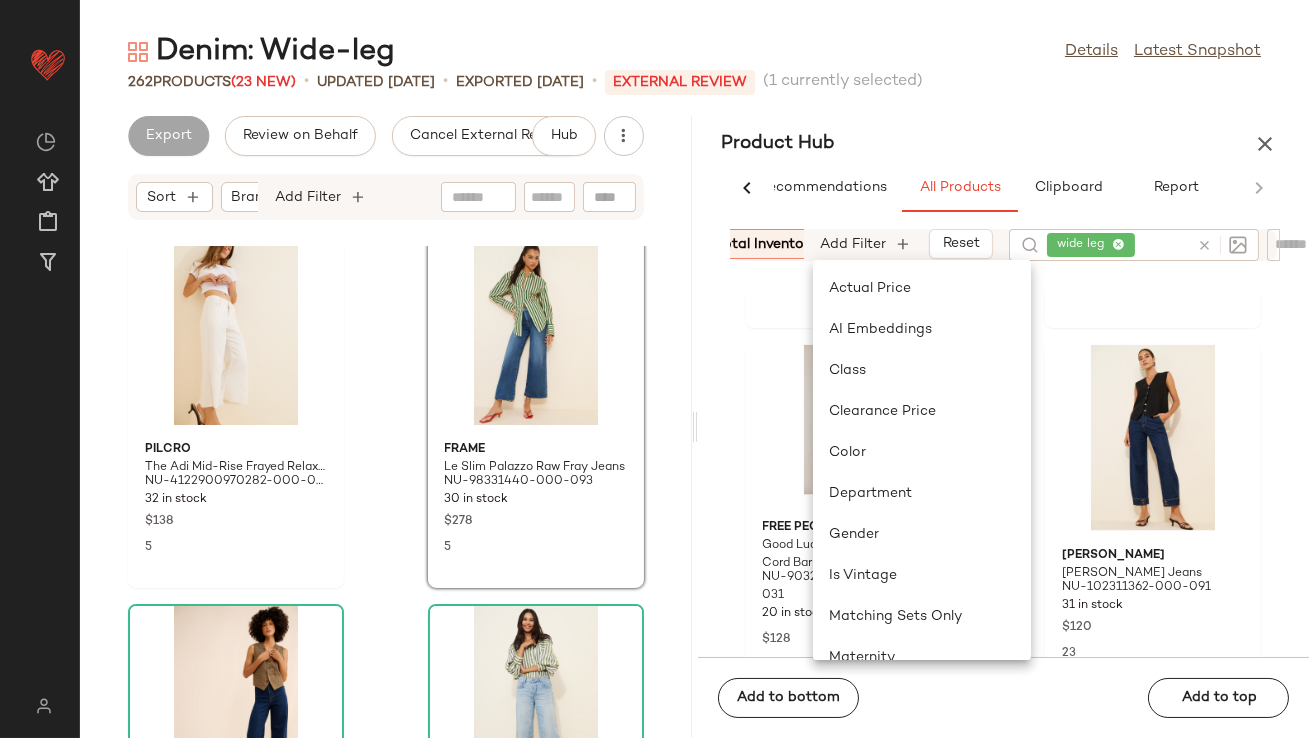 scroll, scrollTop: 0, scrollLeft: 693, axis: horizontal 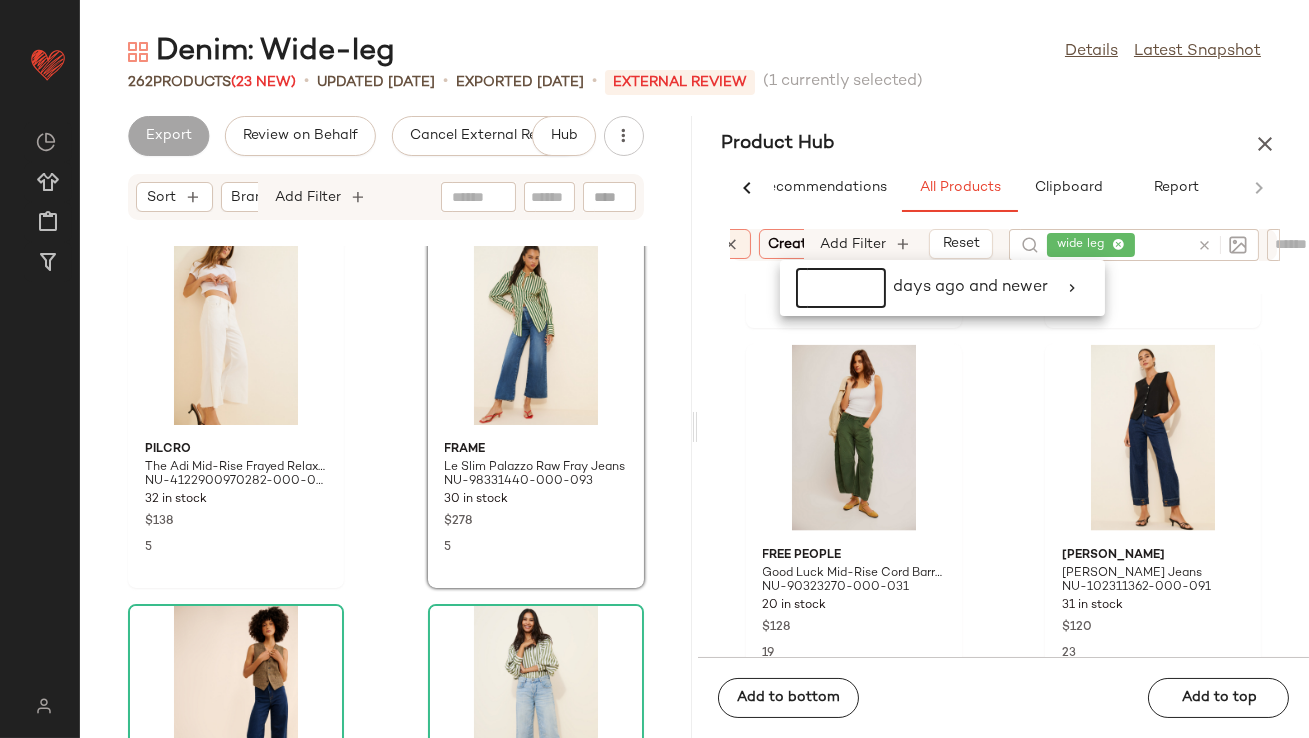 click 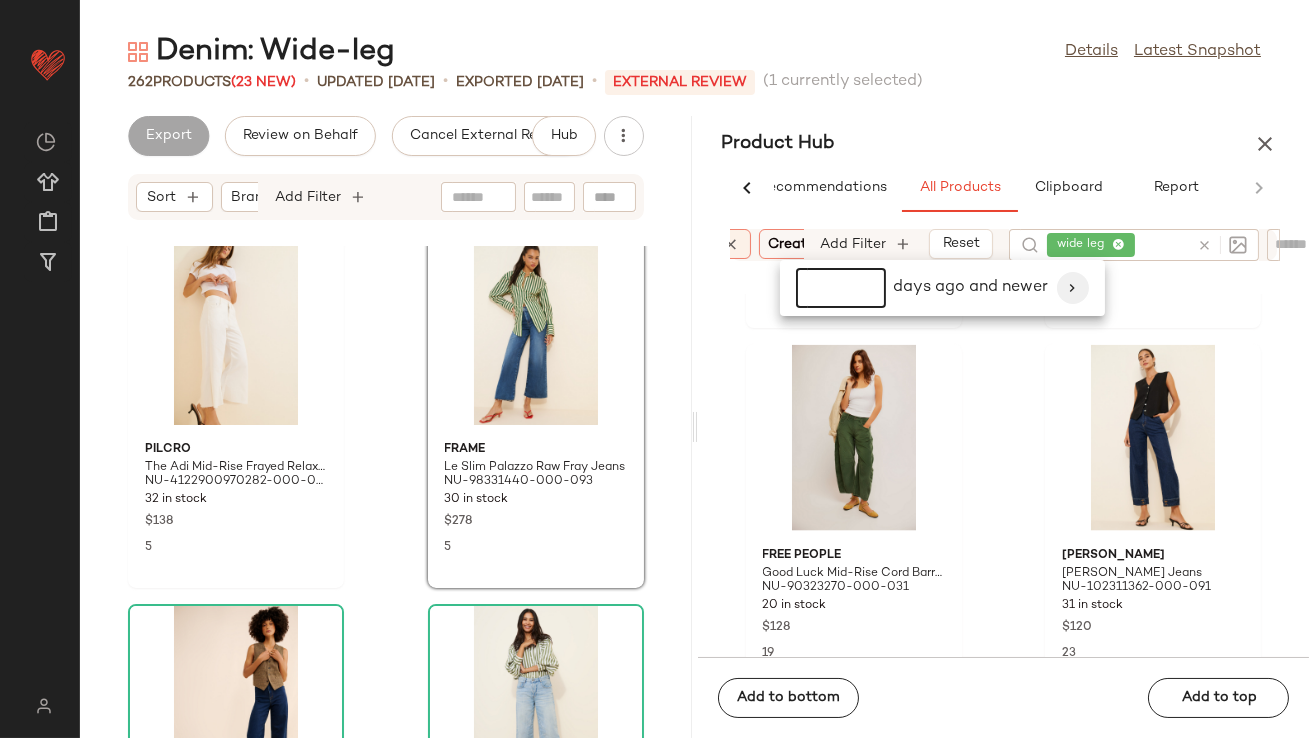 type on "**" 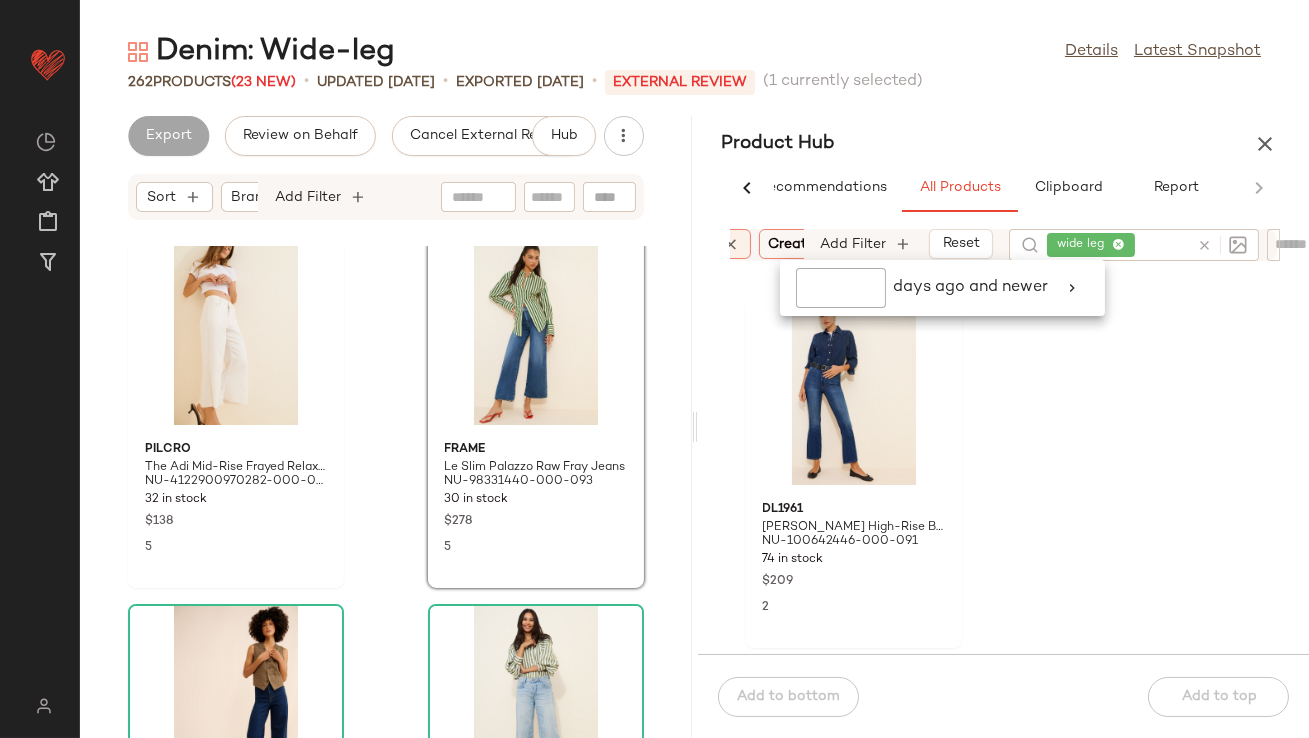 click on "DL1961 Bridget High-Rise Boot Jeans NU-100642446-000-091 74 in stock $209 2" 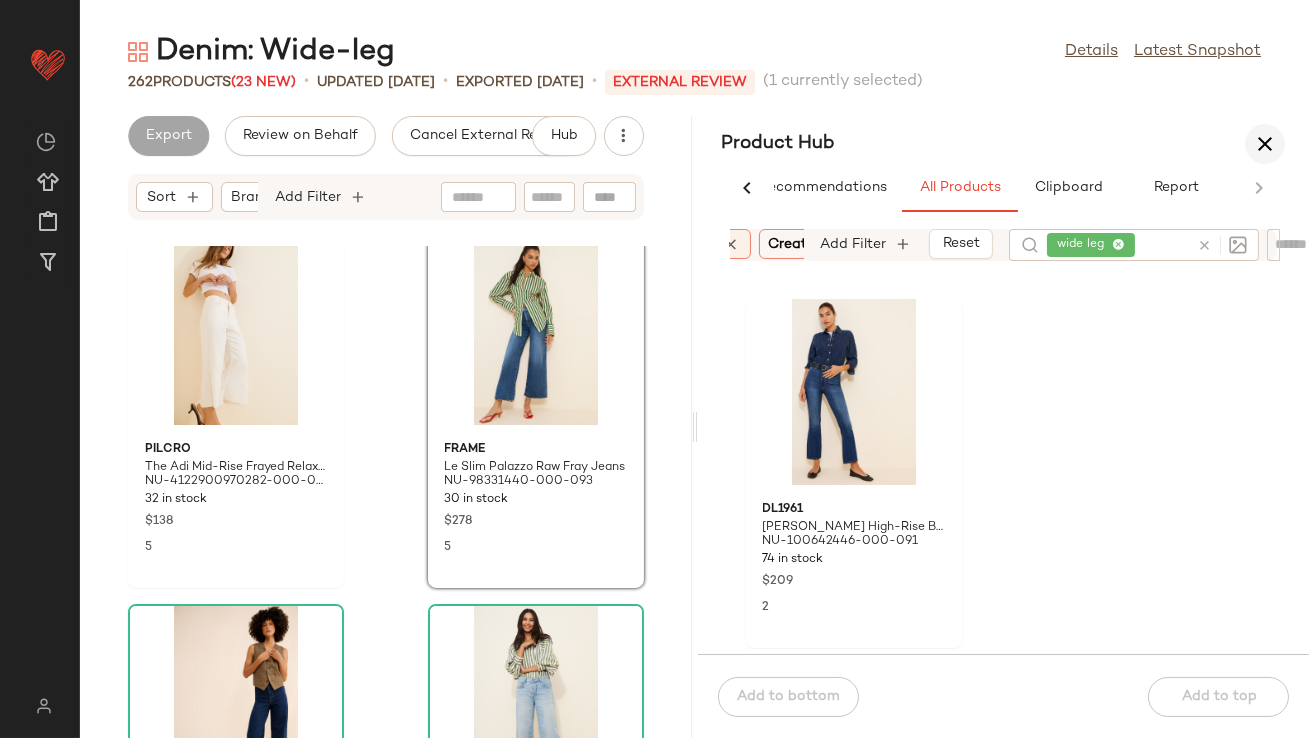 click at bounding box center [1265, 144] 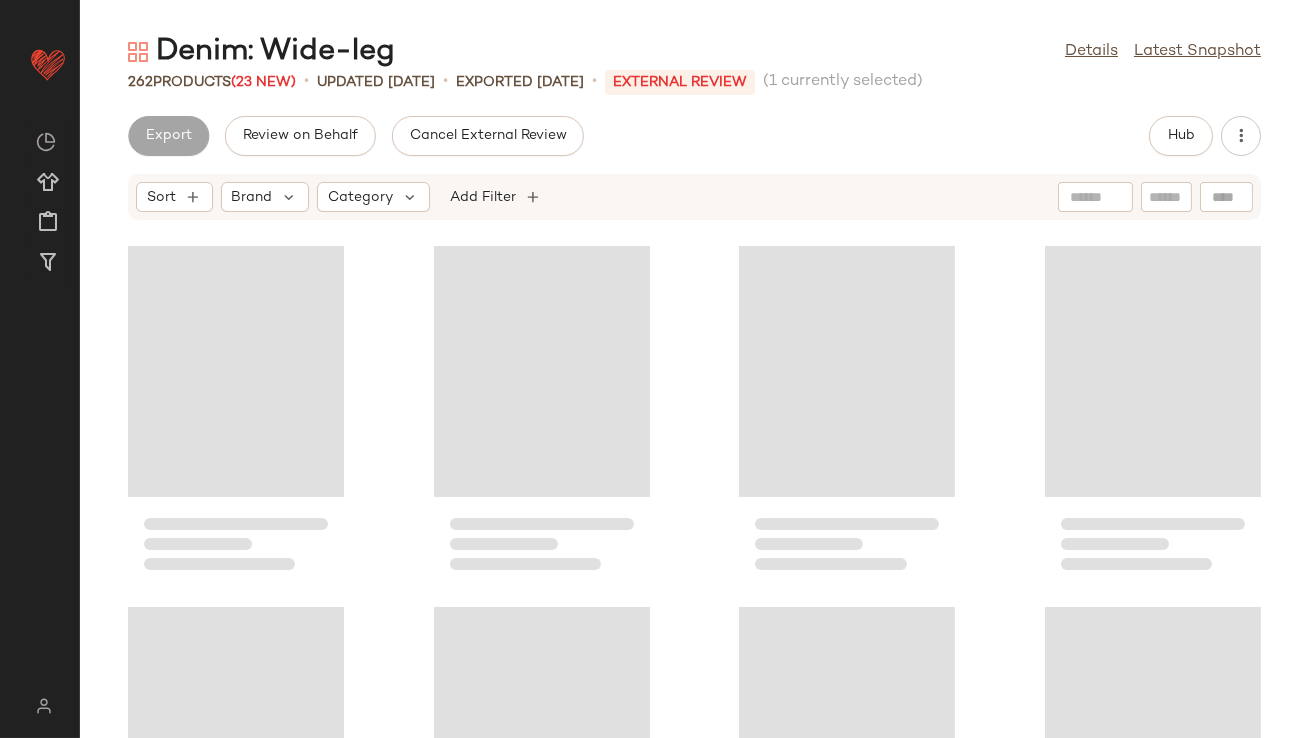 scroll, scrollTop: 0, scrollLeft: 0, axis: both 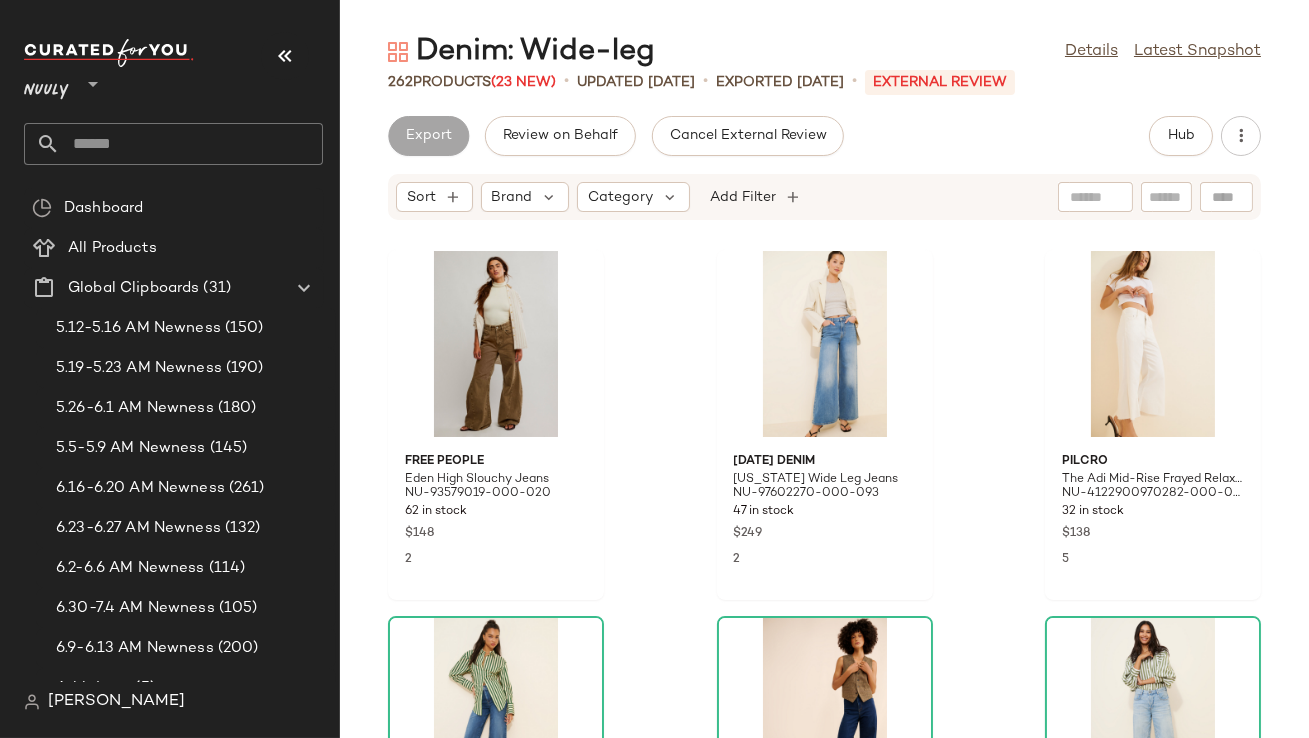 click at bounding box center [285, 56] 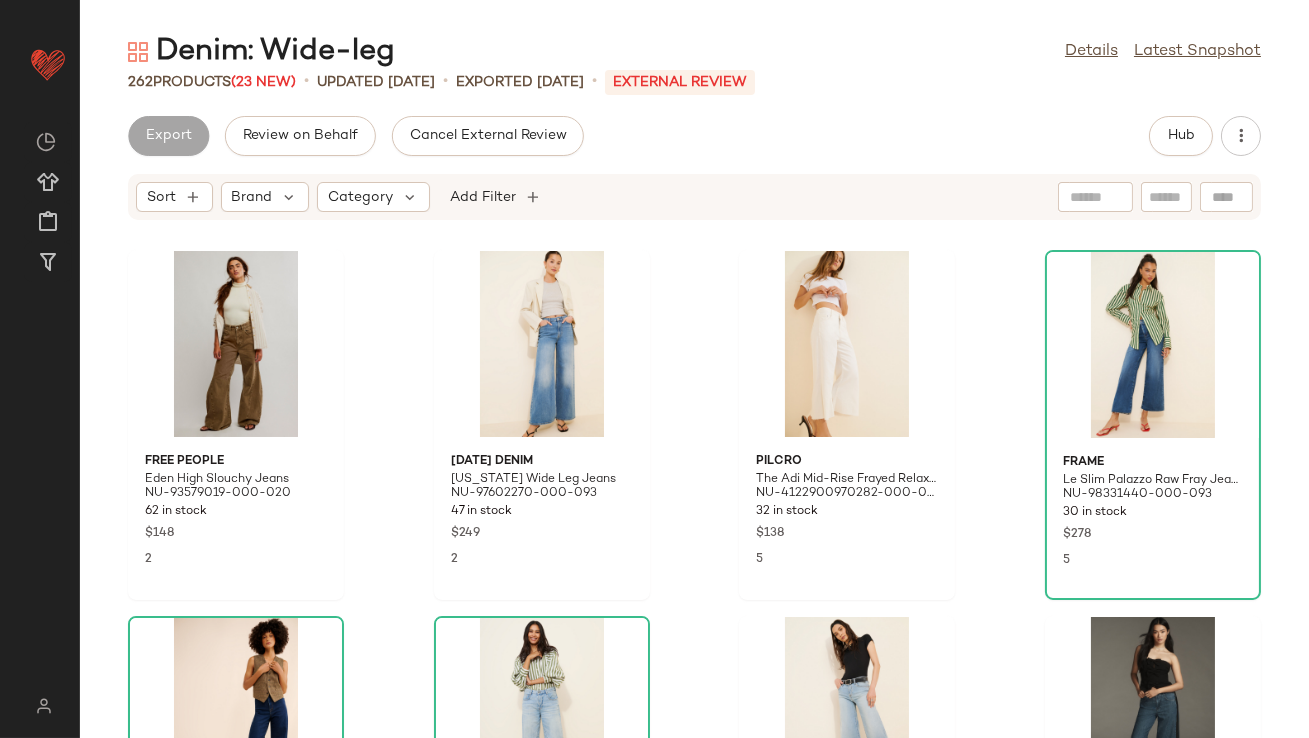 click on "Export" 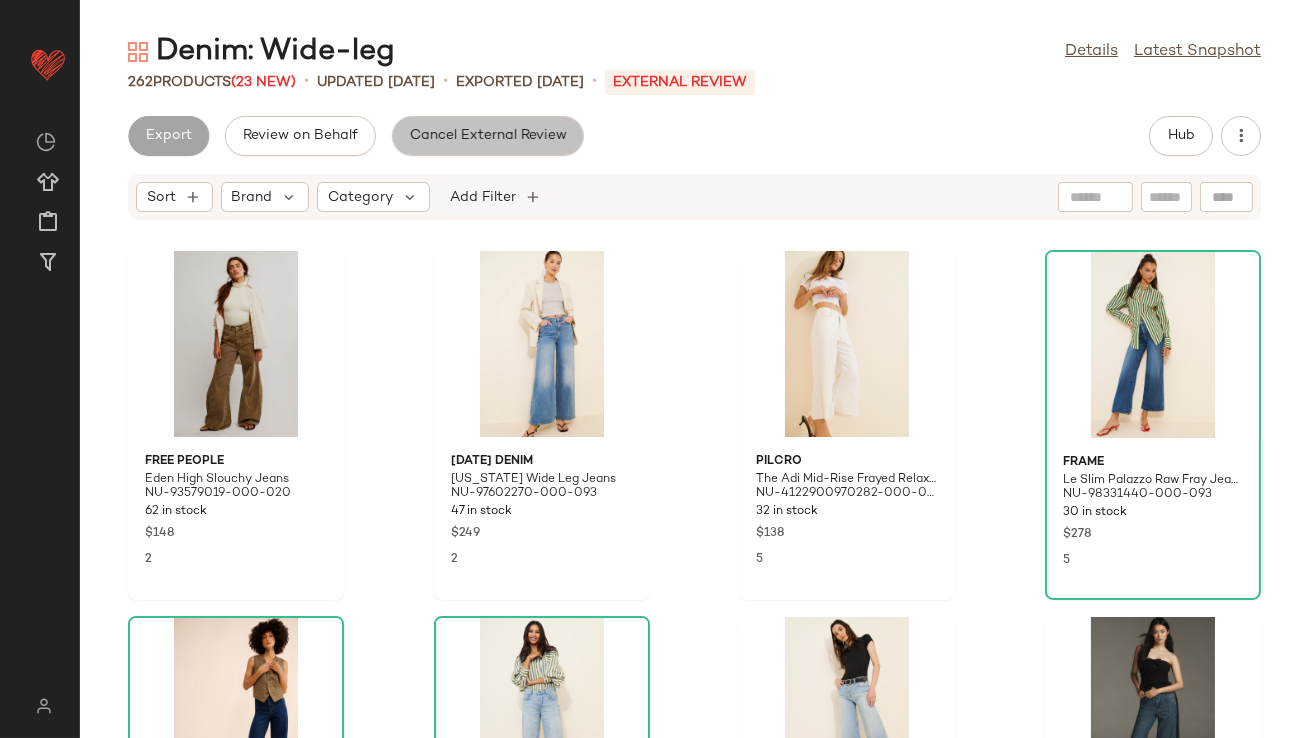 click on "Cancel External Review" at bounding box center [488, 136] 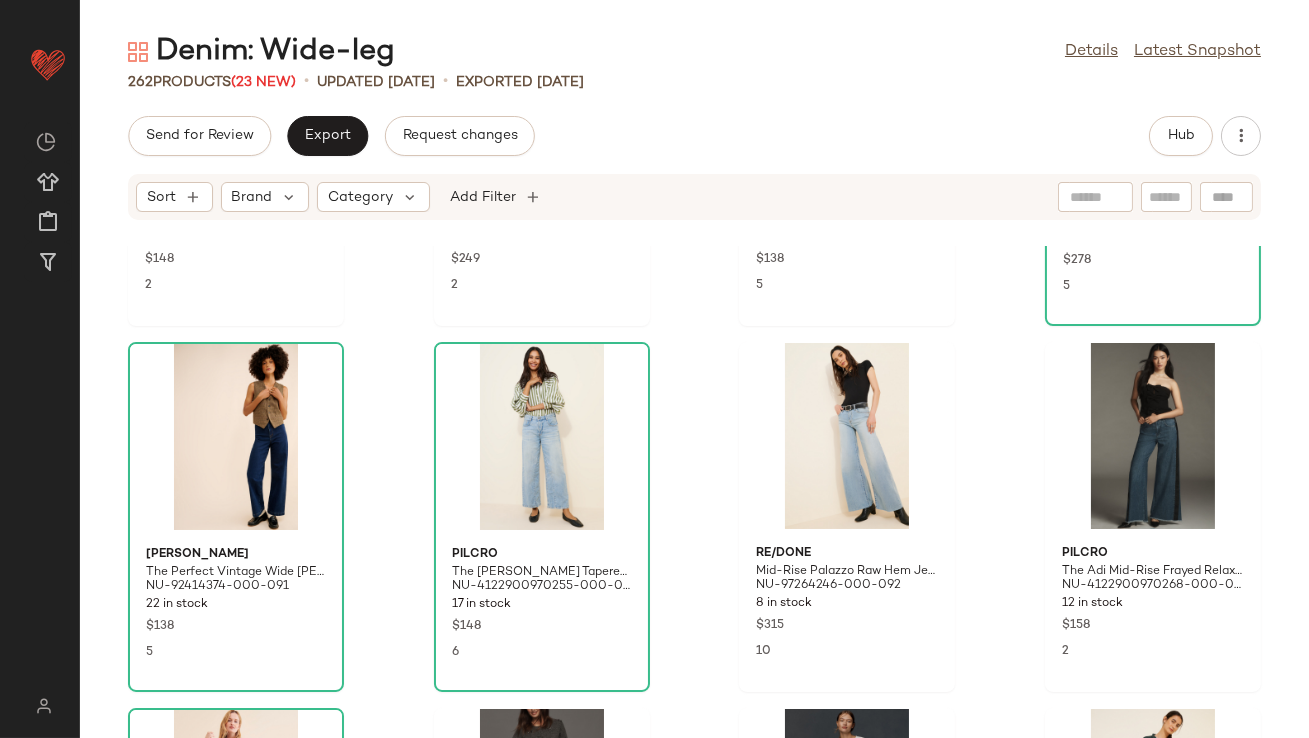 scroll, scrollTop: 271, scrollLeft: 0, axis: vertical 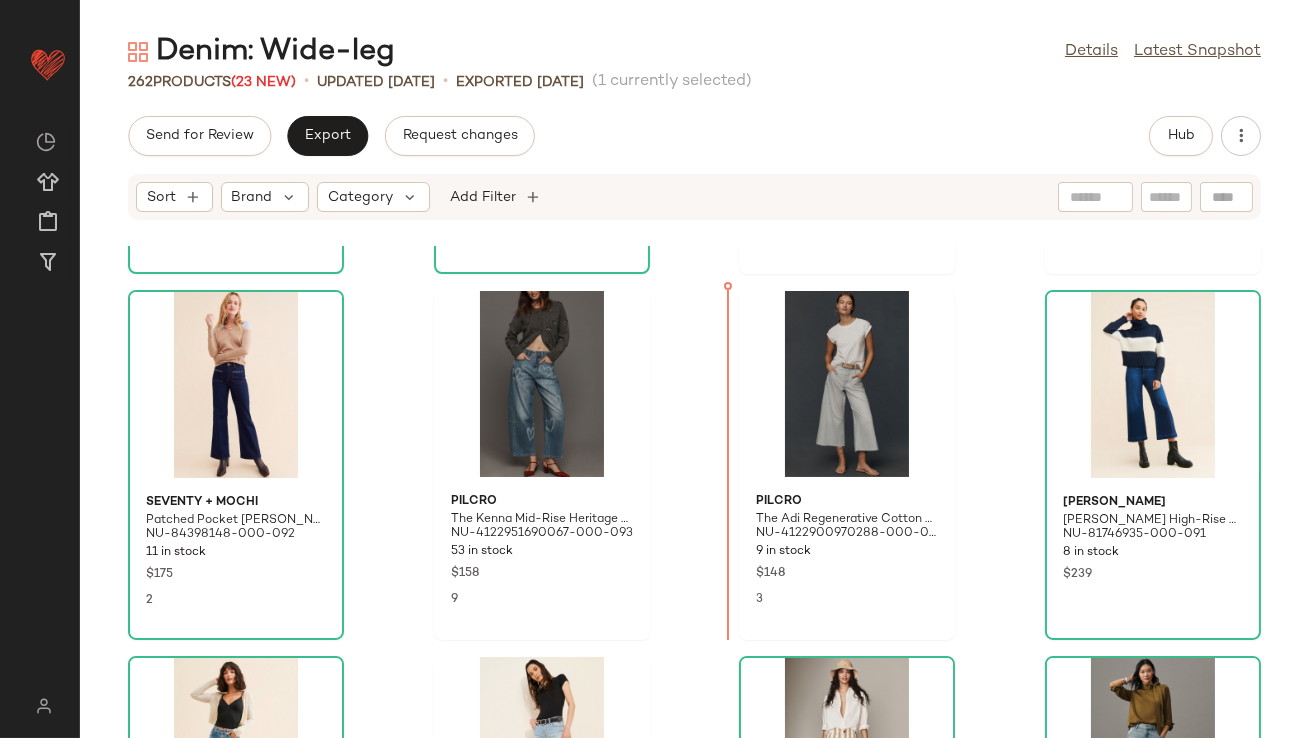 drag, startPoint x: 506, startPoint y: 414, endPoint x: 504, endPoint y: 403, distance: 11.18034 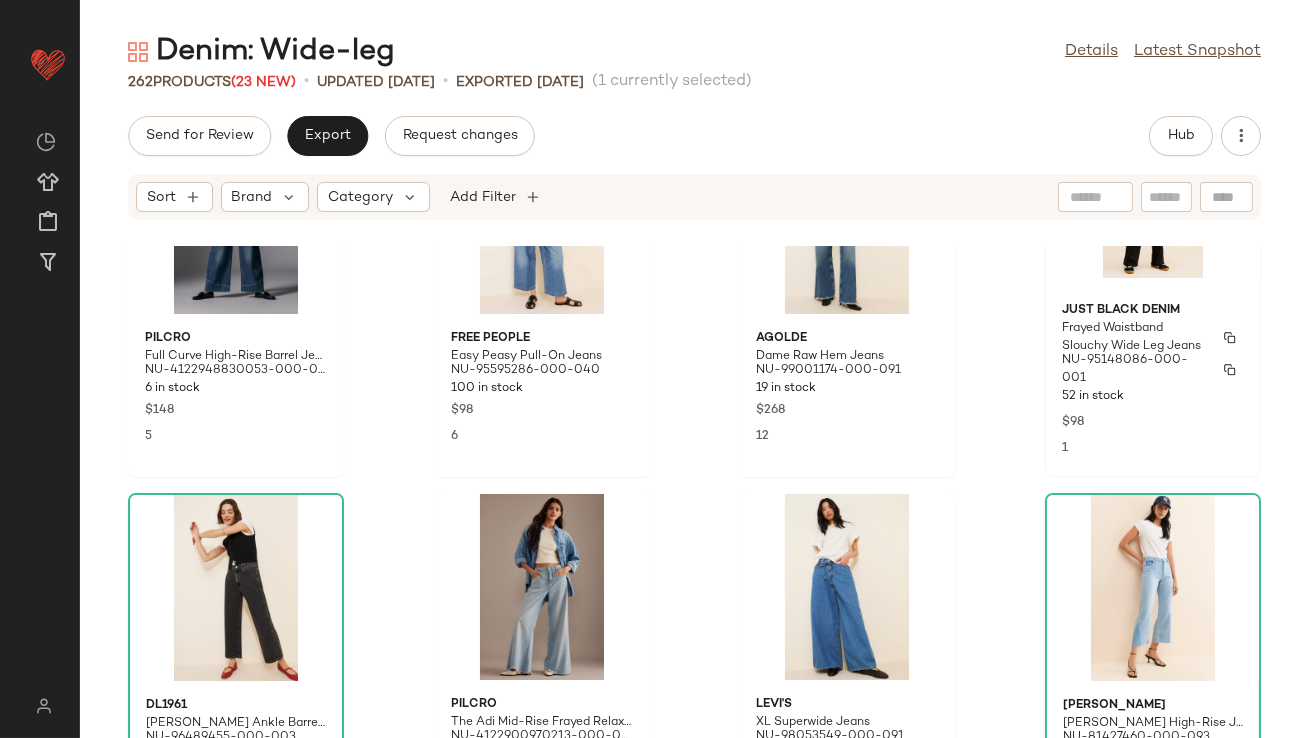 scroll, scrollTop: 2122, scrollLeft: 0, axis: vertical 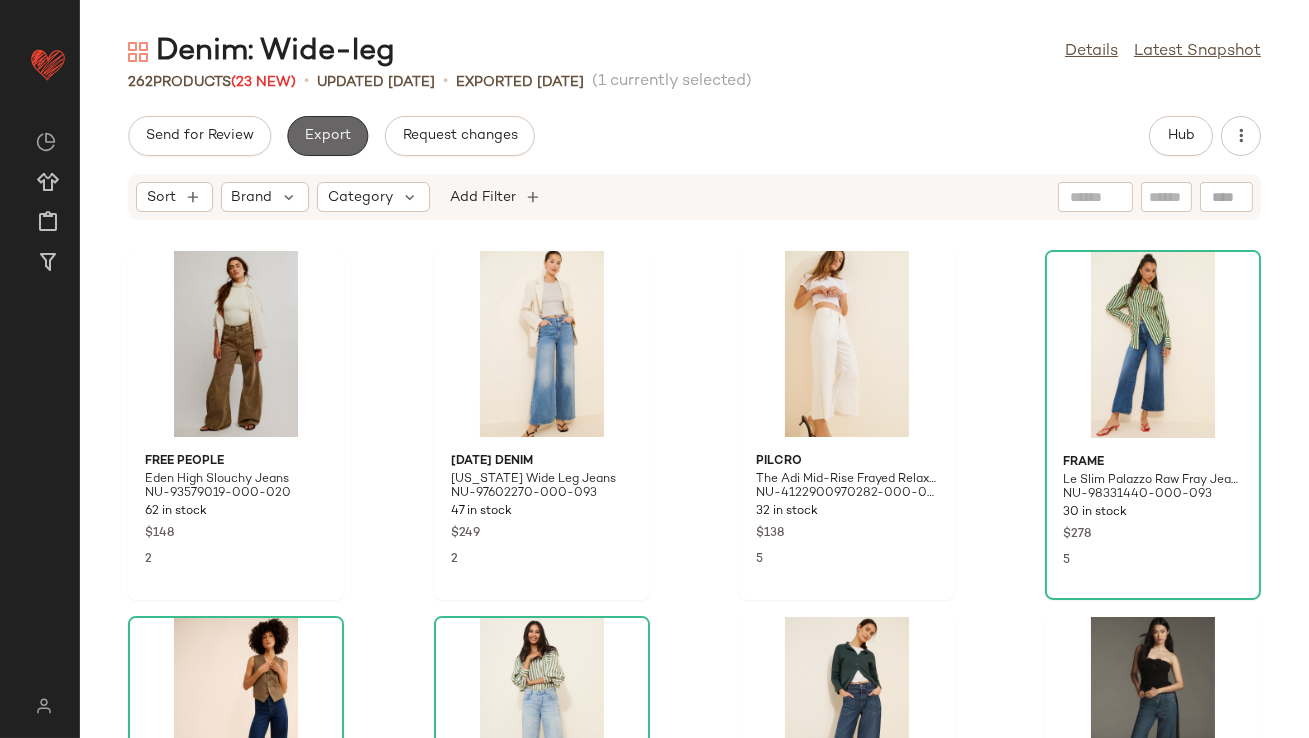 click on "Export" 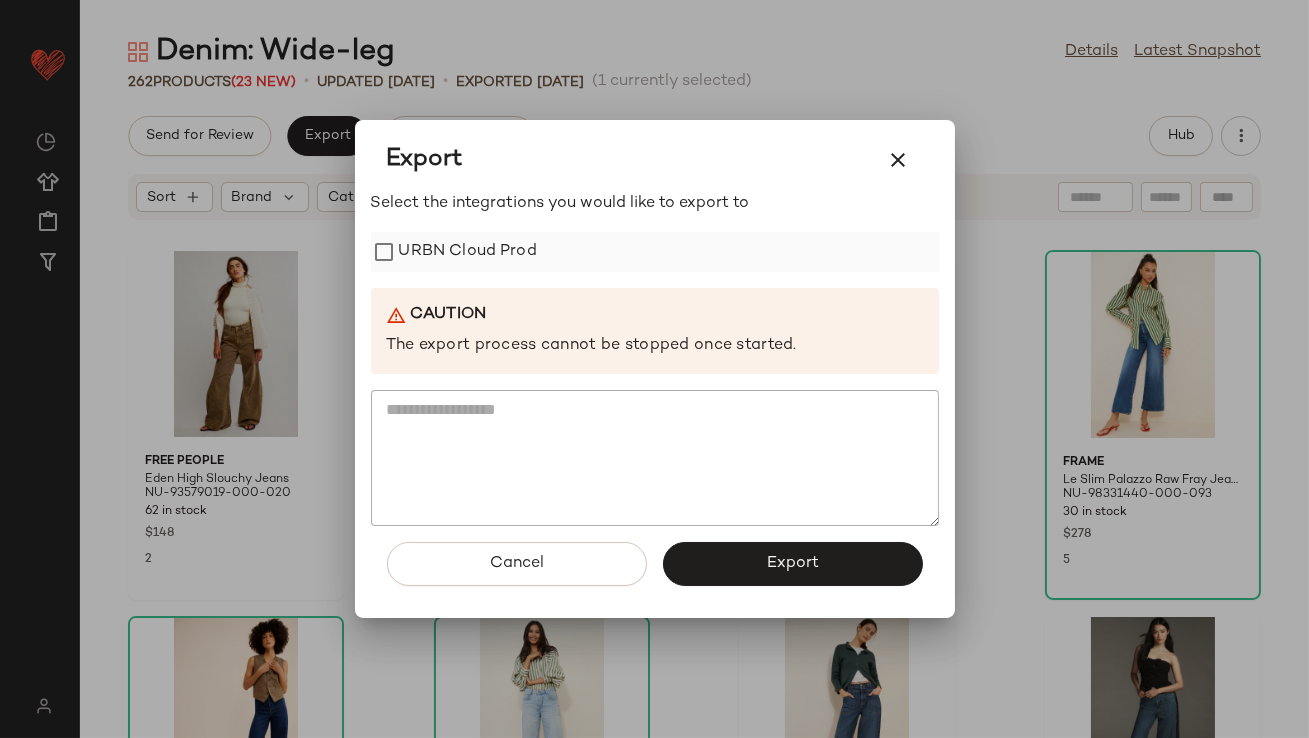 click on "URBN Cloud Prod" at bounding box center [468, 252] 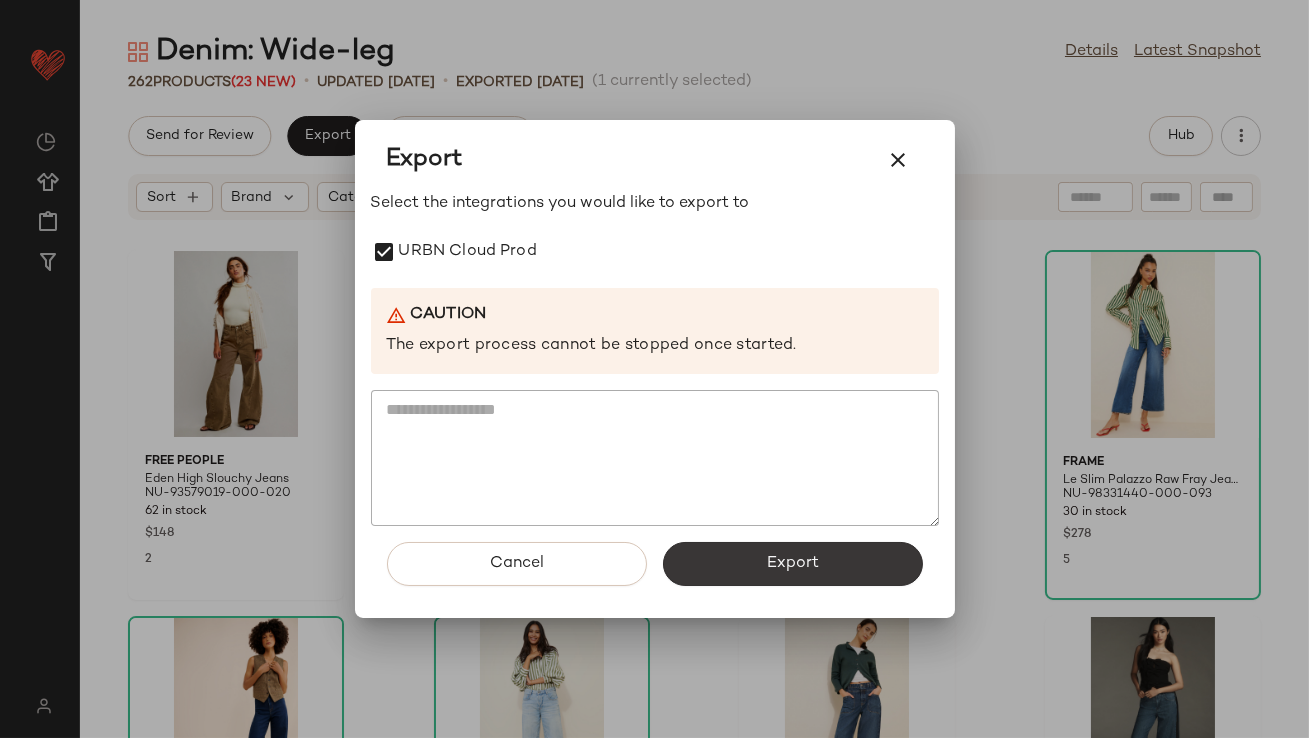 click on "Export" at bounding box center (793, 564) 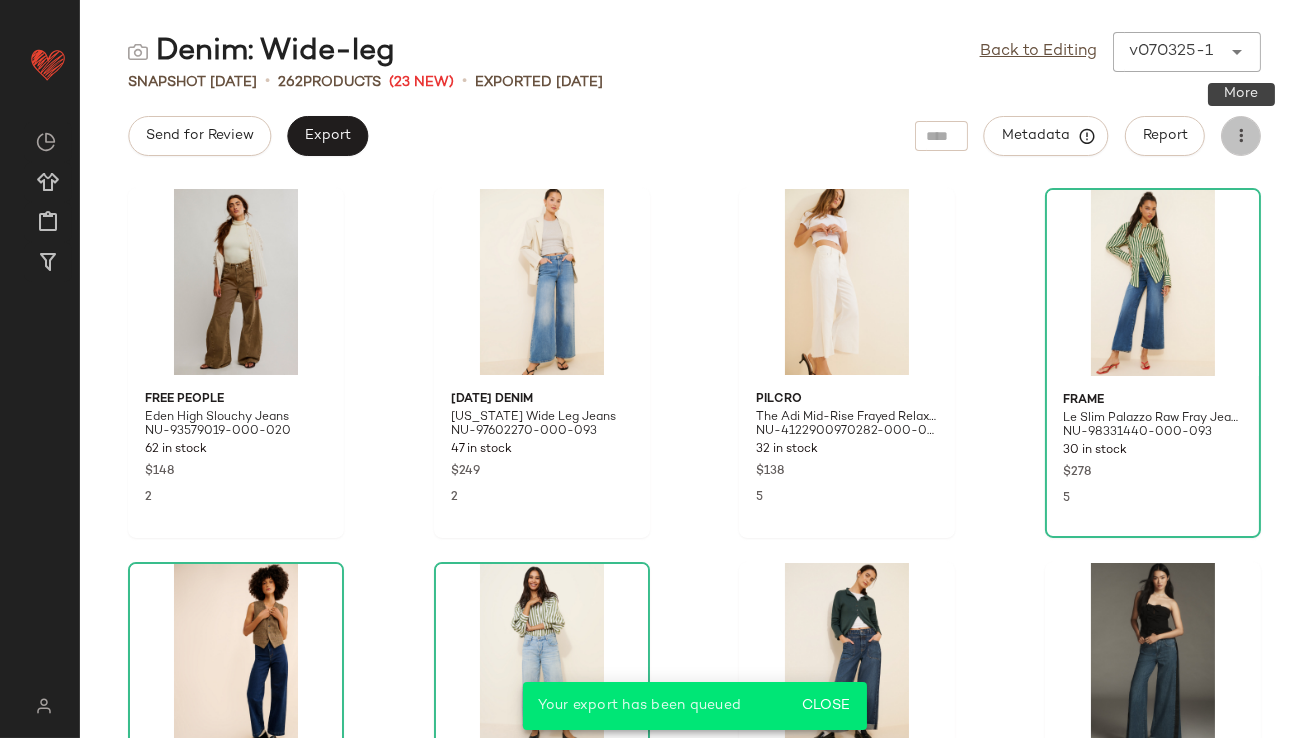 click 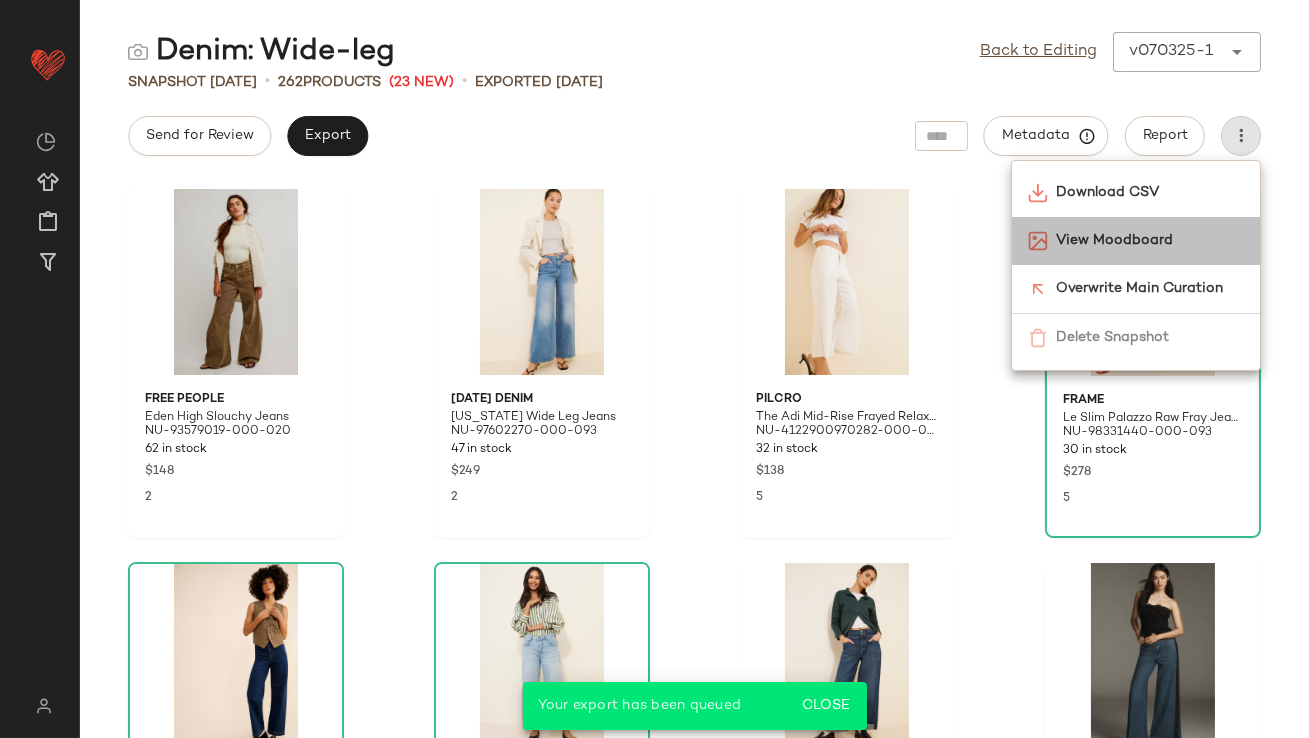 click on "View Moodboard" at bounding box center (1150, 240) 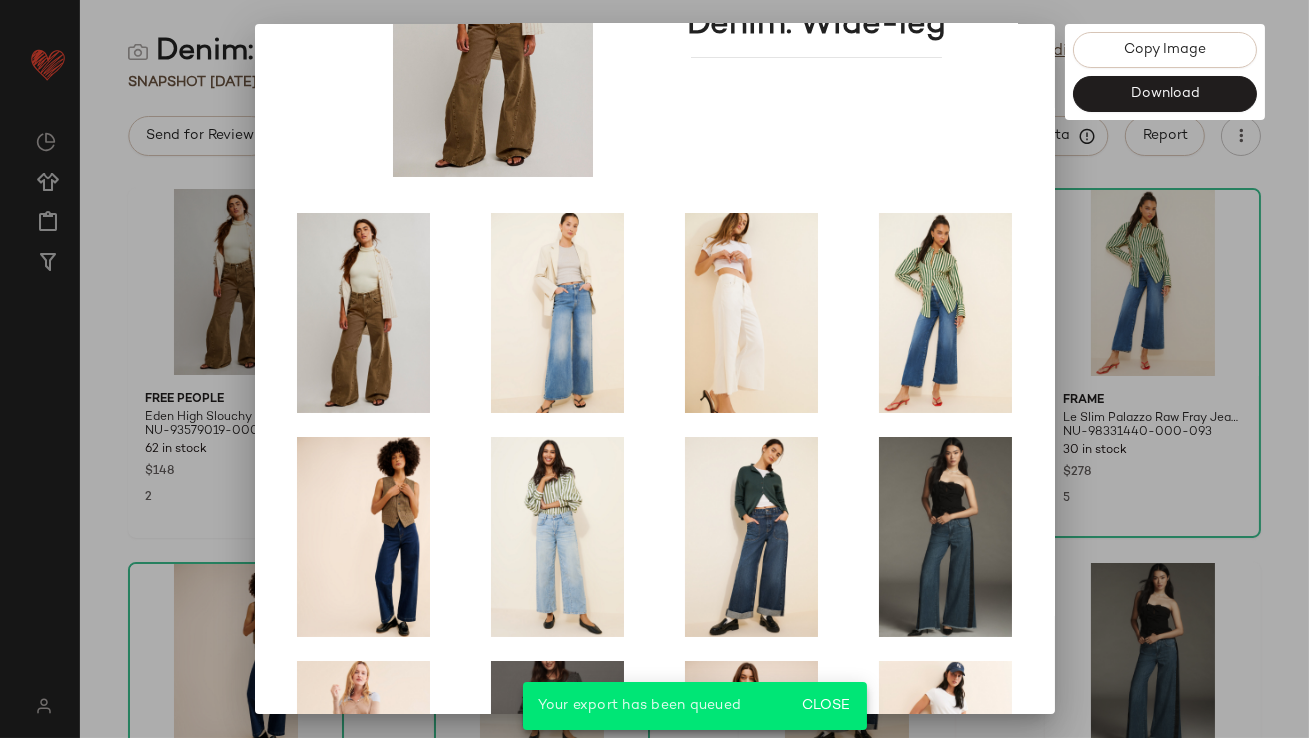 scroll, scrollTop: 341, scrollLeft: 0, axis: vertical 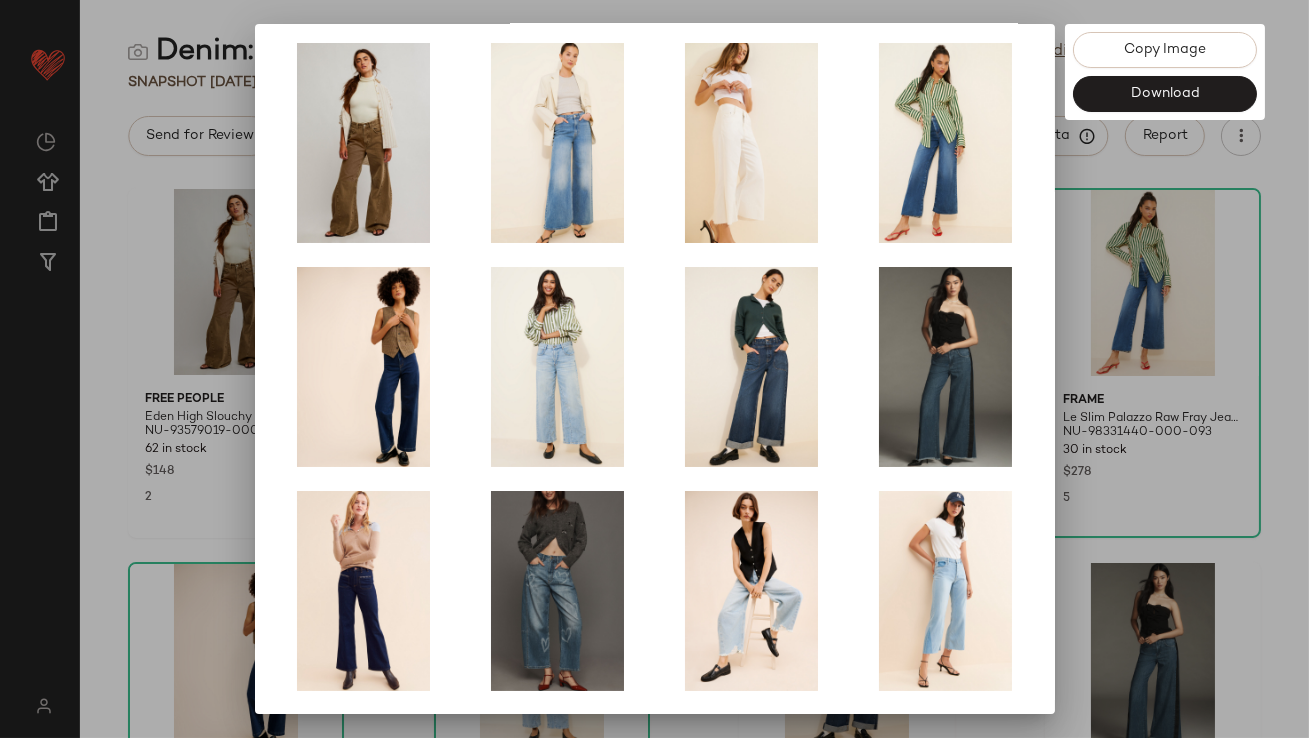 click at bounding box center [654, 369] 